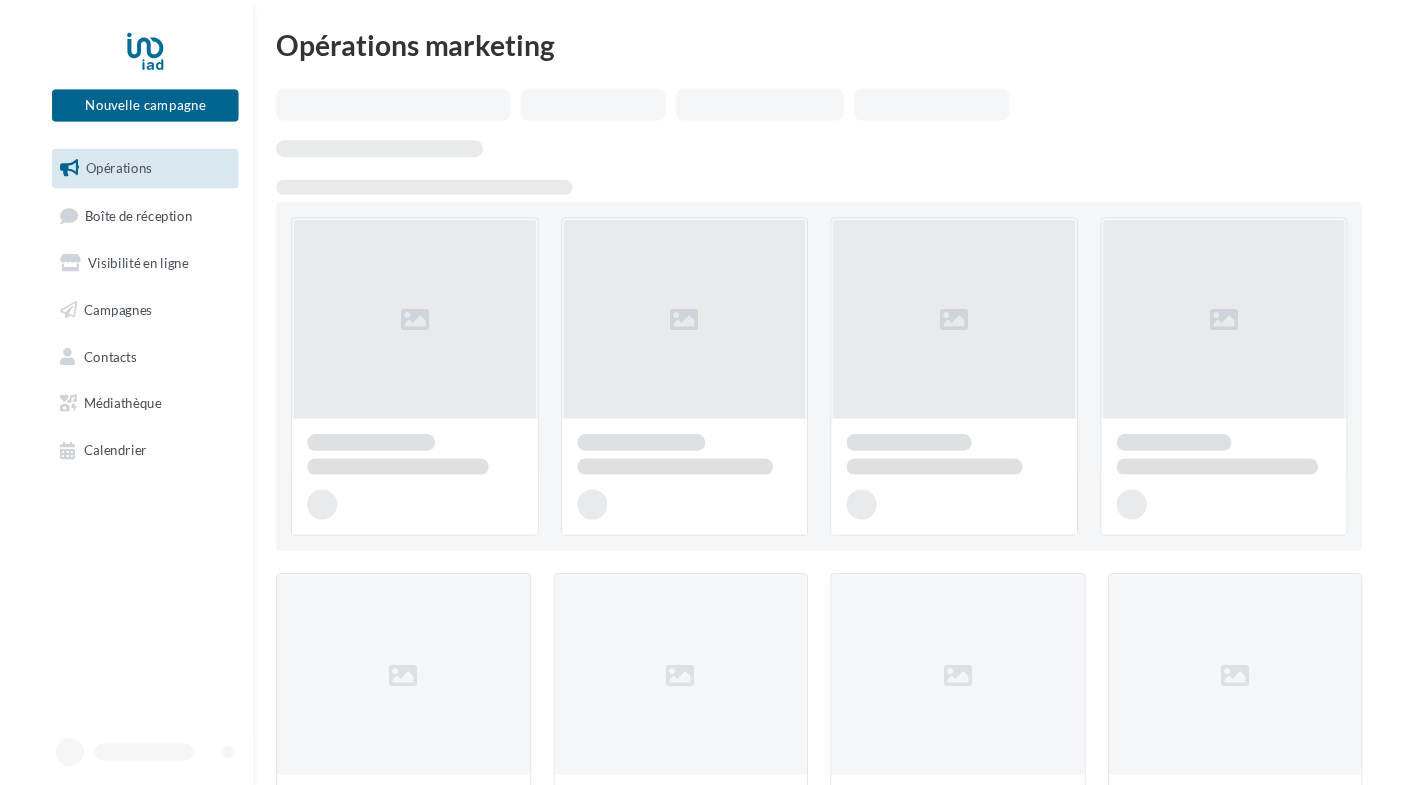 scroll, scrollTop: 0, scrollLeft: 0, axis: both 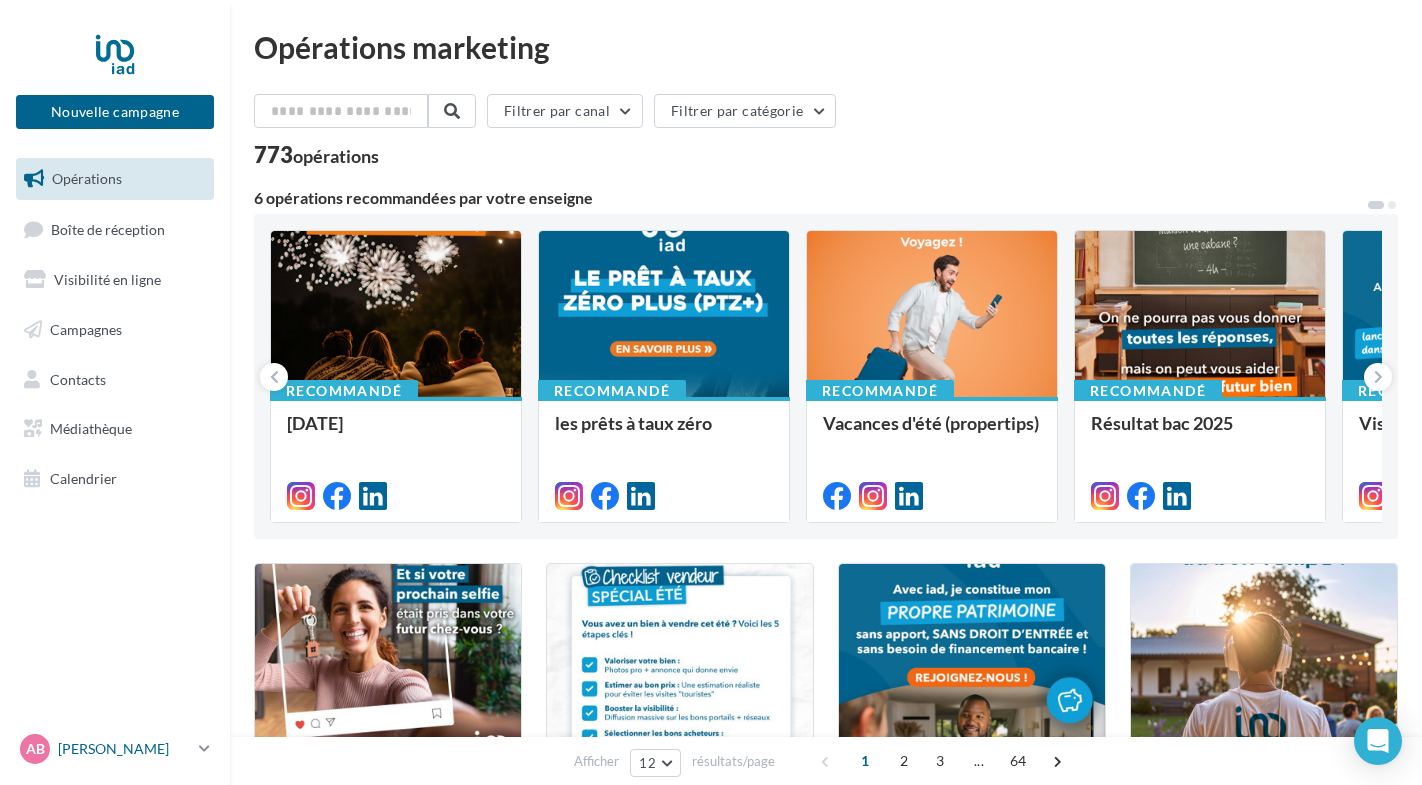 click at bounding box center (204, 748) 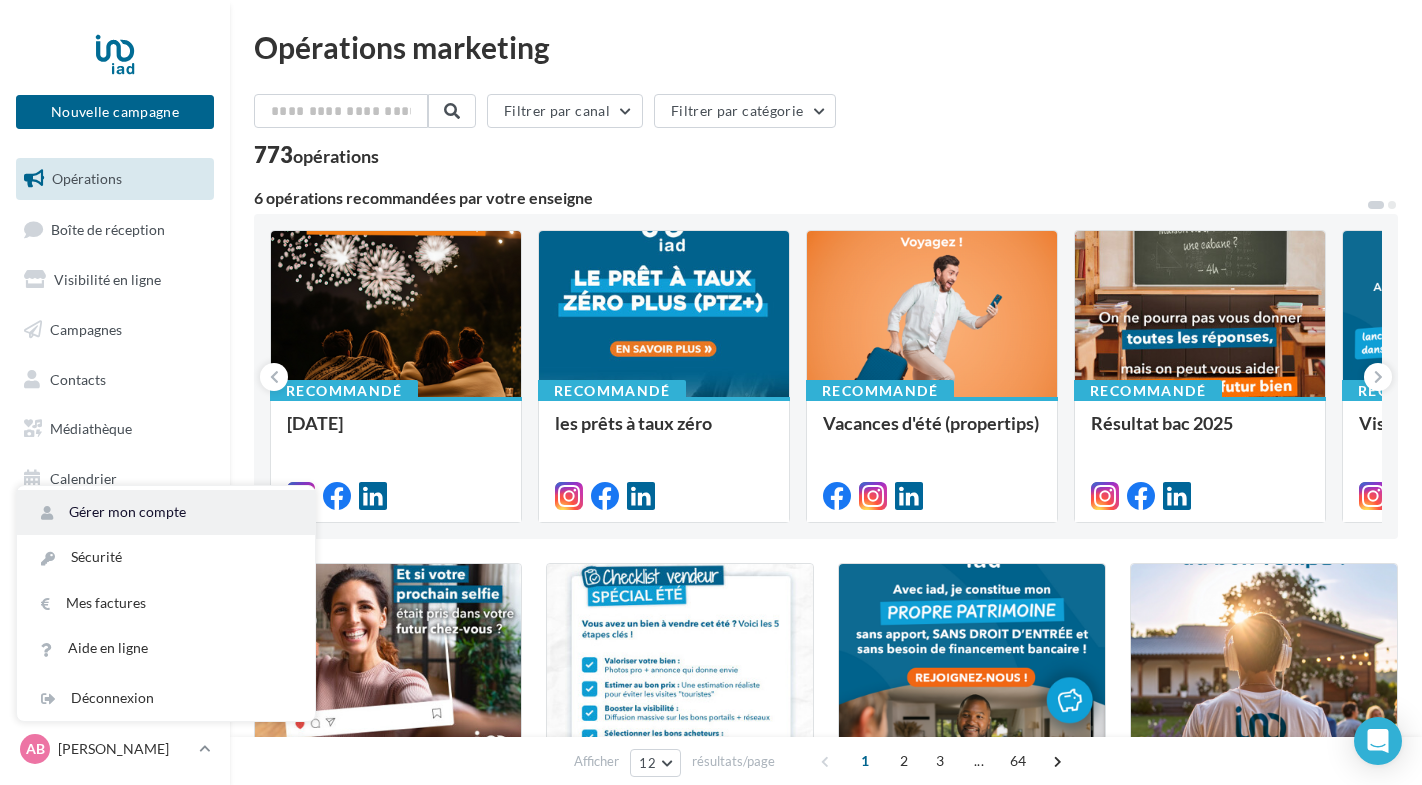 click on "Gérer mon compte" at bounding box center (166, 512) 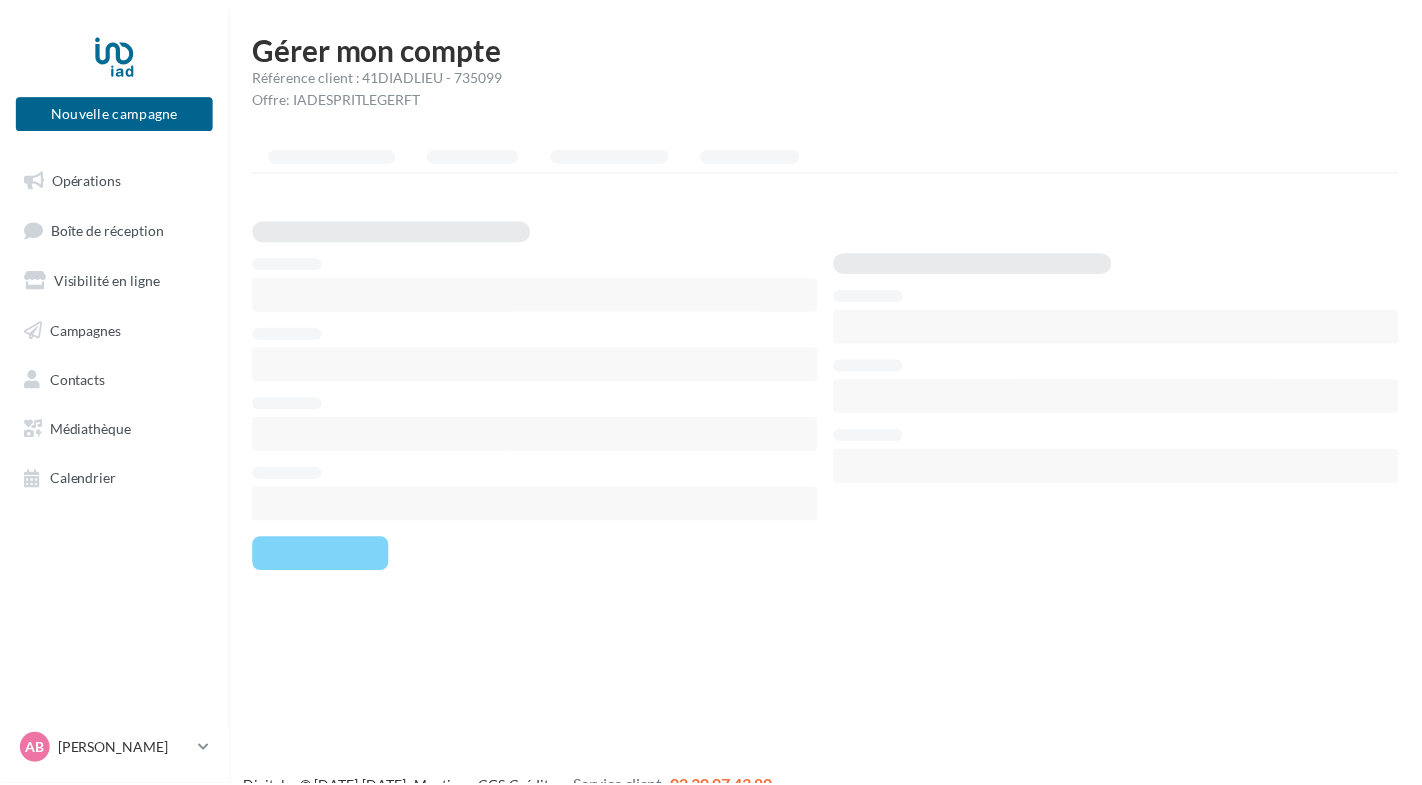 scroll, scrollTop: 0, scrollLeft: 0, axis: both 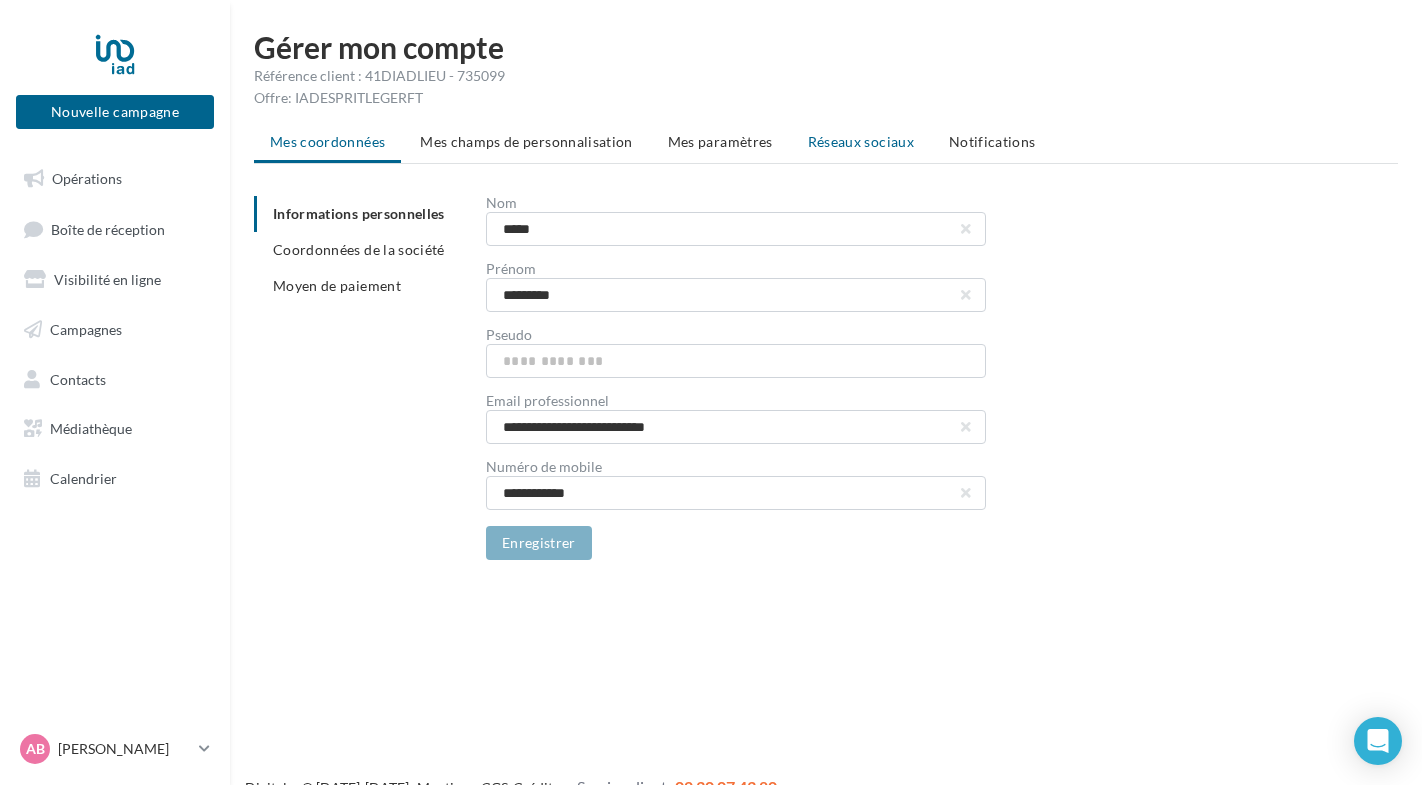 click on "Réseaux sociaux" at bounding box center [861, 141] 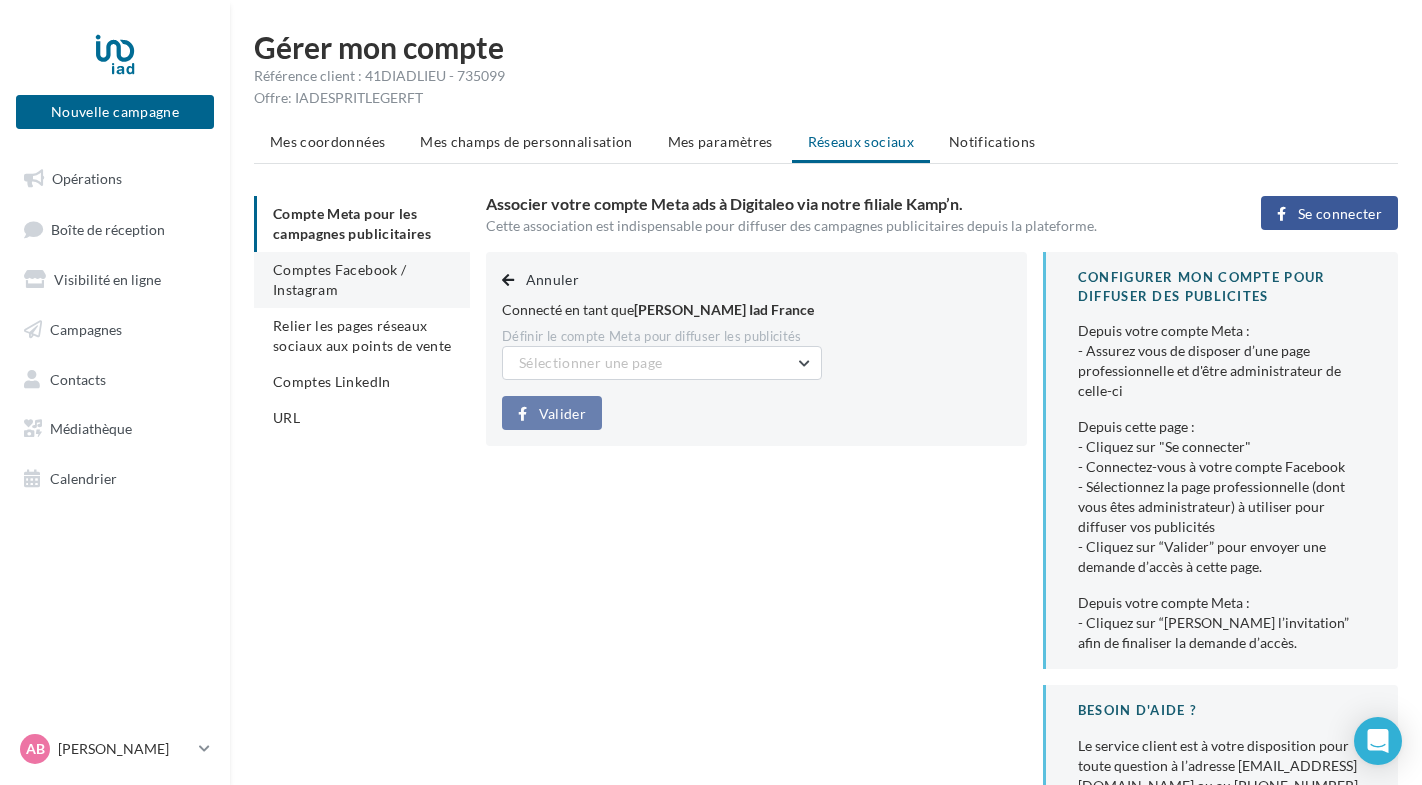 click on "Comptes Facebook / Instagram" at bounding box center [362, 280] 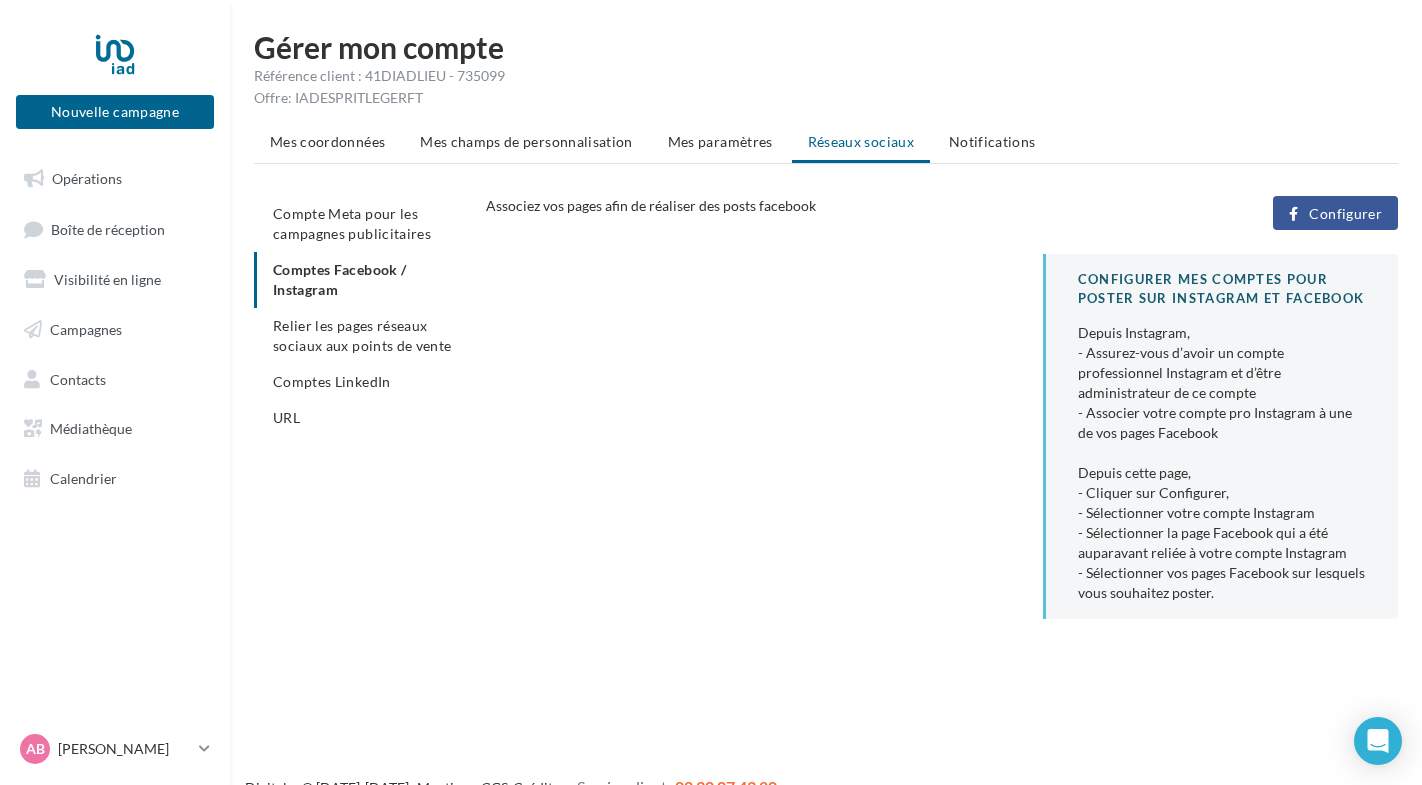 click on "Configurer" at bounding box center (1345, 214) 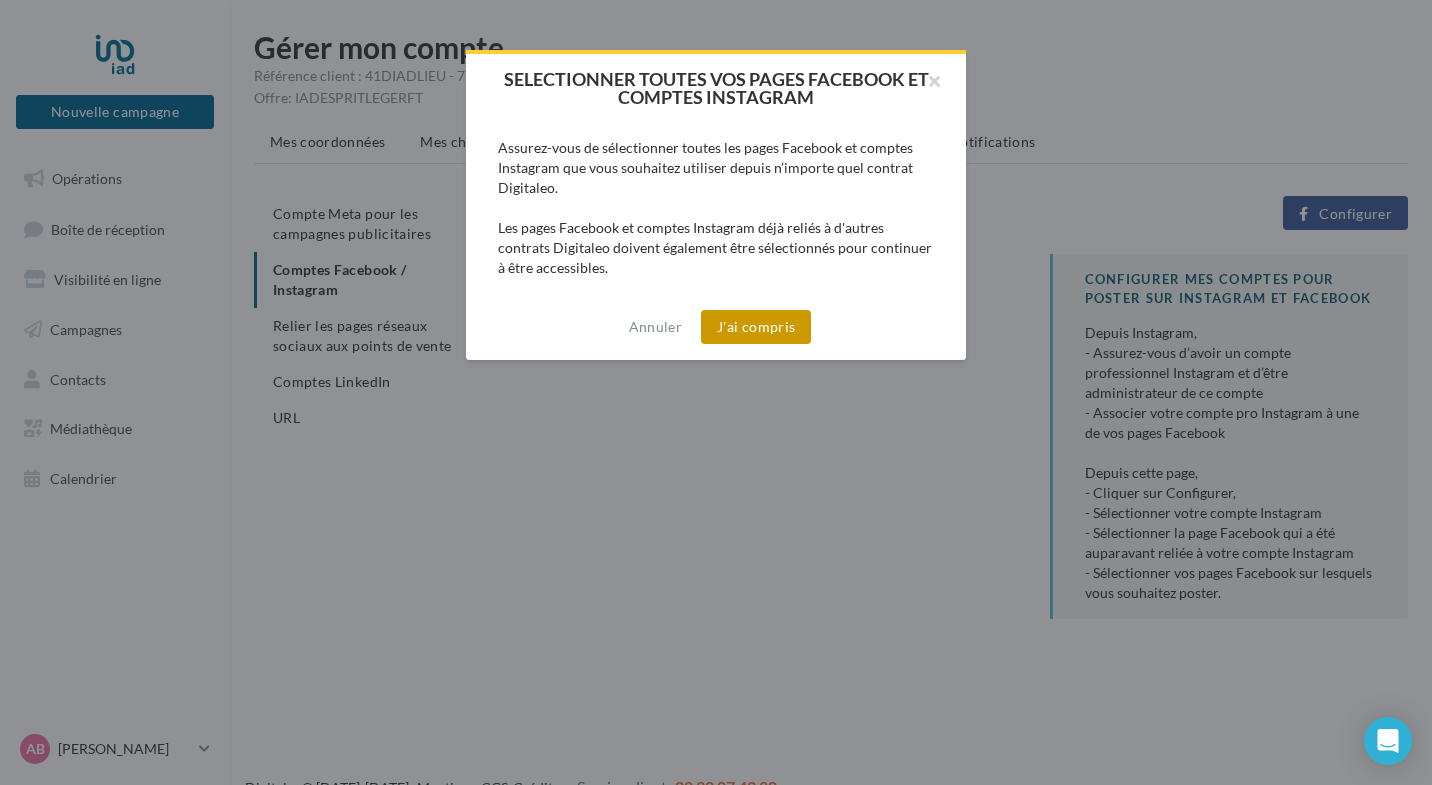 click on "J'ai compris" at bounding box center [756, 327] 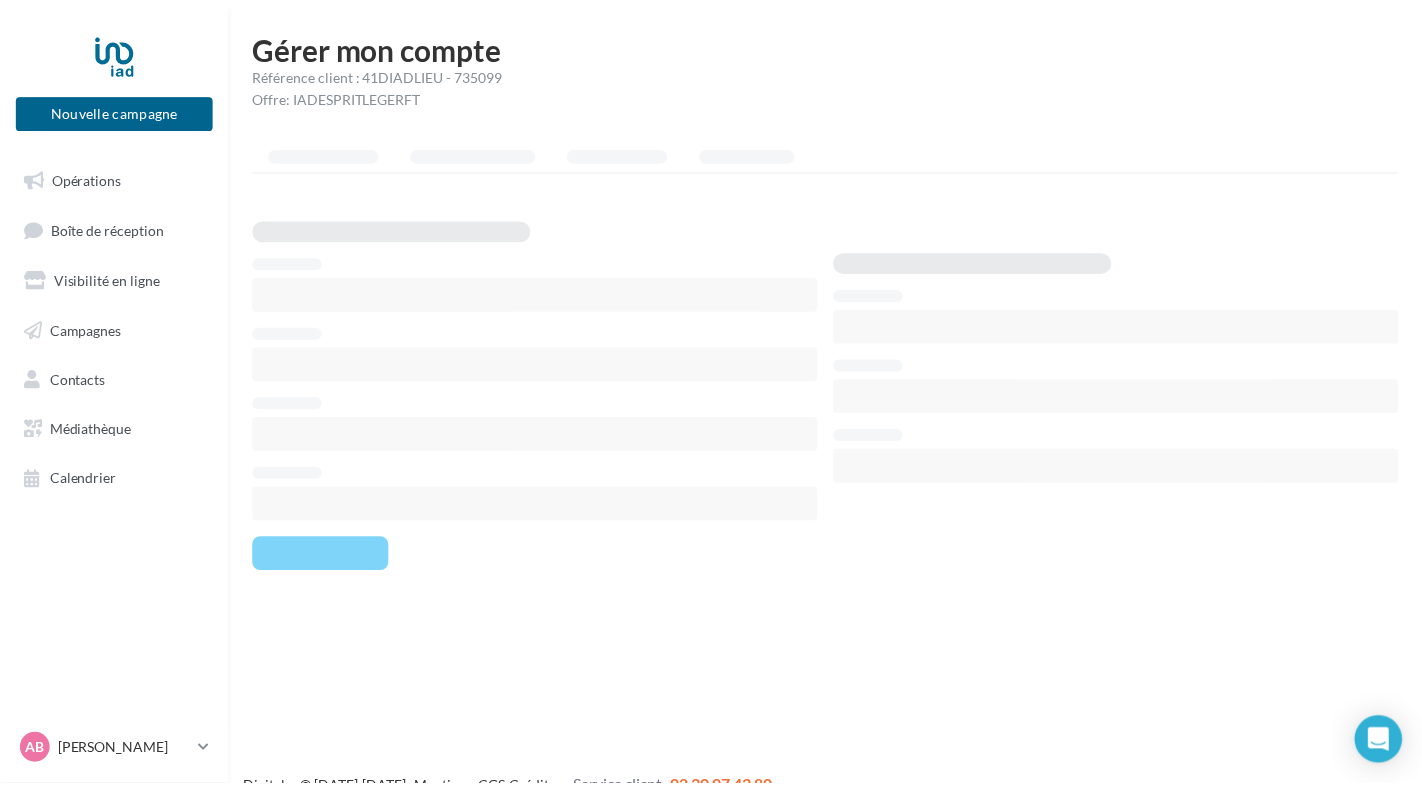 scroll, scrollTop: 0, scrollLeft: 0, axis: both 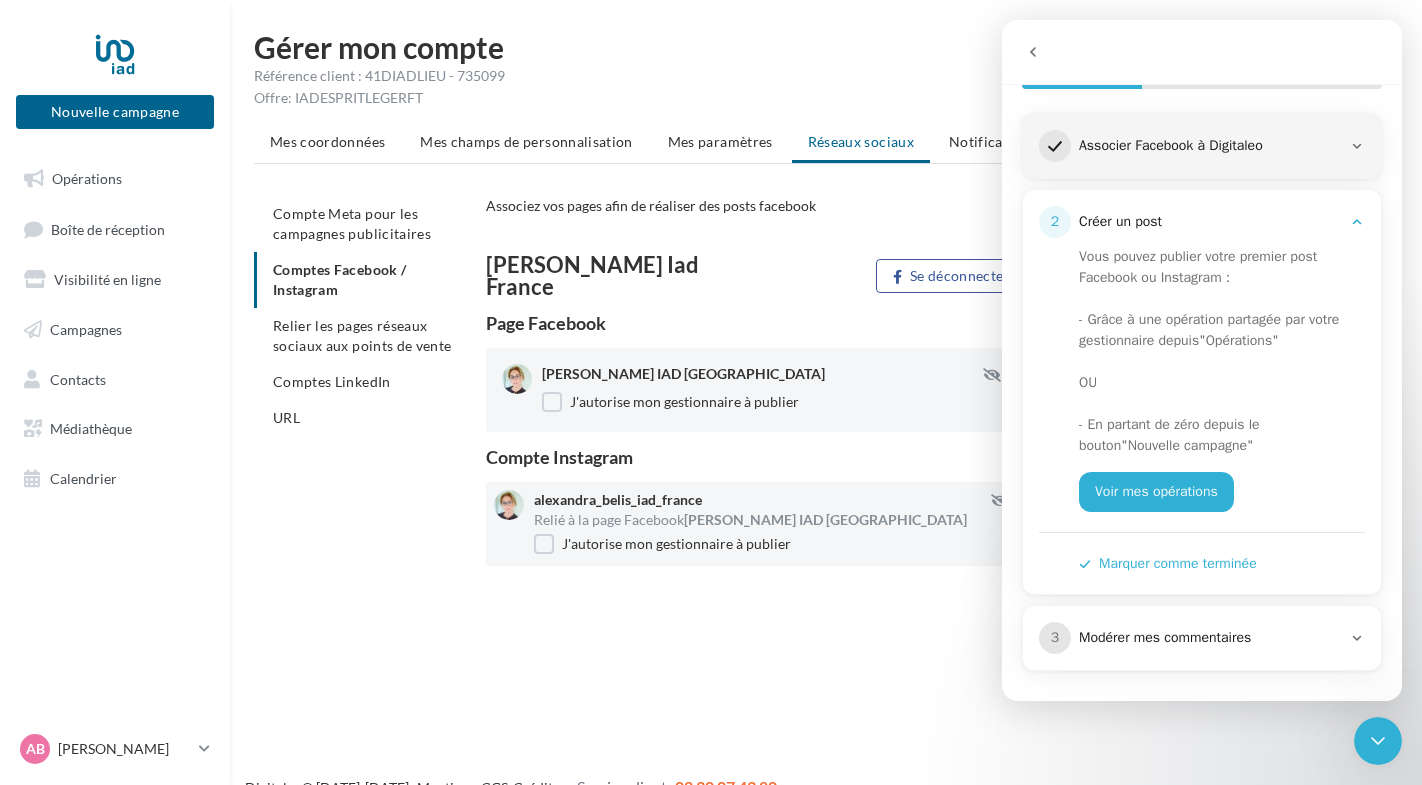 click on "[PERSON_NAME] Iad France   Se déconnecter
Page Facebook
[PERSON_NAME] IAD France             J'autorise mon gestionnaire à publier
Compte Instagram
[PERSON_NAME]           Relié à la page Facebook  [PERSON_NAME] IAD France     J'autorise mon gestionnaire à publier   CONFIGURER MES COMPTES POUR POSTER sur instagram et facebook   Depuis Instagram, - Assurez-vous d’avoir un compte professionnel Instagram et d’être administrateur de ce compte - Associer votre compte pro Instagram à une de vos pages Facebook Depuis cette page, - Cliquer sur Configurer, - Sélectionner votre compte Instagram - Sélectionner la page Facebook qui a été auparavant reliée à votre compte Instagram - Sélectionner vos pages Facebook sur lesquels vous souhaitez poster." at bounding box center (950, 444) 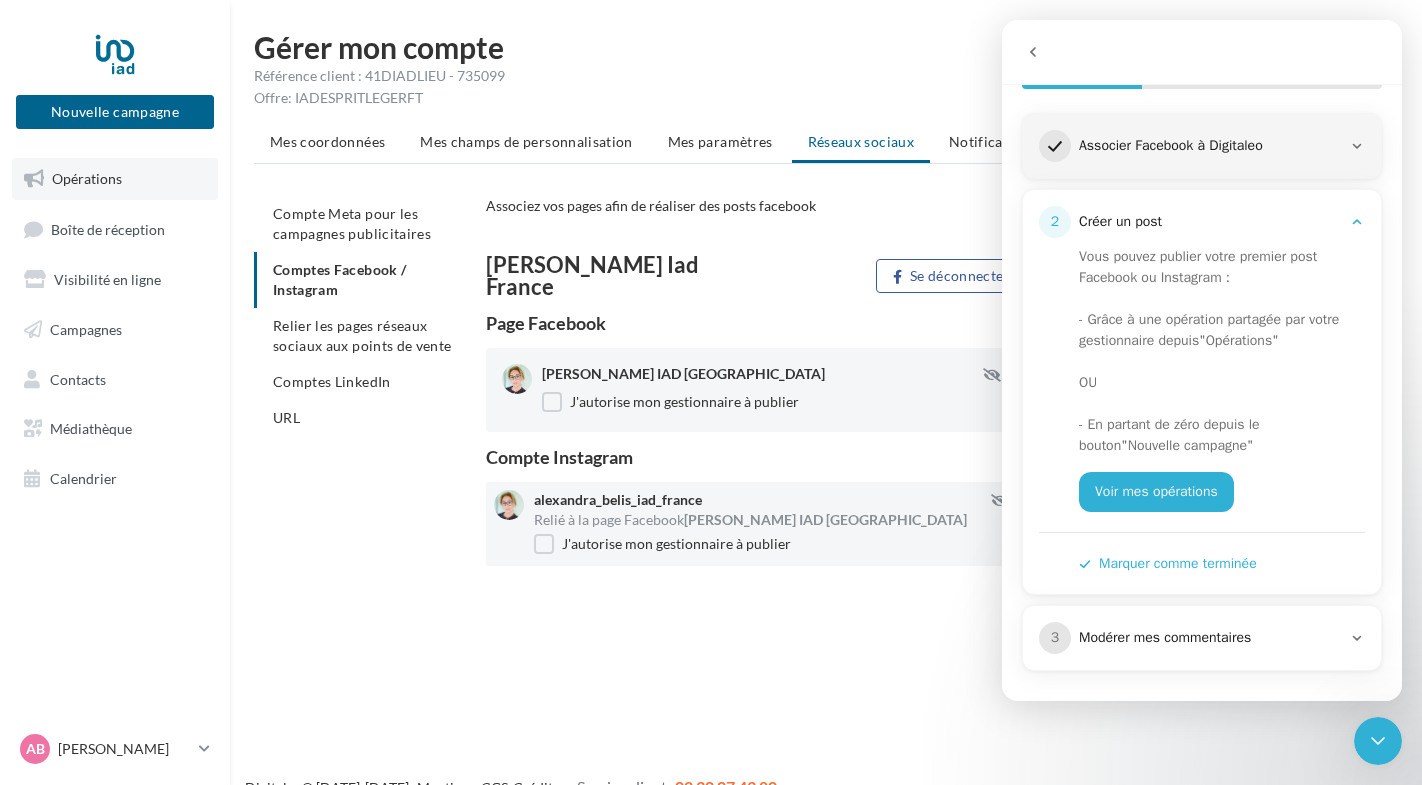 click on "Opérations" at bounding box center (87, 178) 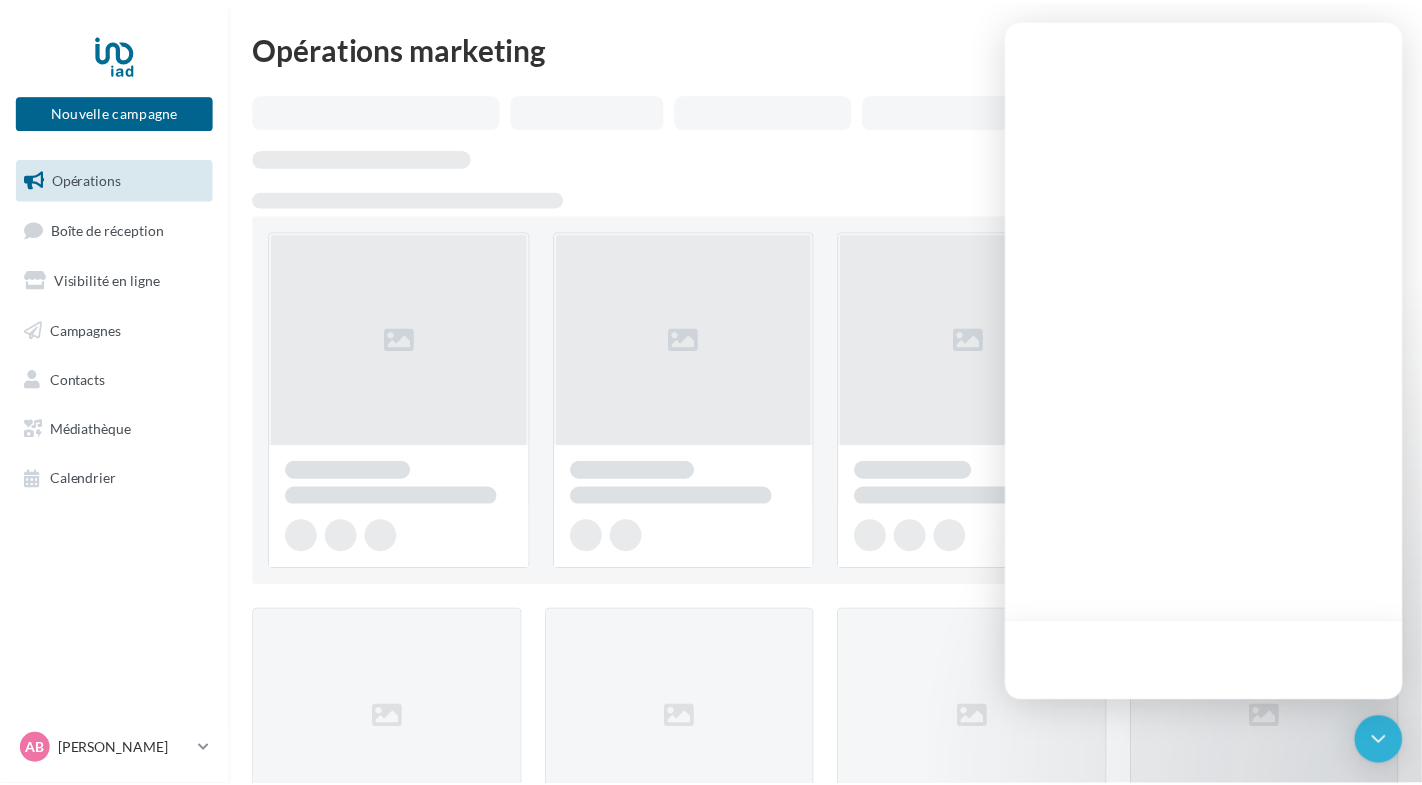 scroll, scrollTop: 0, scrollLeft: 0, axis: both 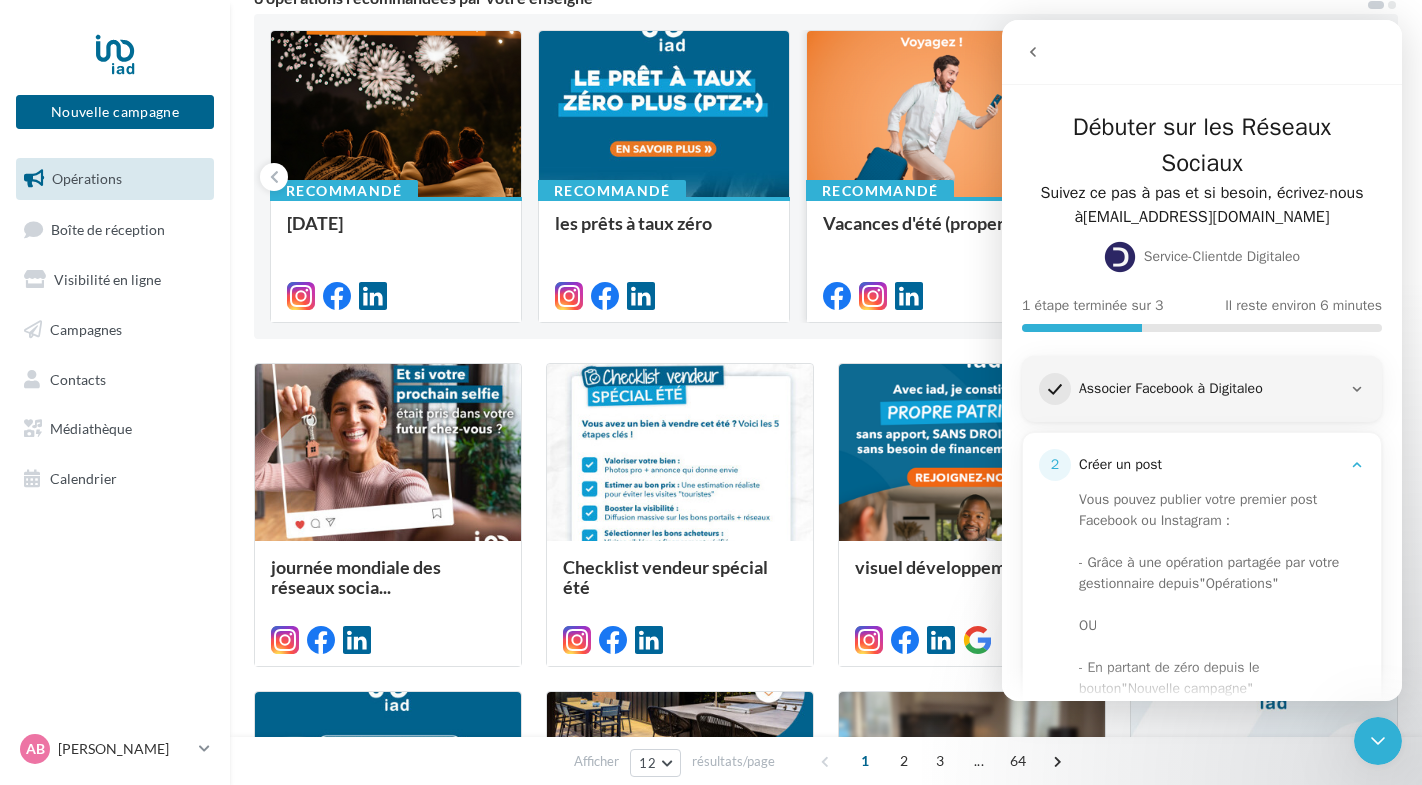 click at bounding box center [932, 115] 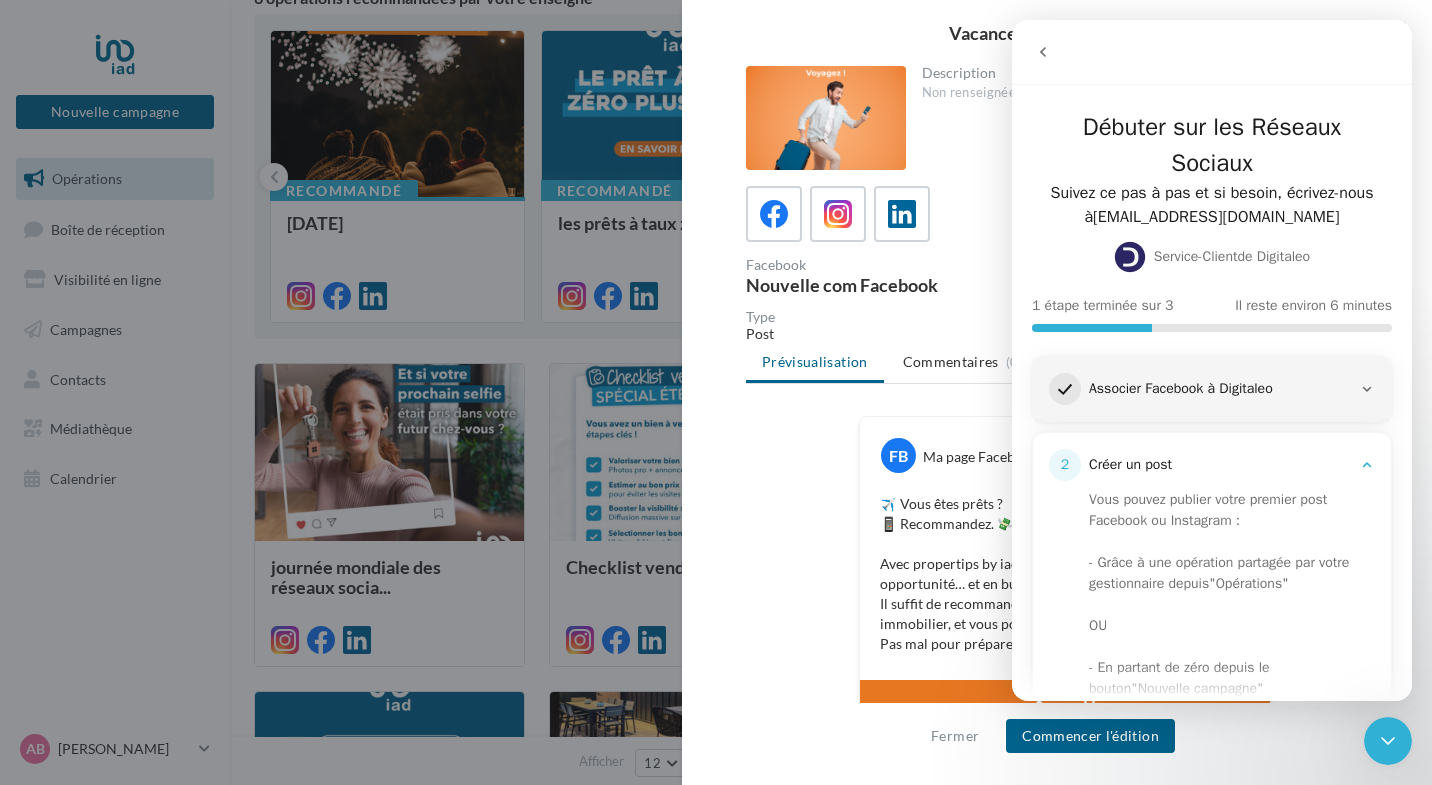 click at bounding box center [1043, 52] 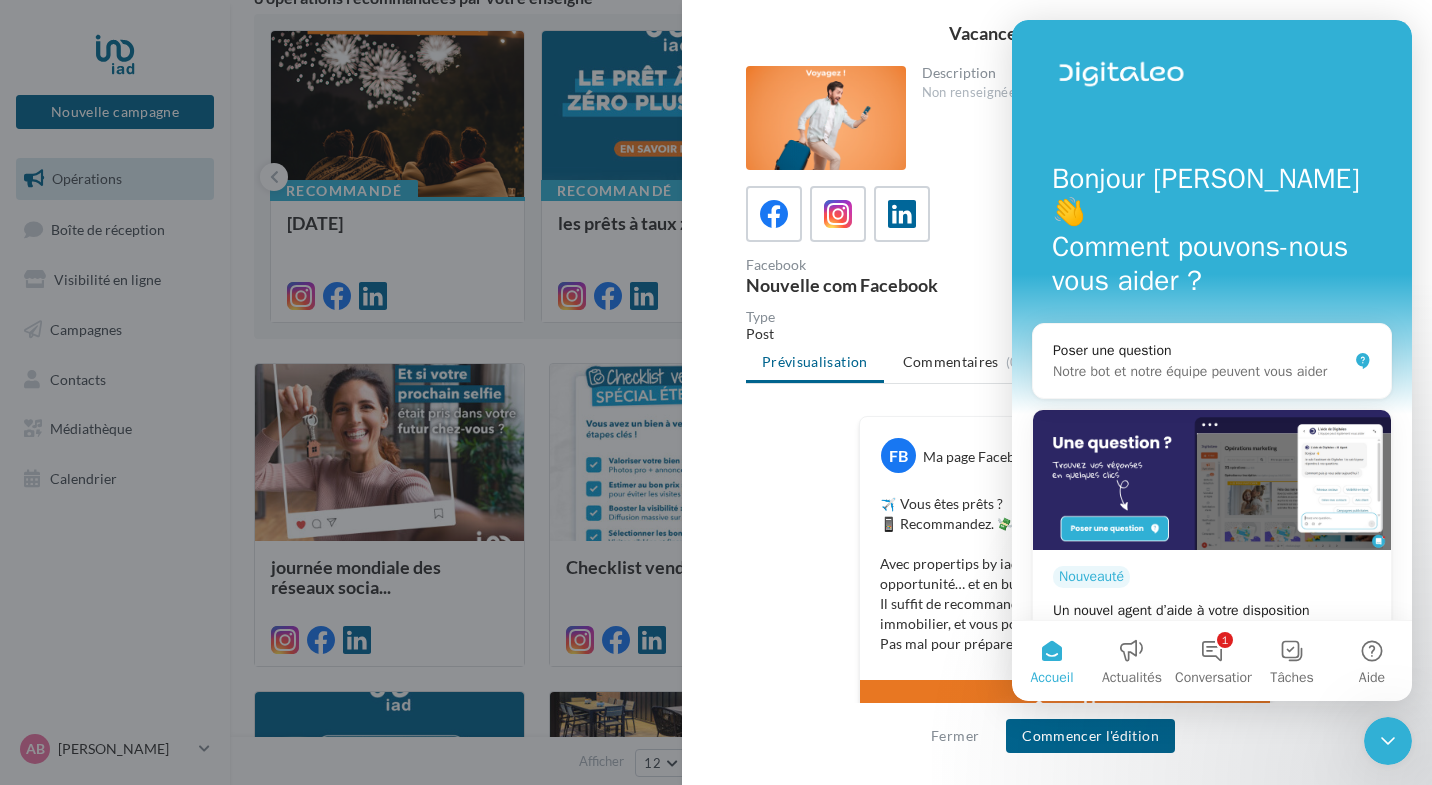 click on "Bonjour Alexandra👋 Comment pouvons-nous vous aider ?" at bounding box center [1212, 234] 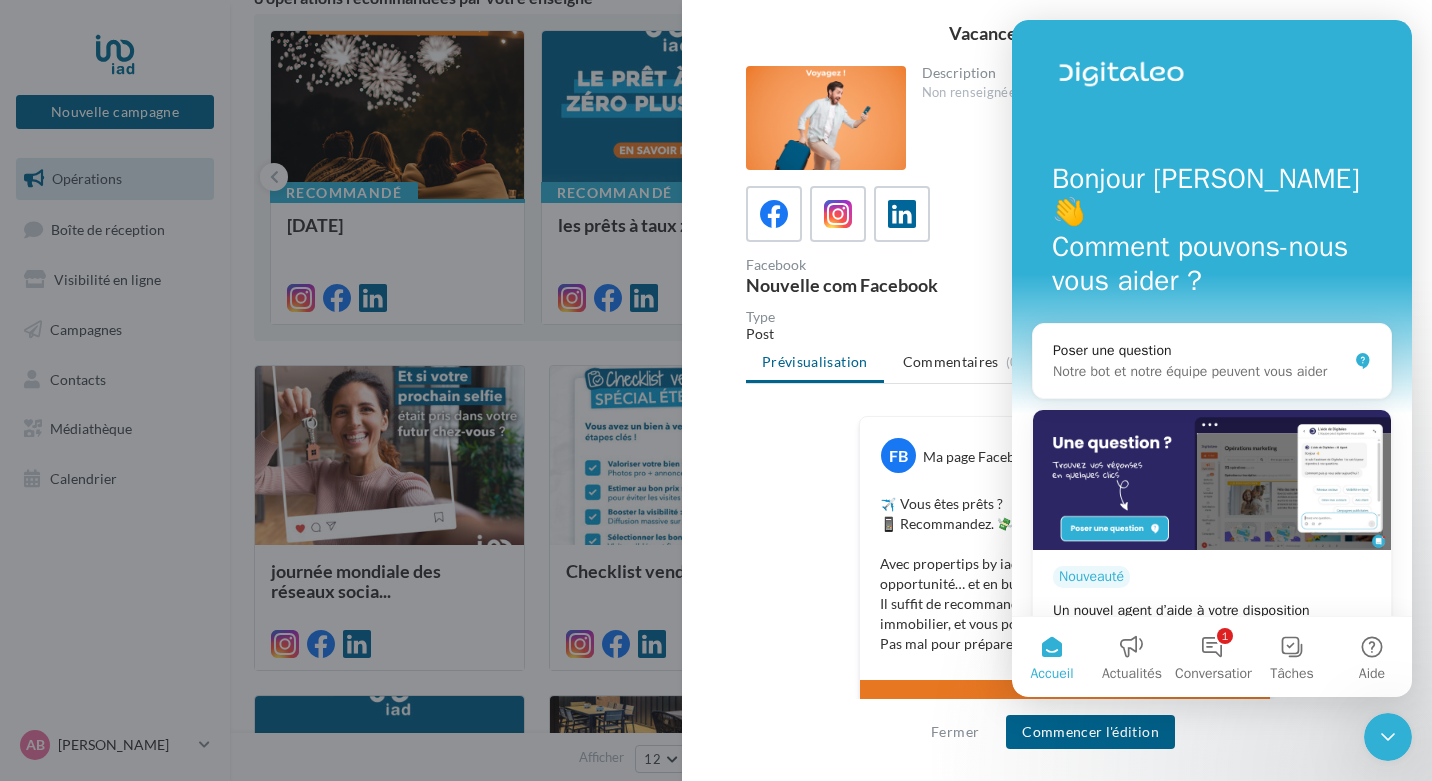 click 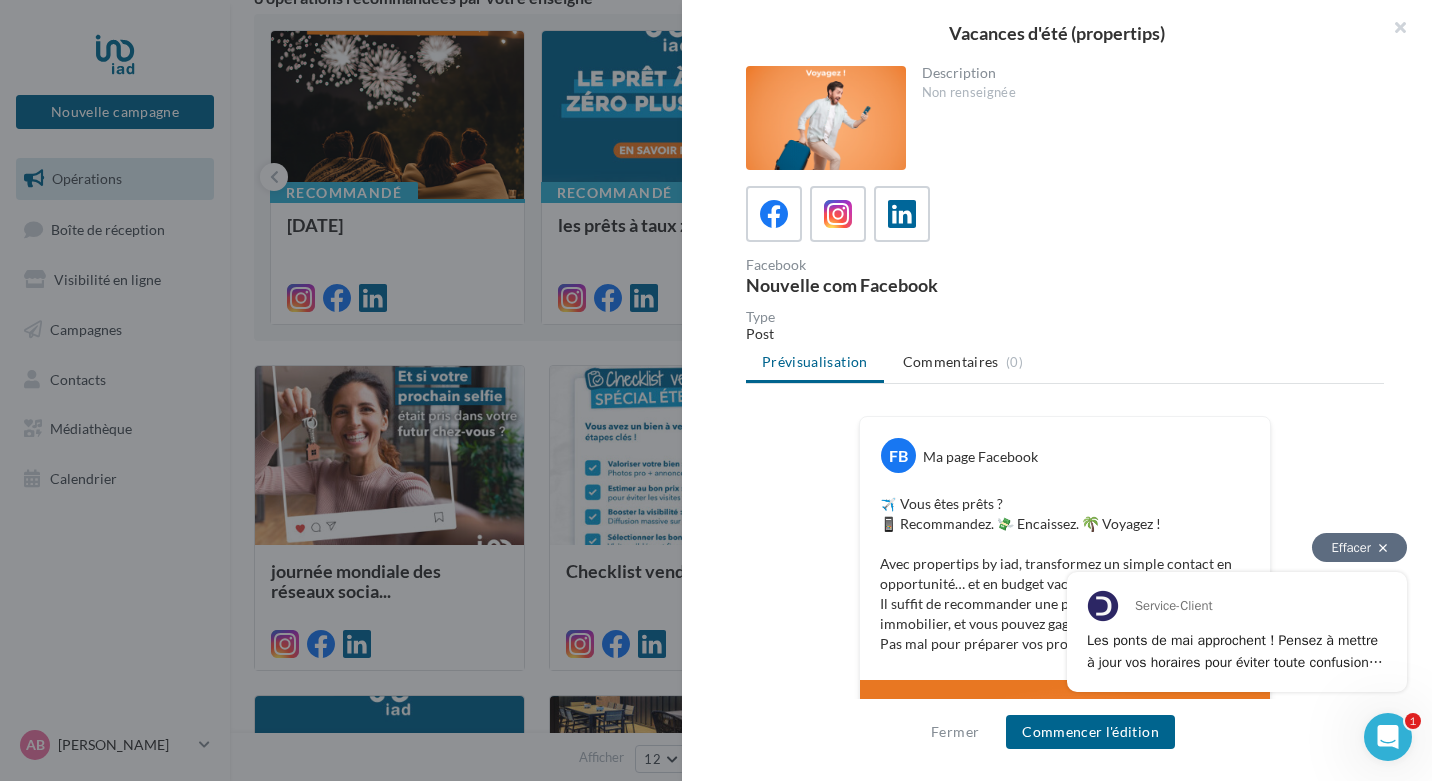 scroll, scrollTop: 0, scrollLeft: 0, axis: both 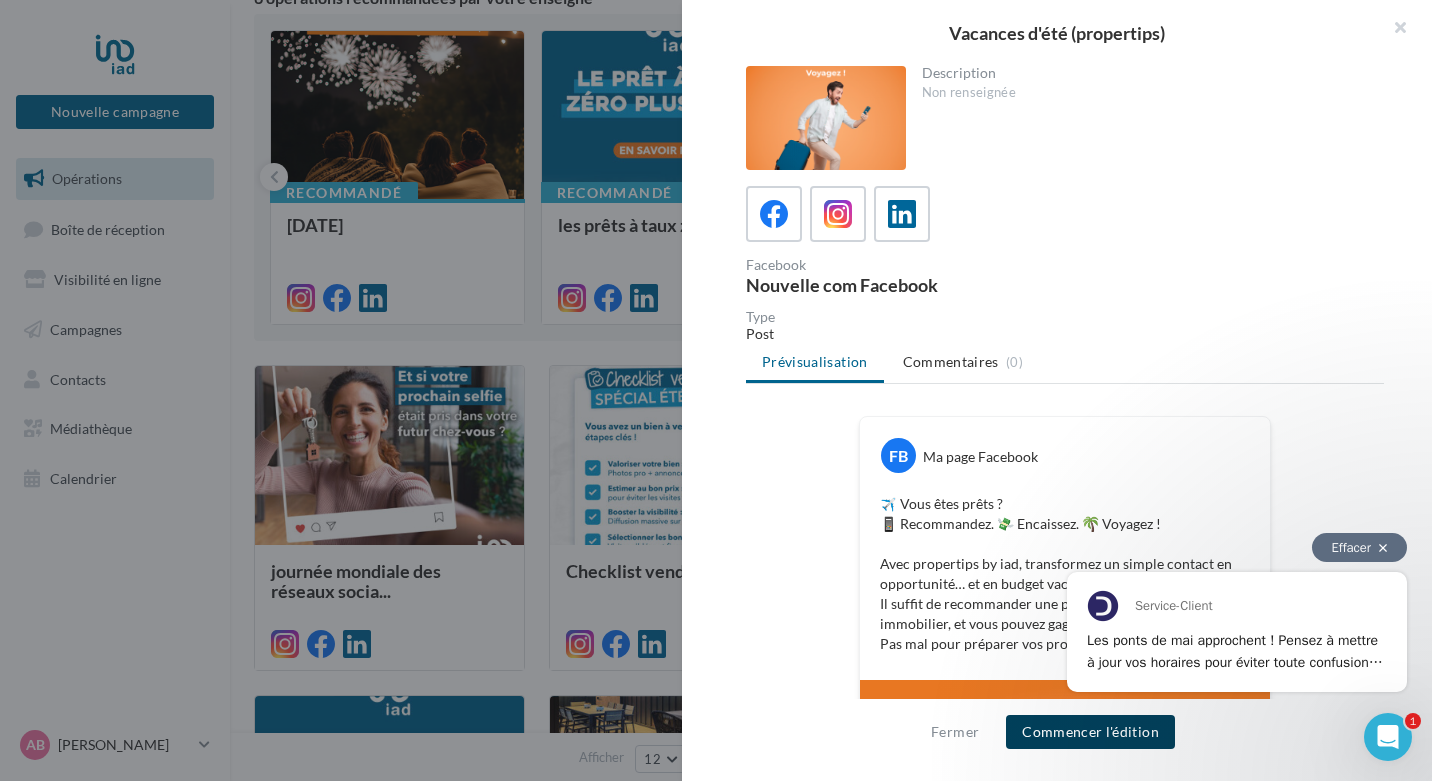 click on "Commencer l'édition" at bounding box center [1090, 732] 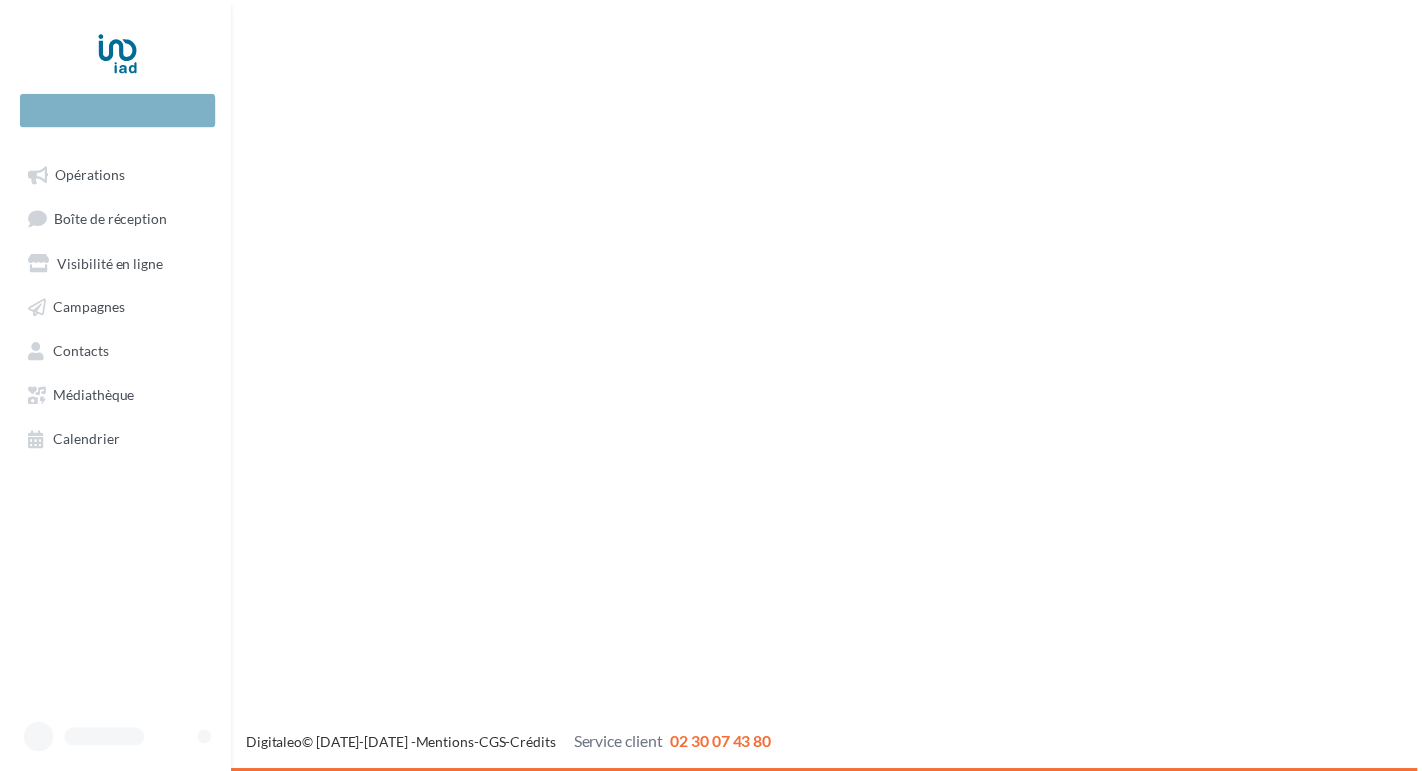 scroll, scrollTop: 0, scrollLeft: 0, axis: both 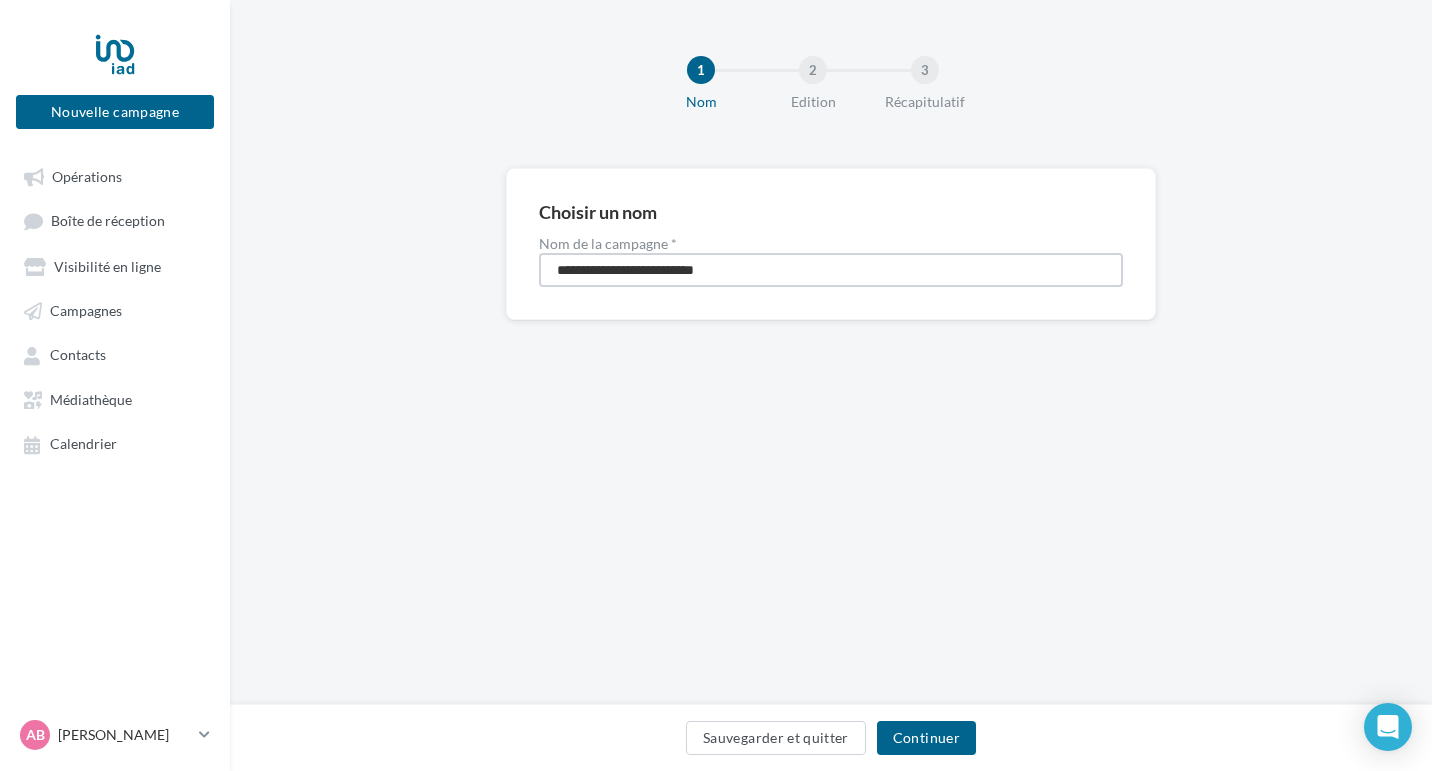 click on "**********" at bounding box center (831, 270) 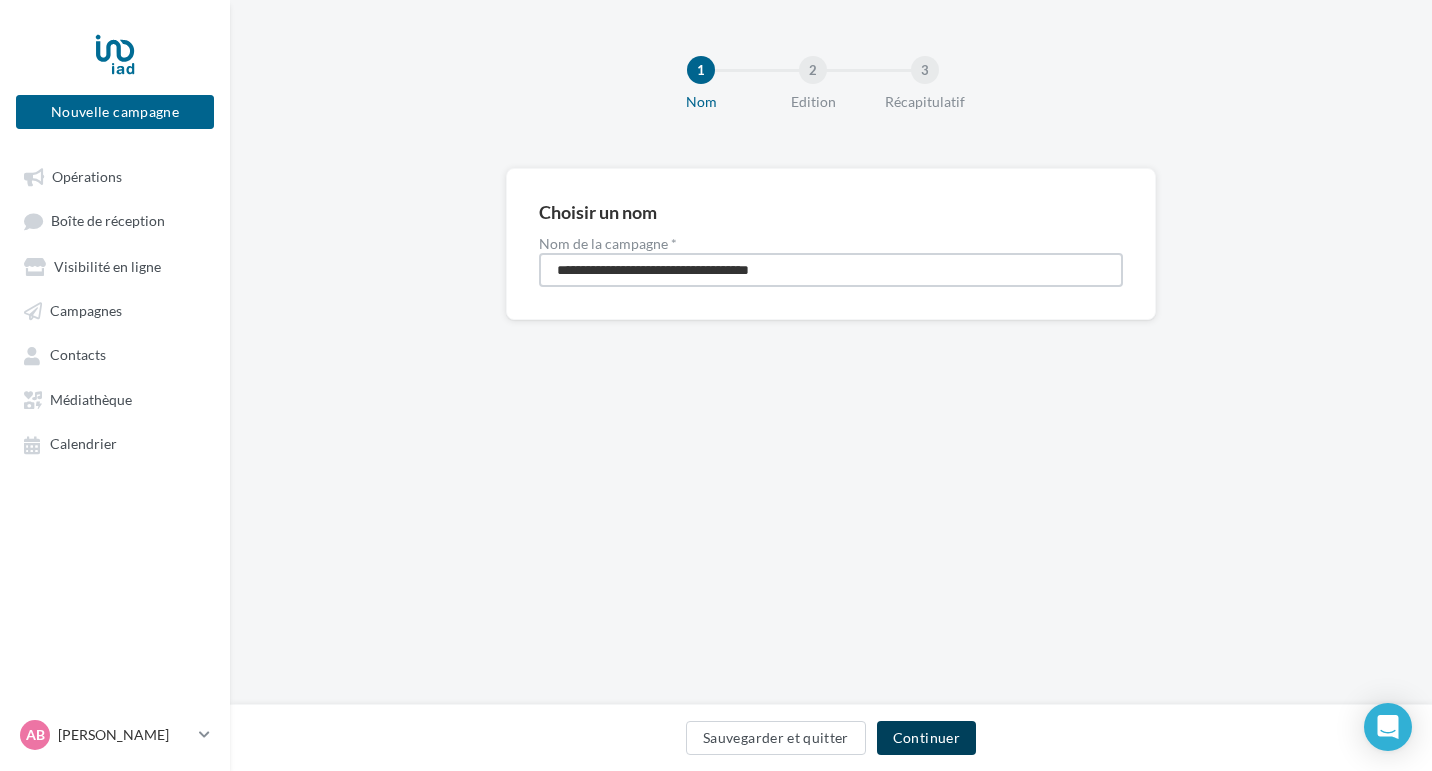 type on "**********" 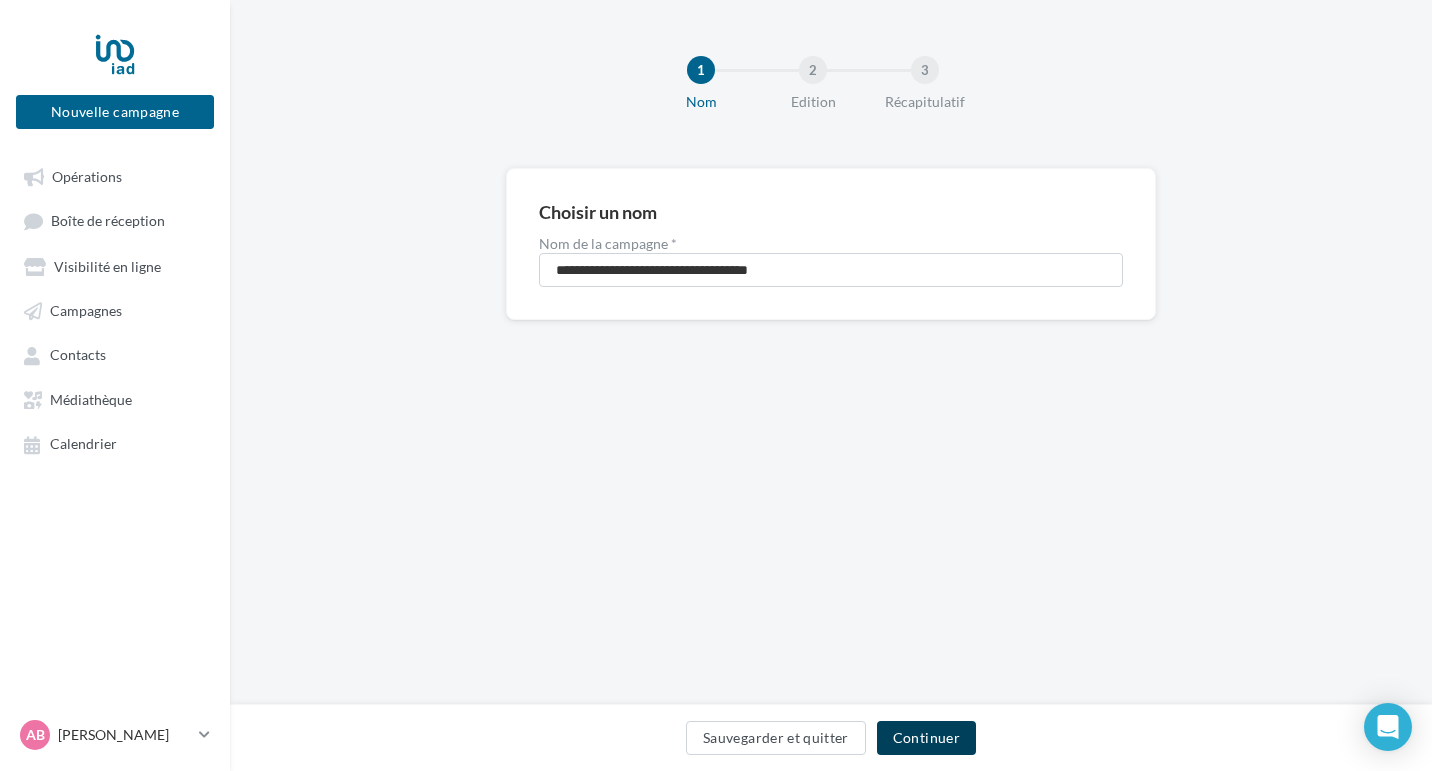 click on "Continuer" at bounding box center (926, 738) 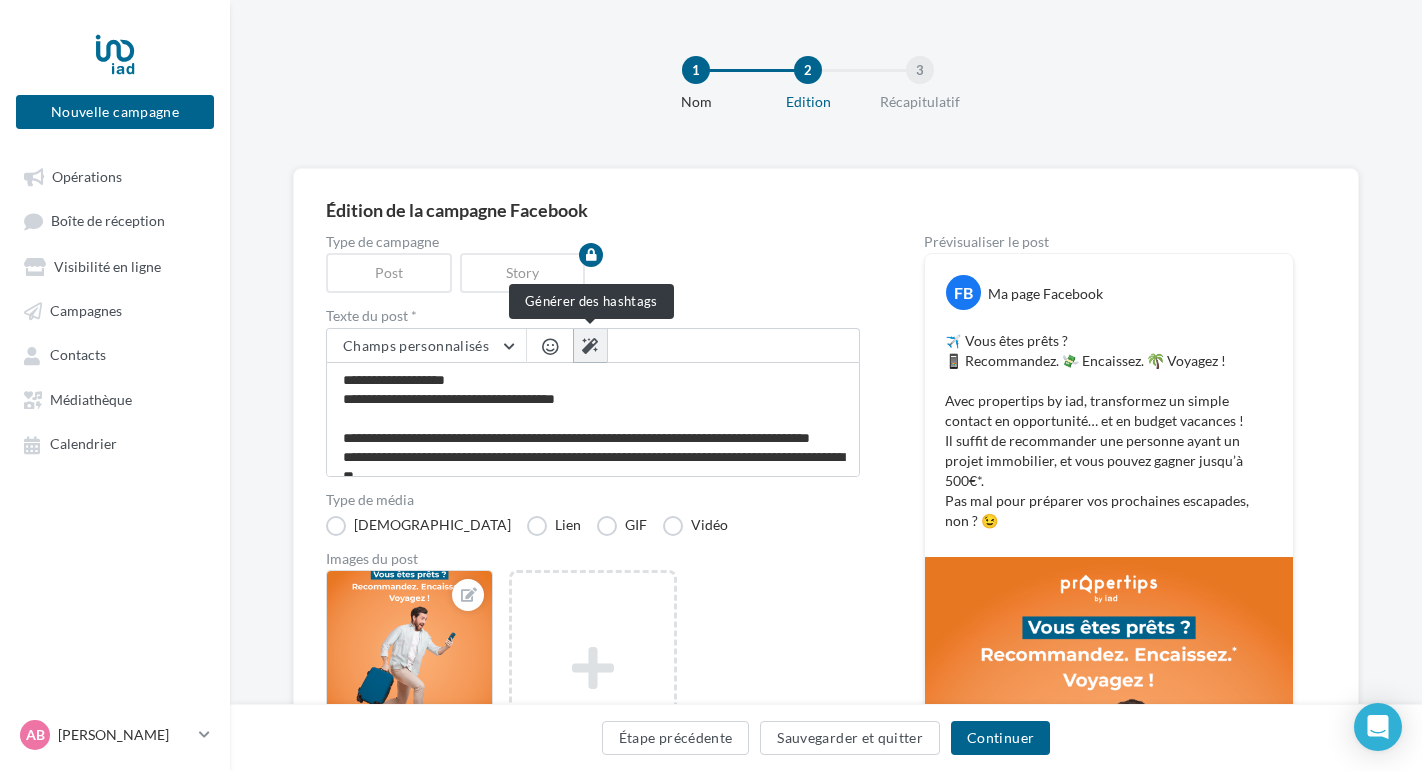 click at bounding box center [590, 346] 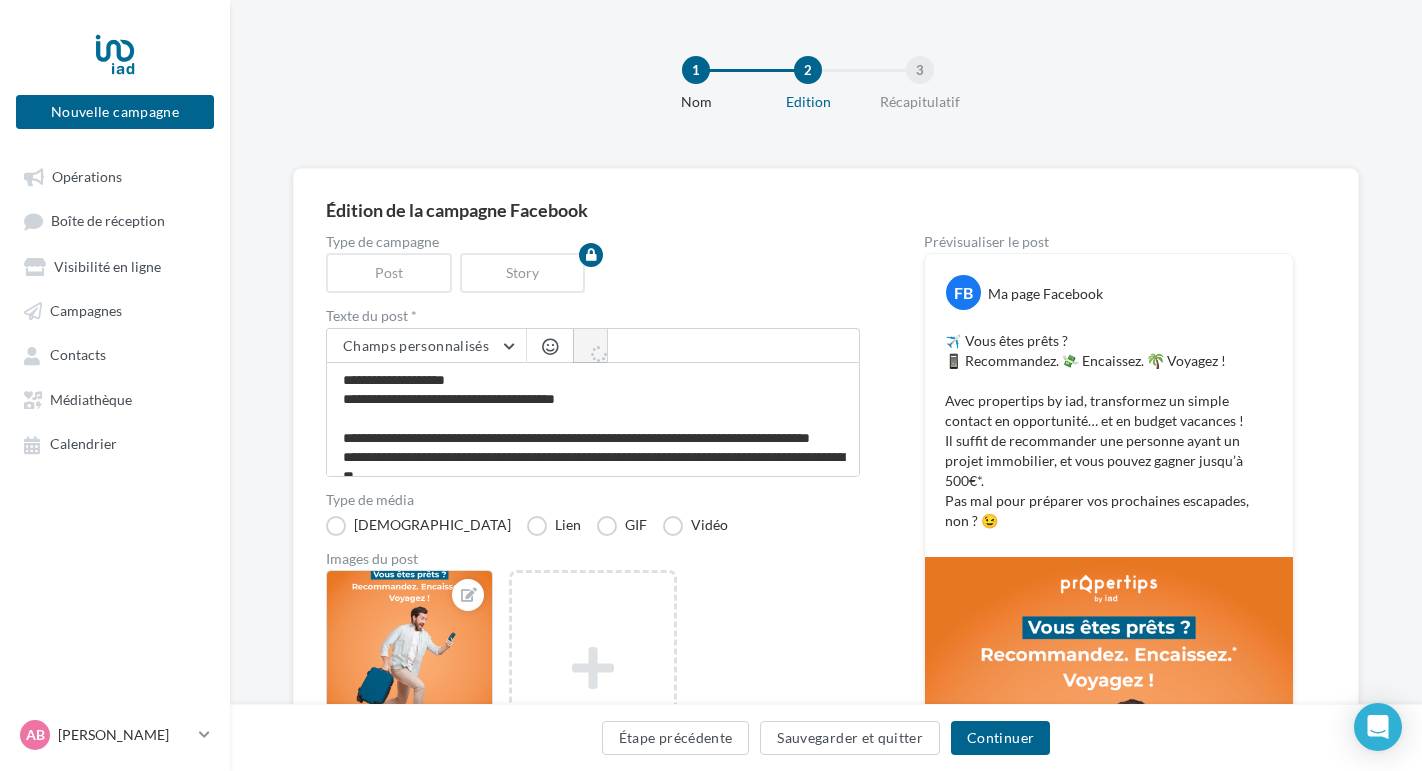 type on "**********" 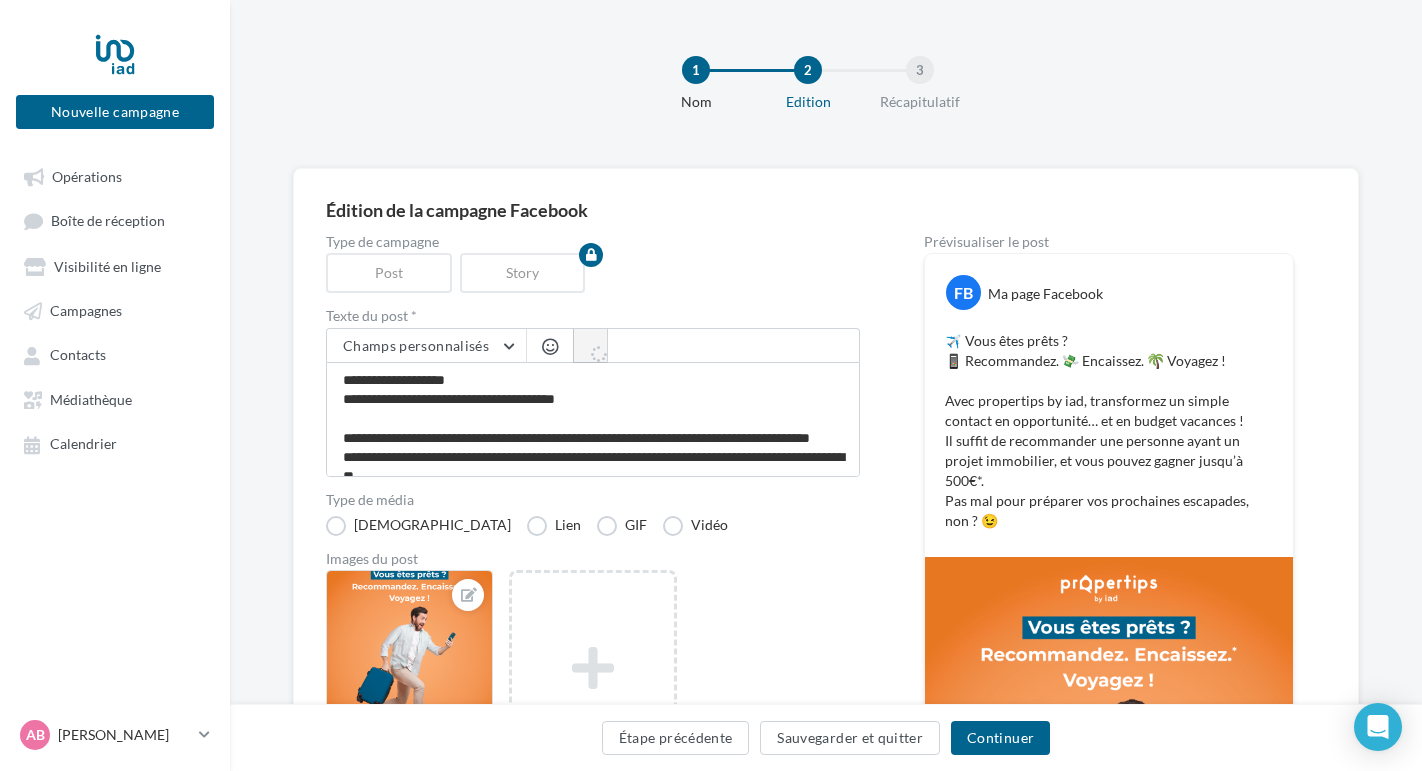 type on "**********" 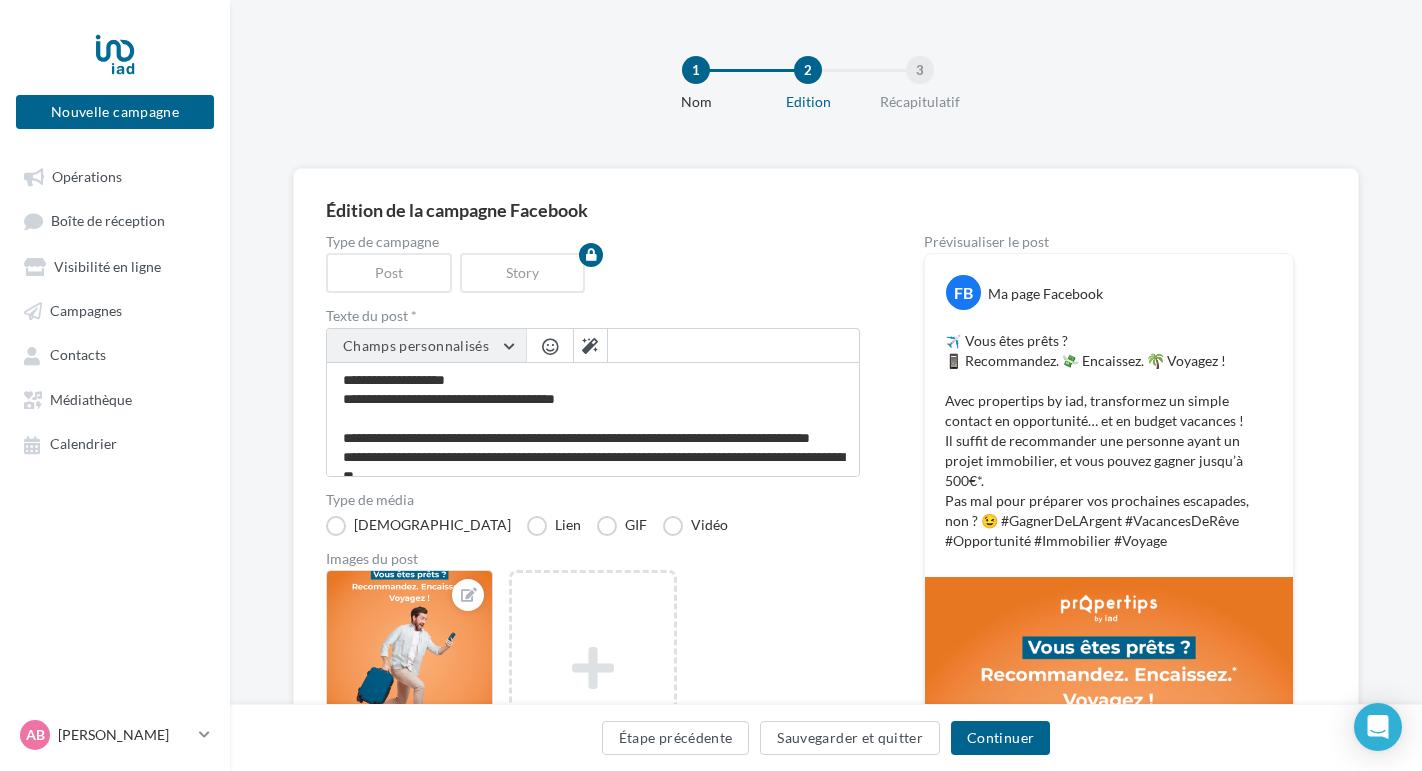 click on "Champs personnalisés" at bounding box center [416, 345] 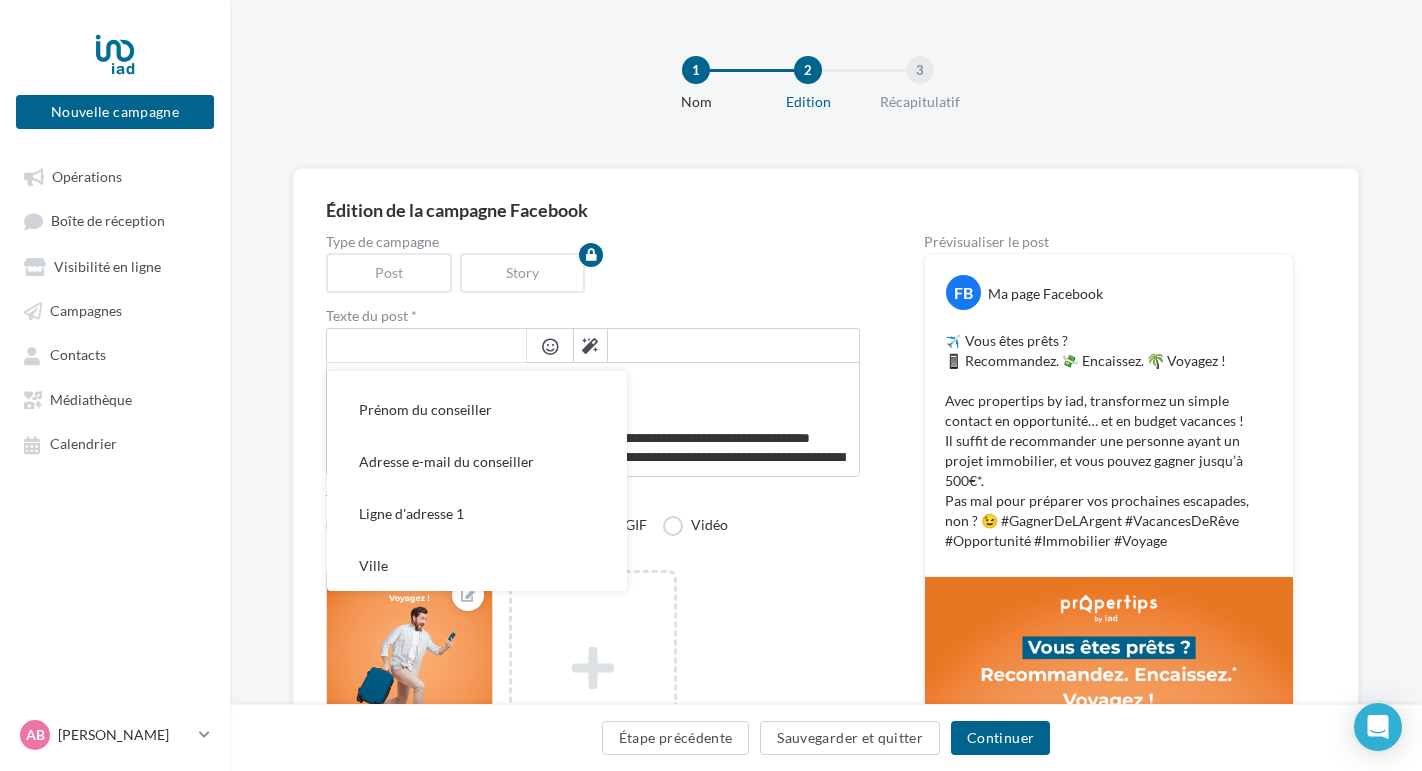 scroll, scrollTop: 266, scrollLeft: 0, axis: vertical 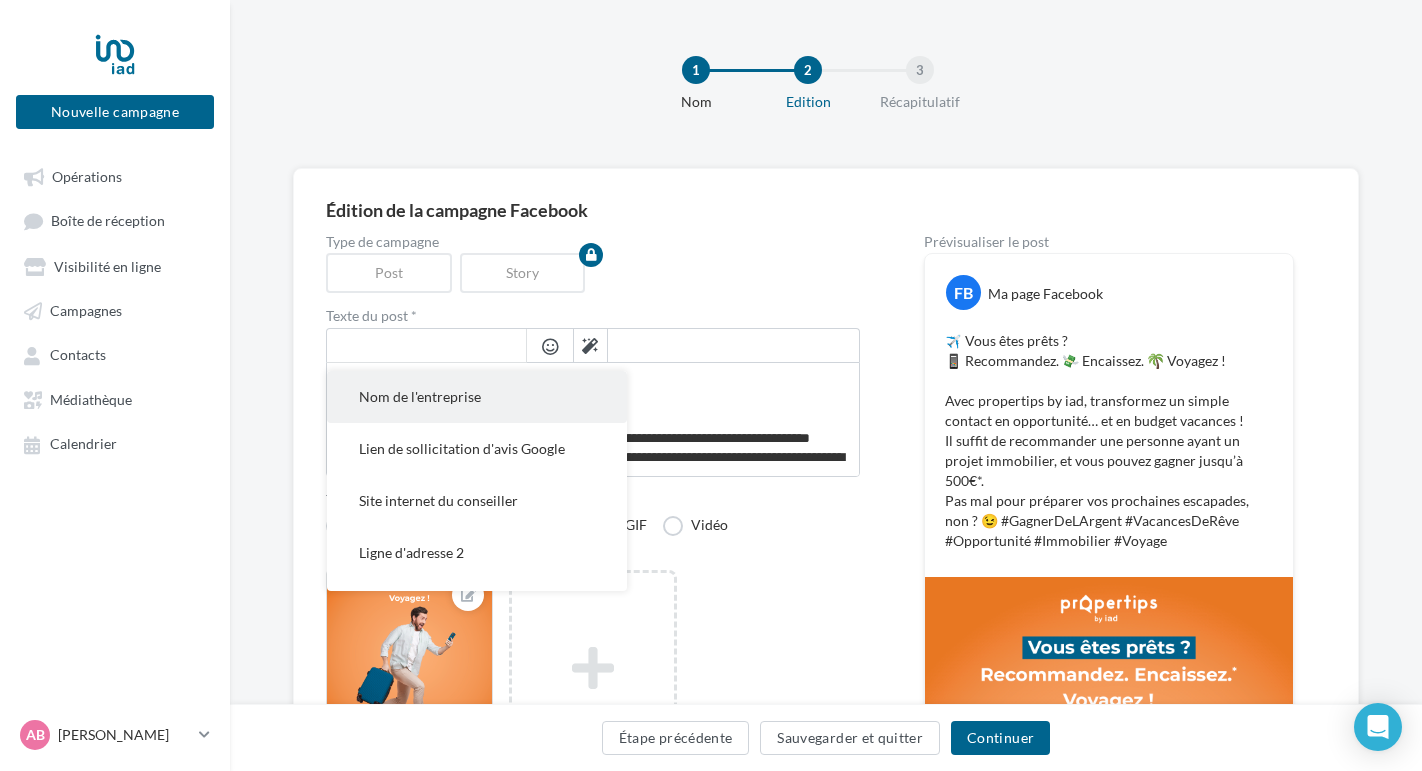 click on "Nom de l'entreprise" at bounding box center [477, 397] 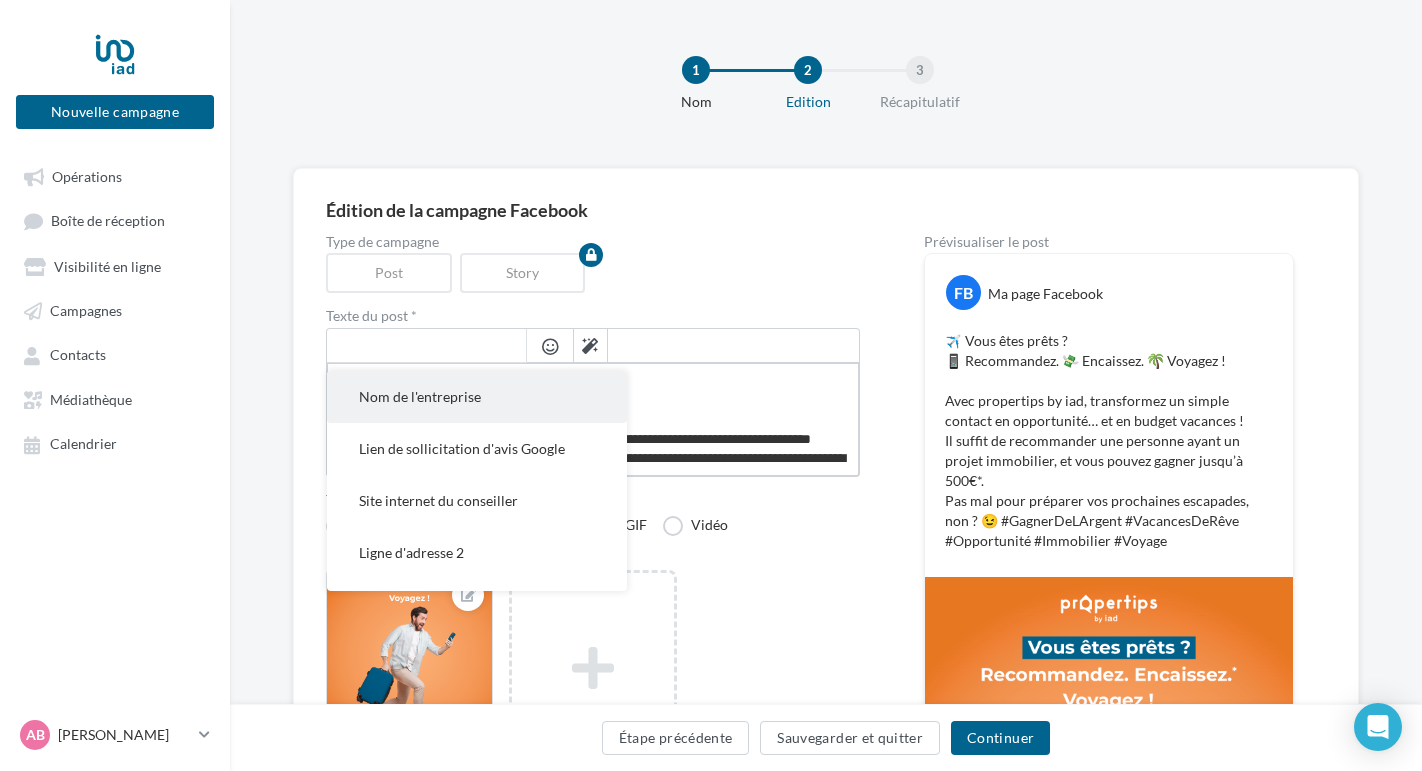 type on "**********" 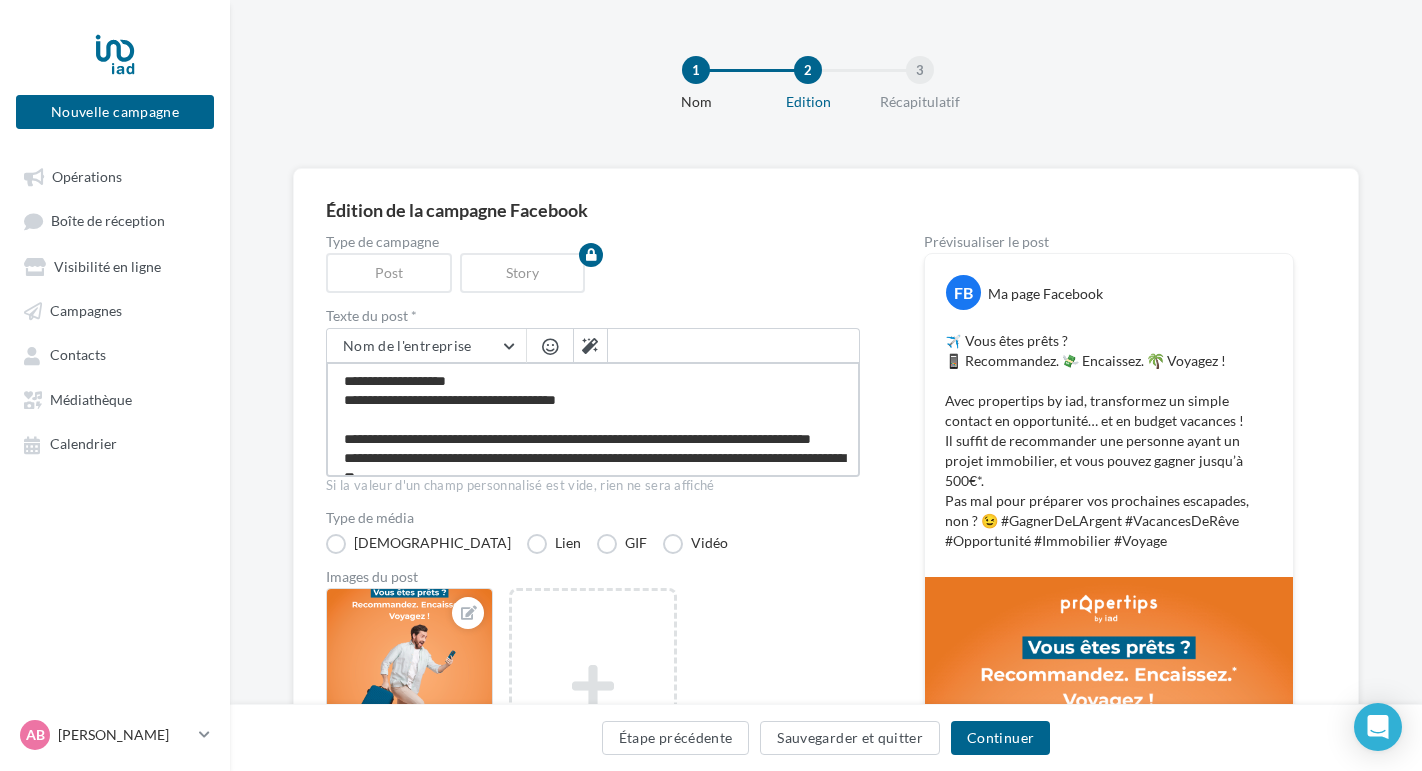 scroll, scrollTop: 78, scrollLeft: 0, axis: vertical 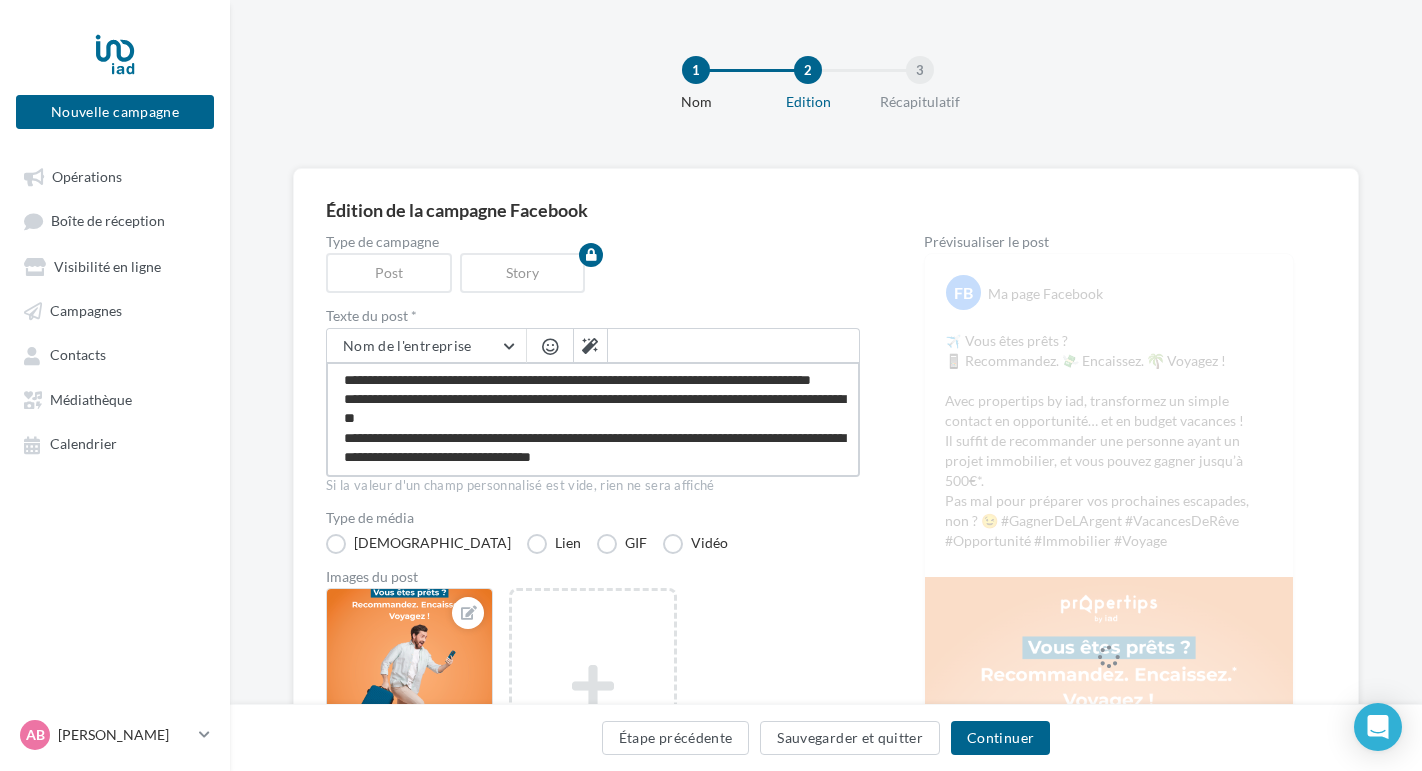 type on "**********" 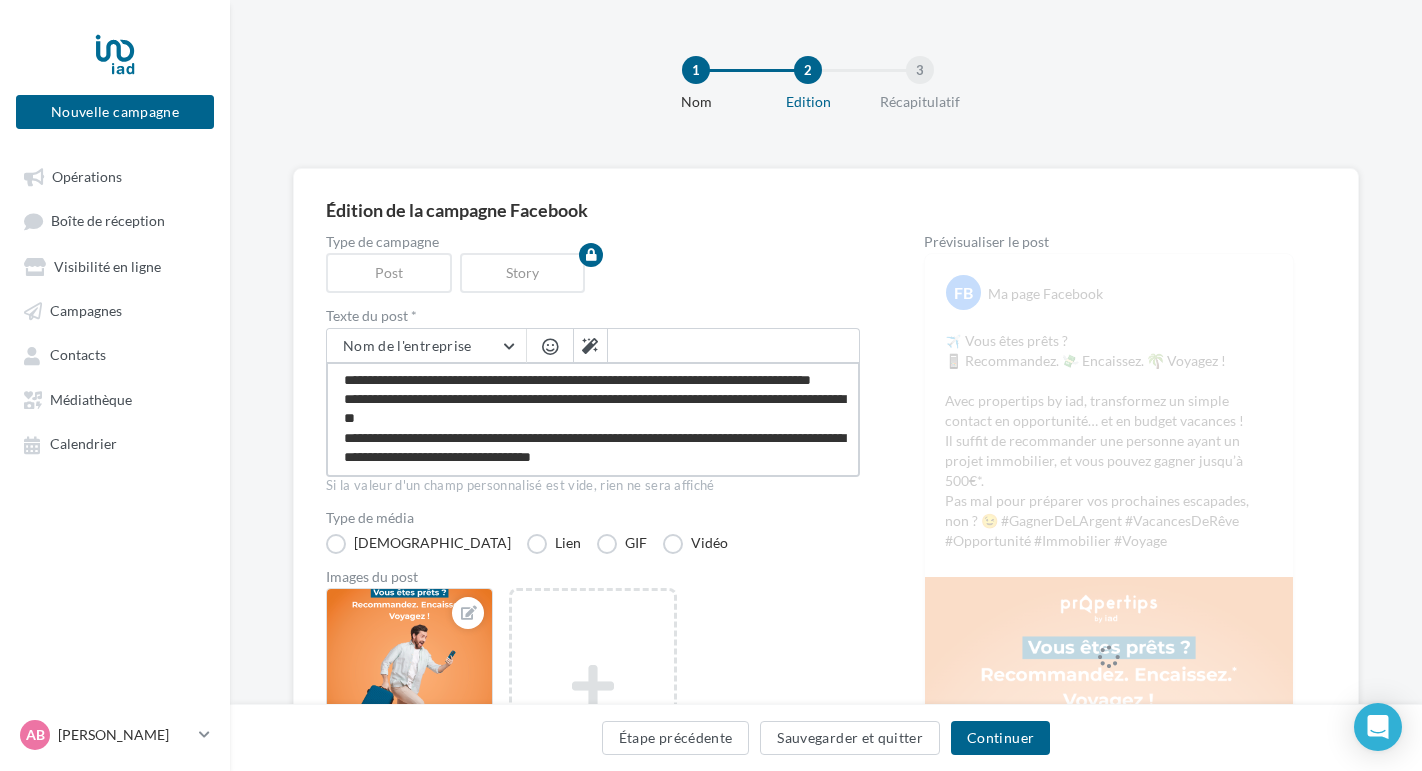 type on "**********" 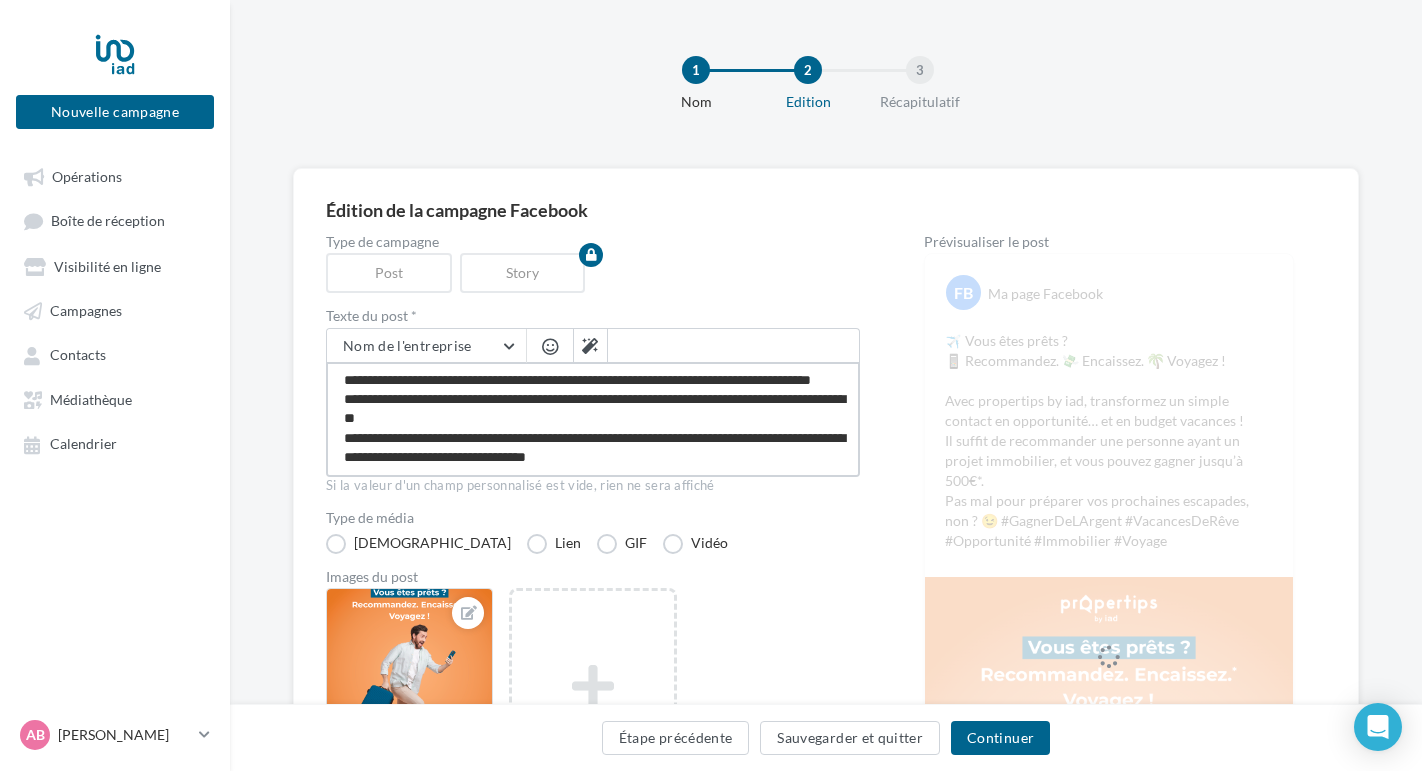 type on "**********" 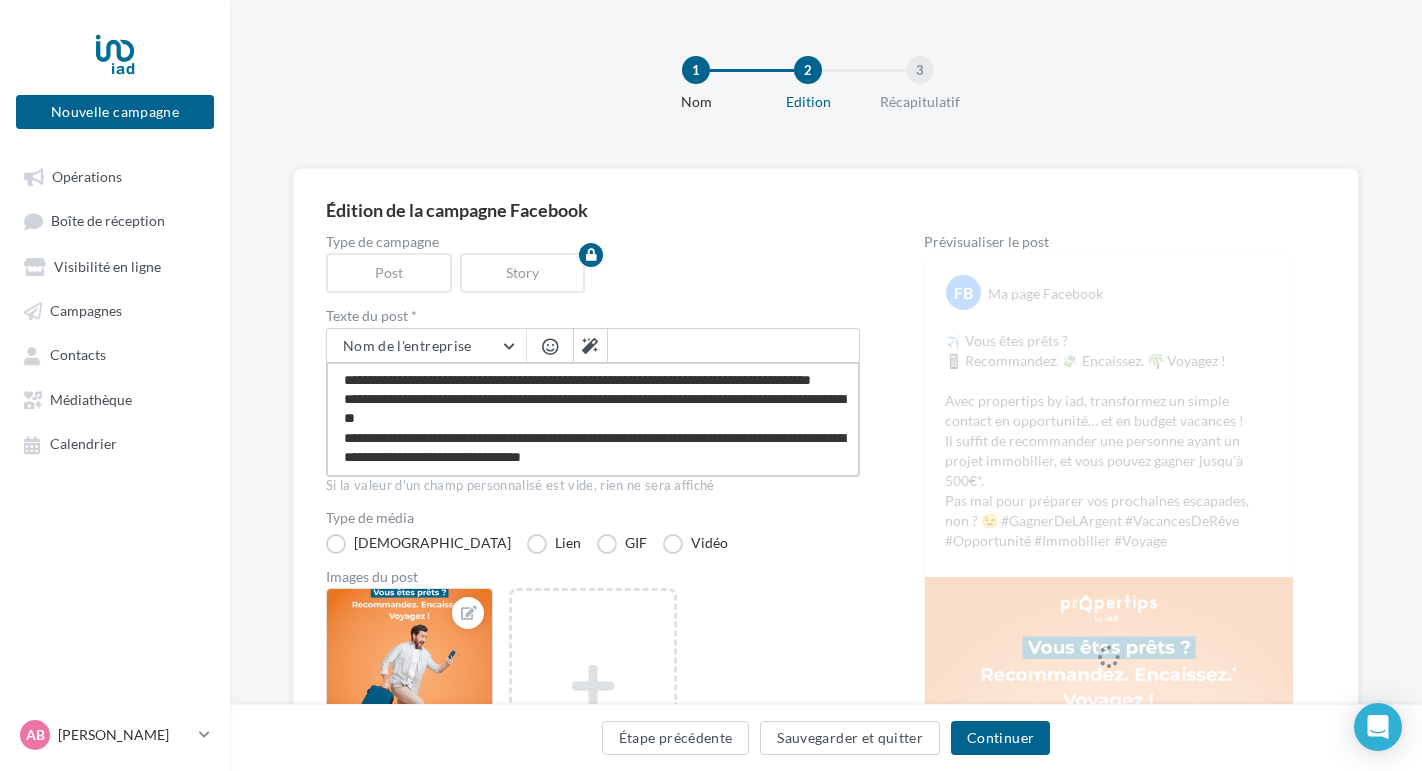 type on "**********" 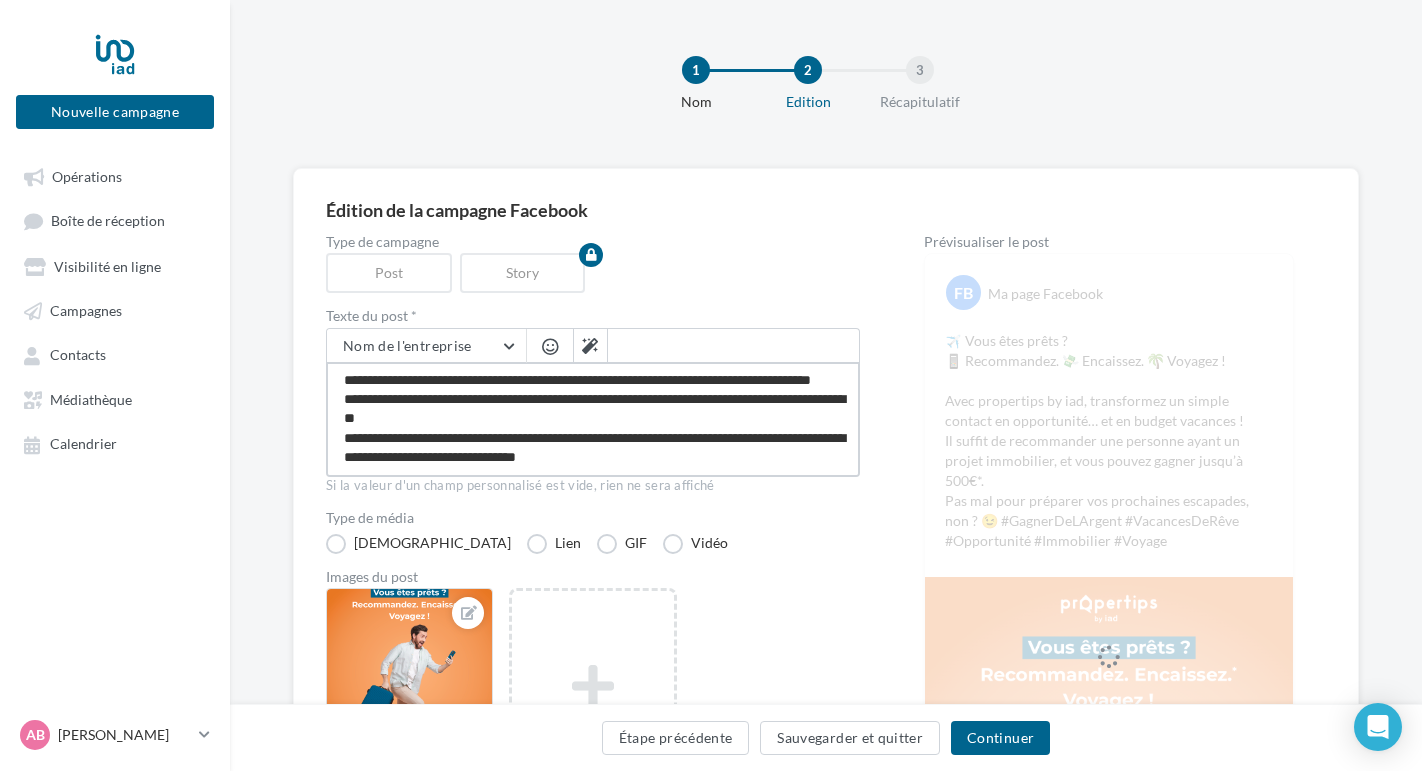type on "**********" 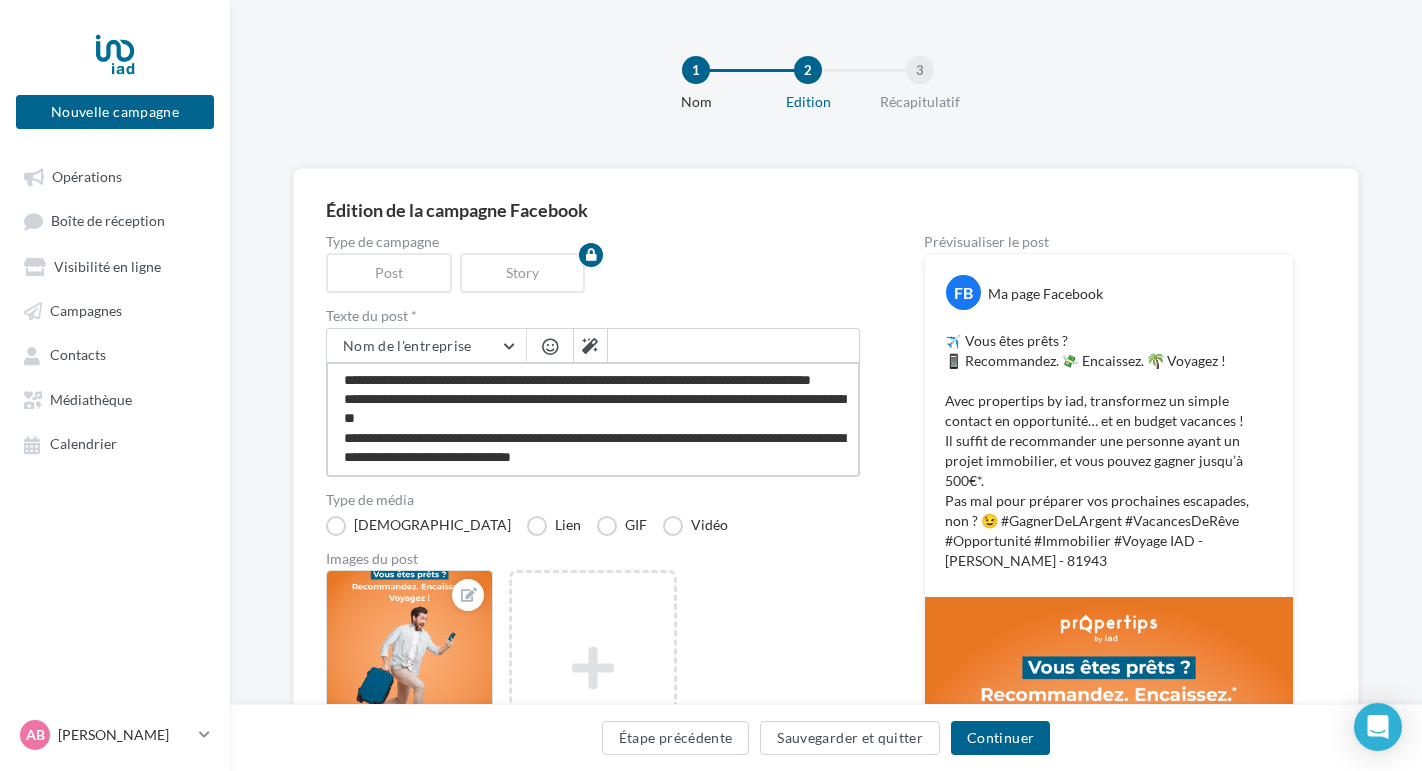 type on "**********" 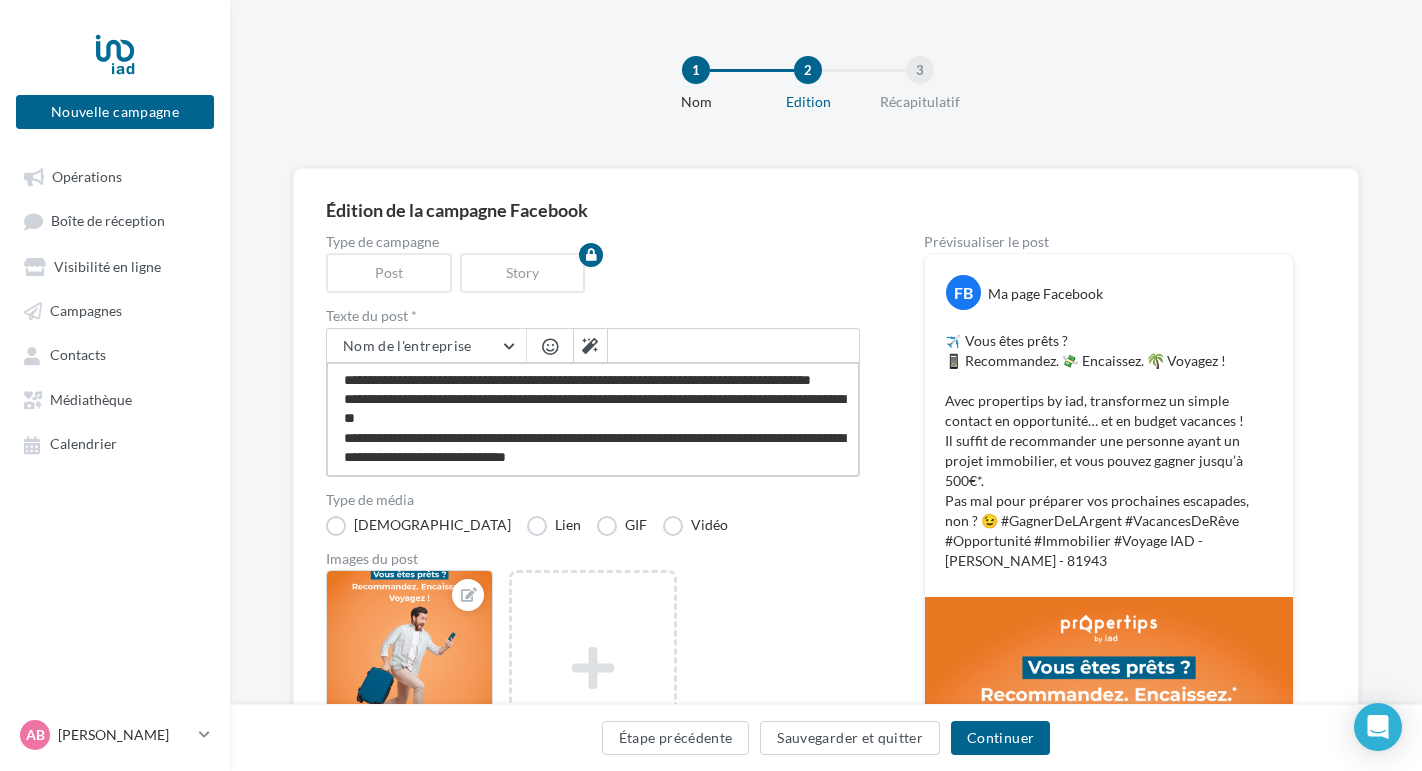 type on "**********" 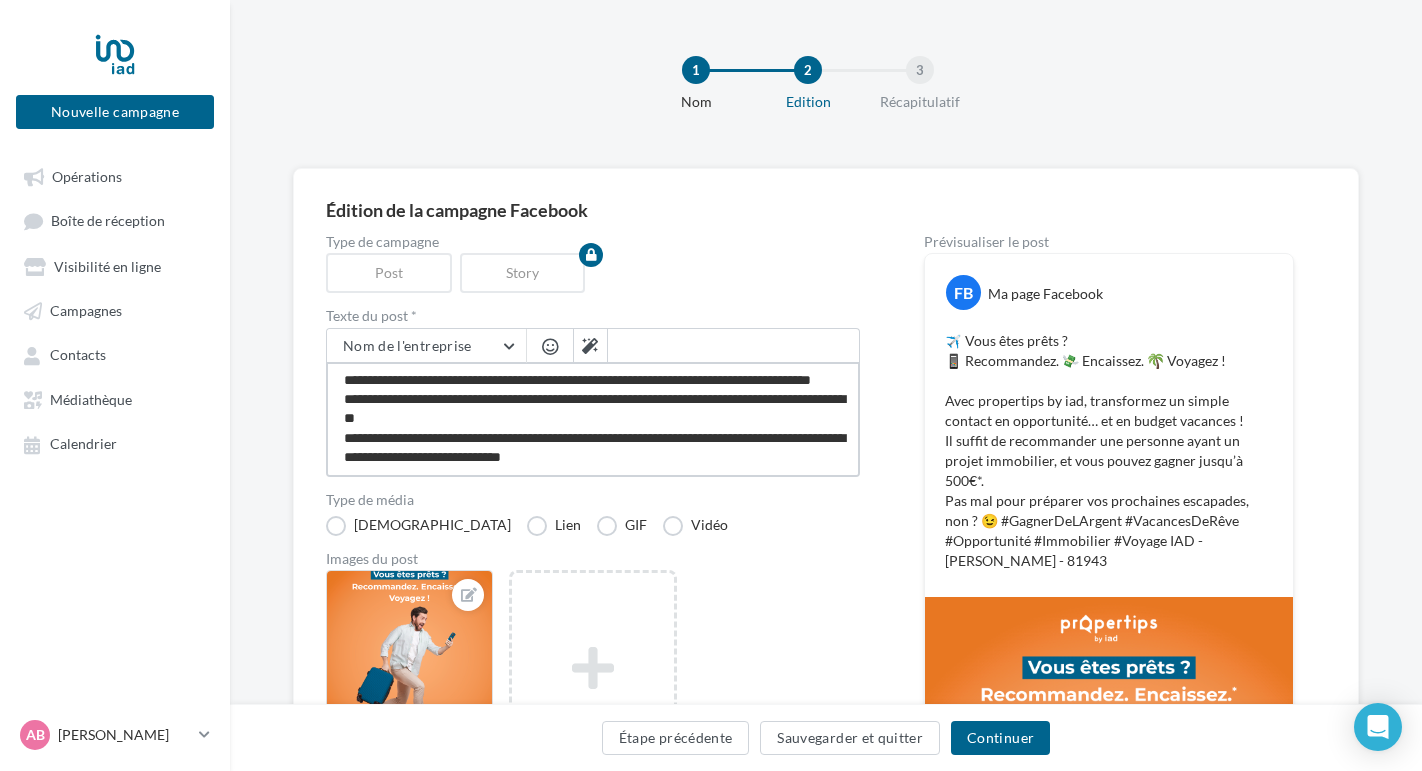 type on "**********" 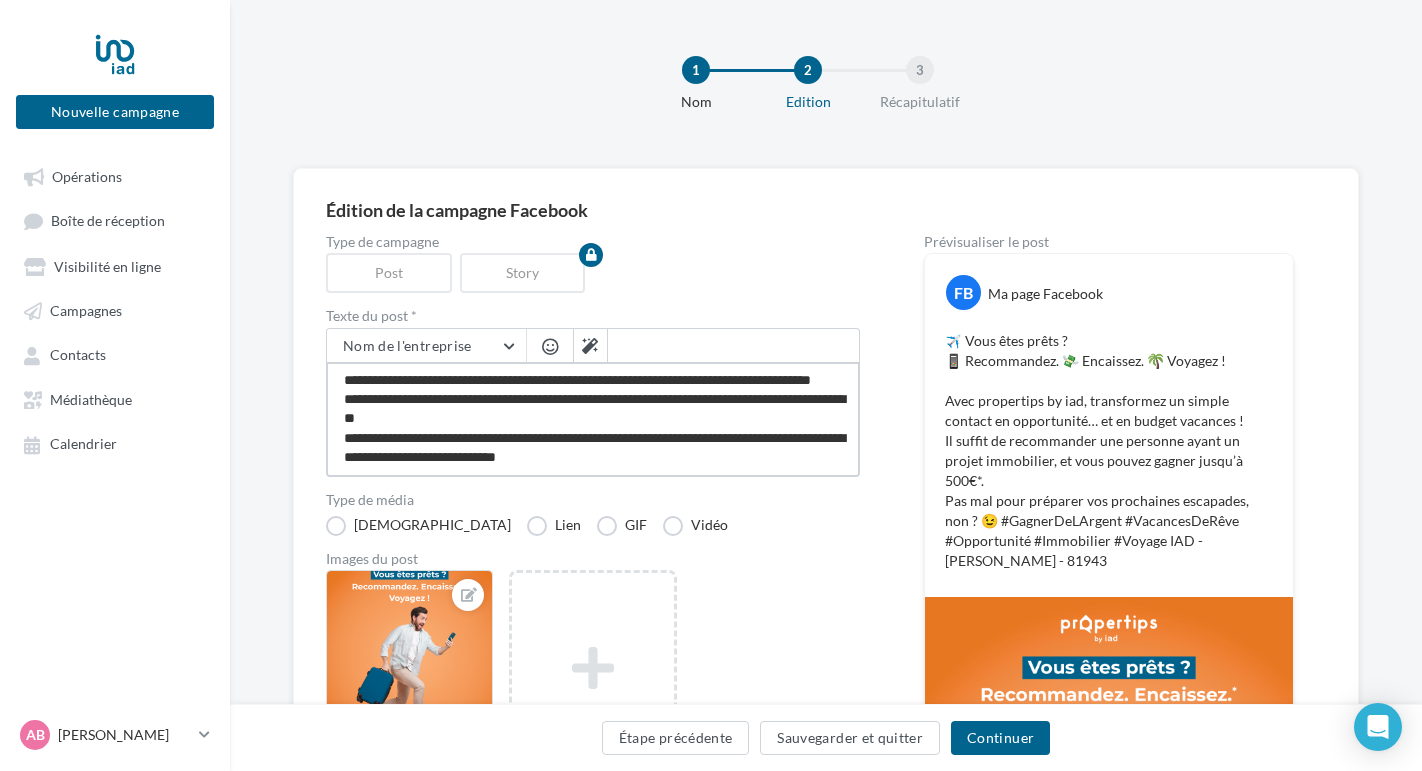 type on "**********" 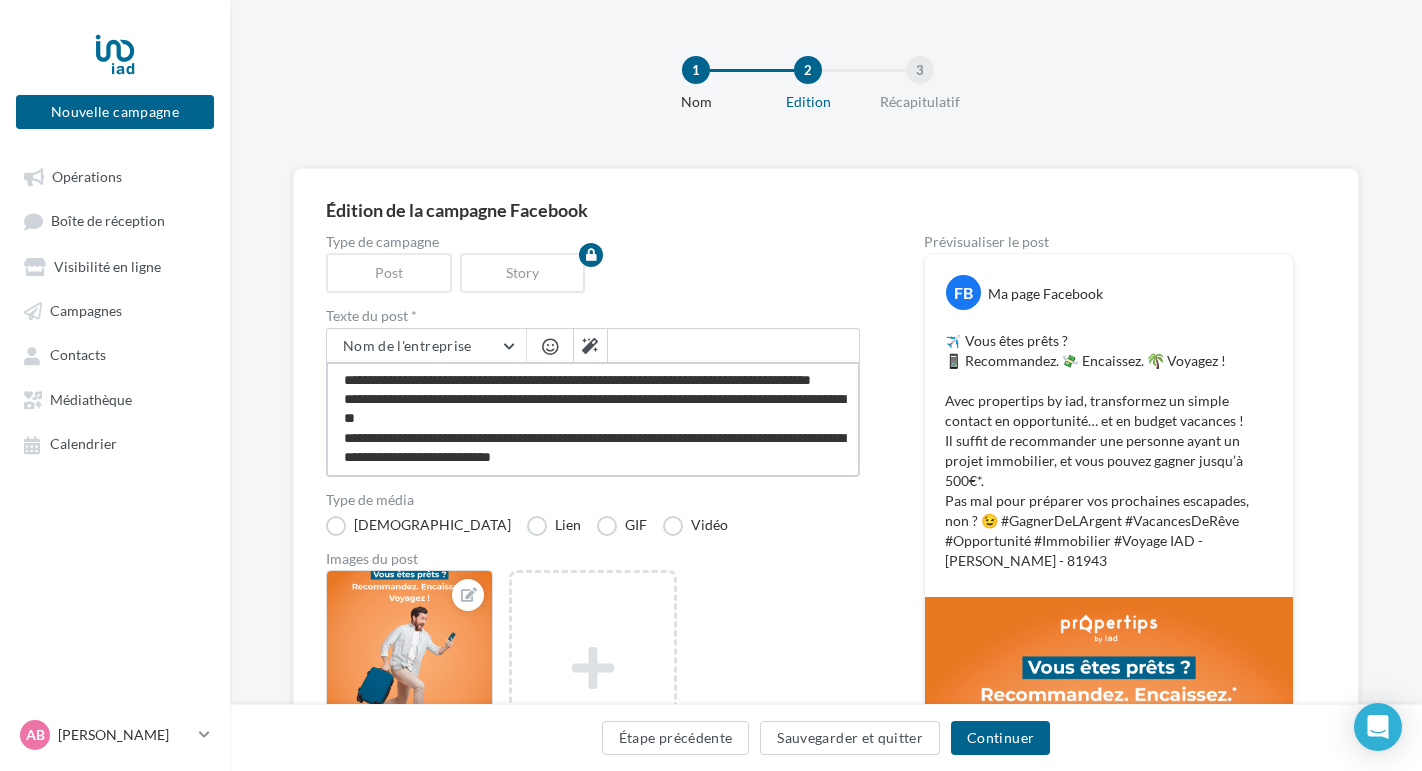 type on "**********" 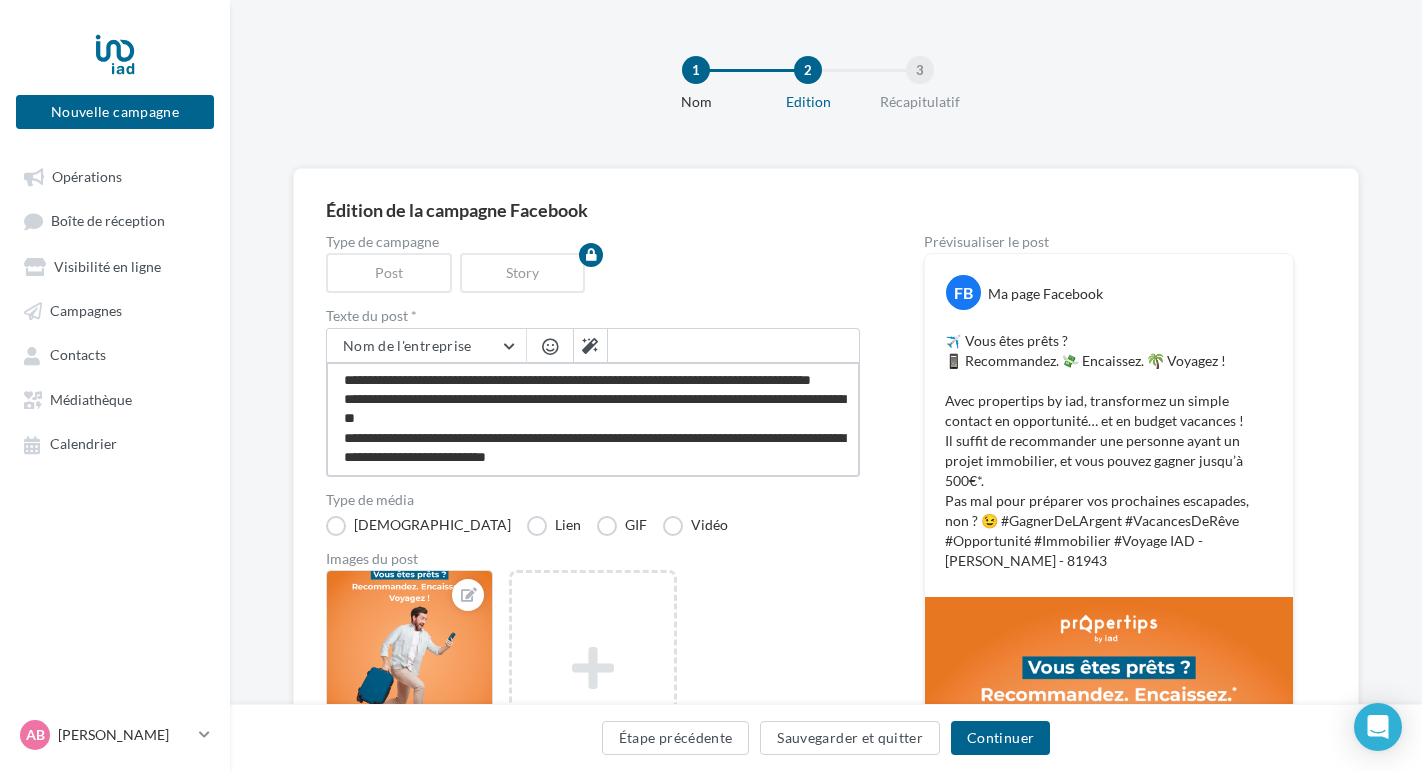 type on "**********" 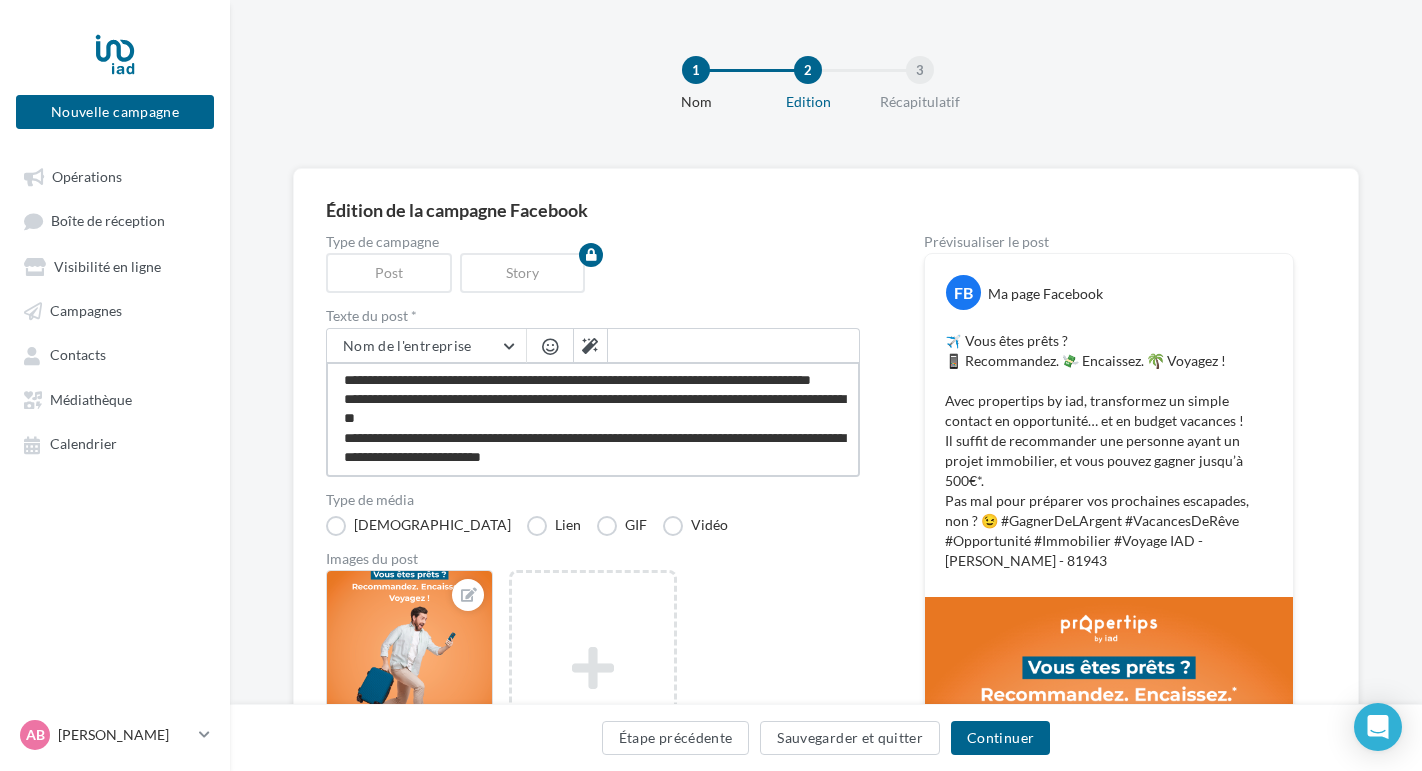 type on "**********" 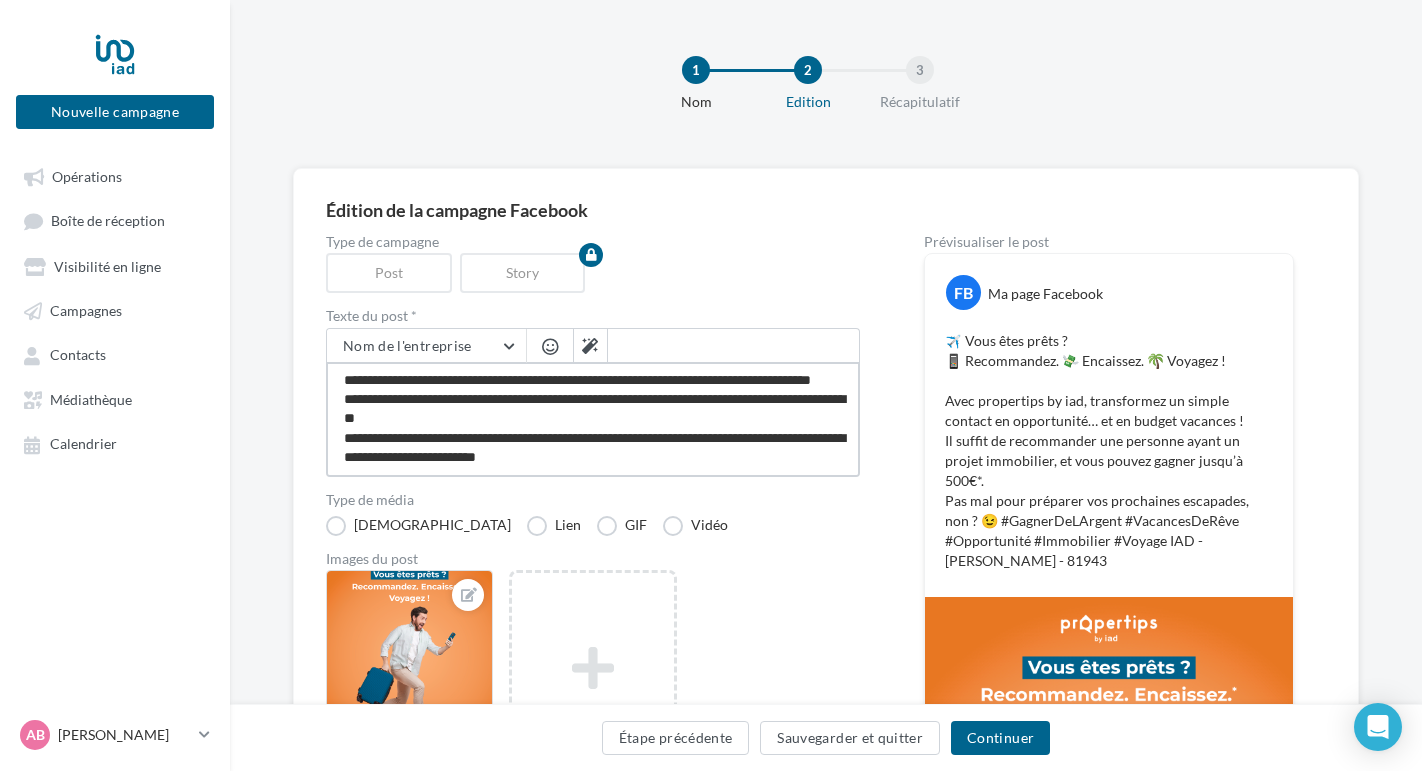 type on "**********" 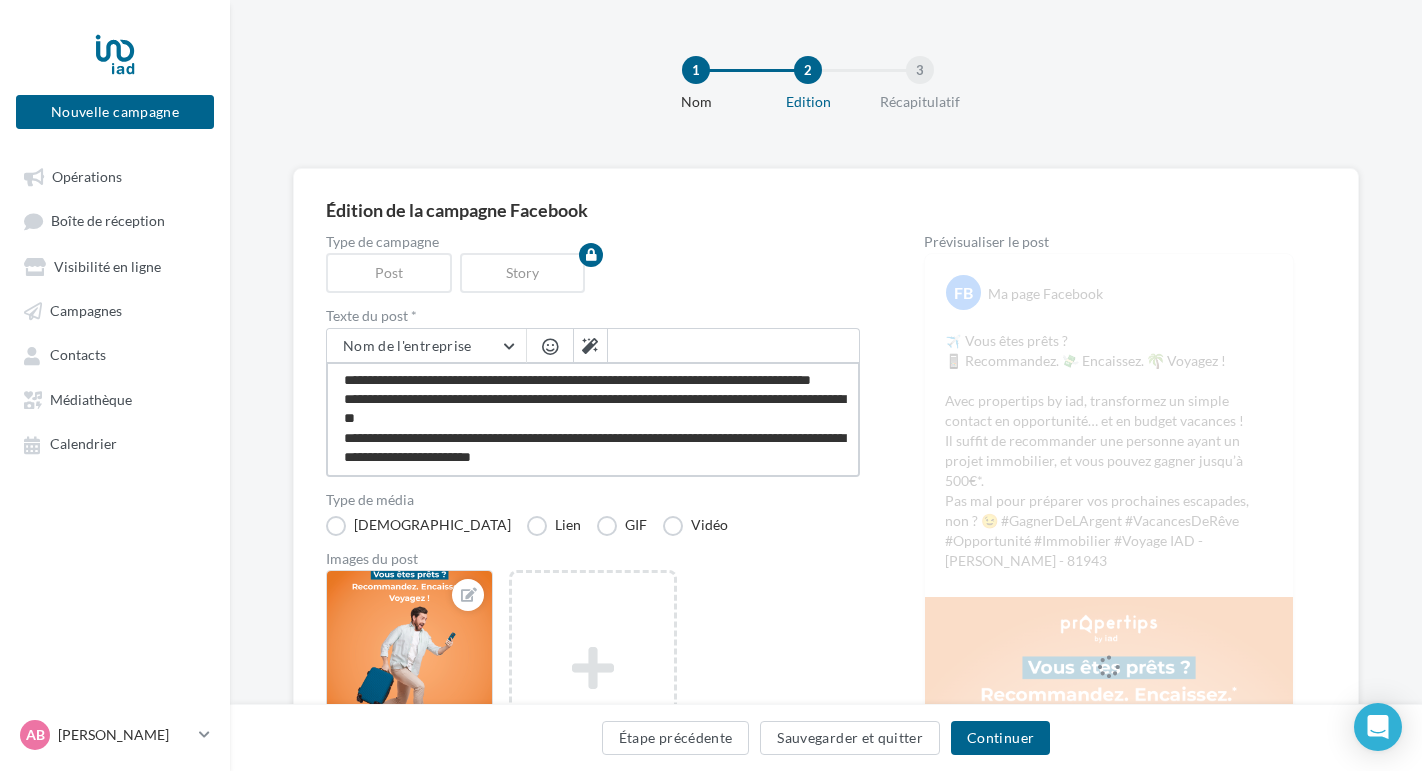 type on "**********" 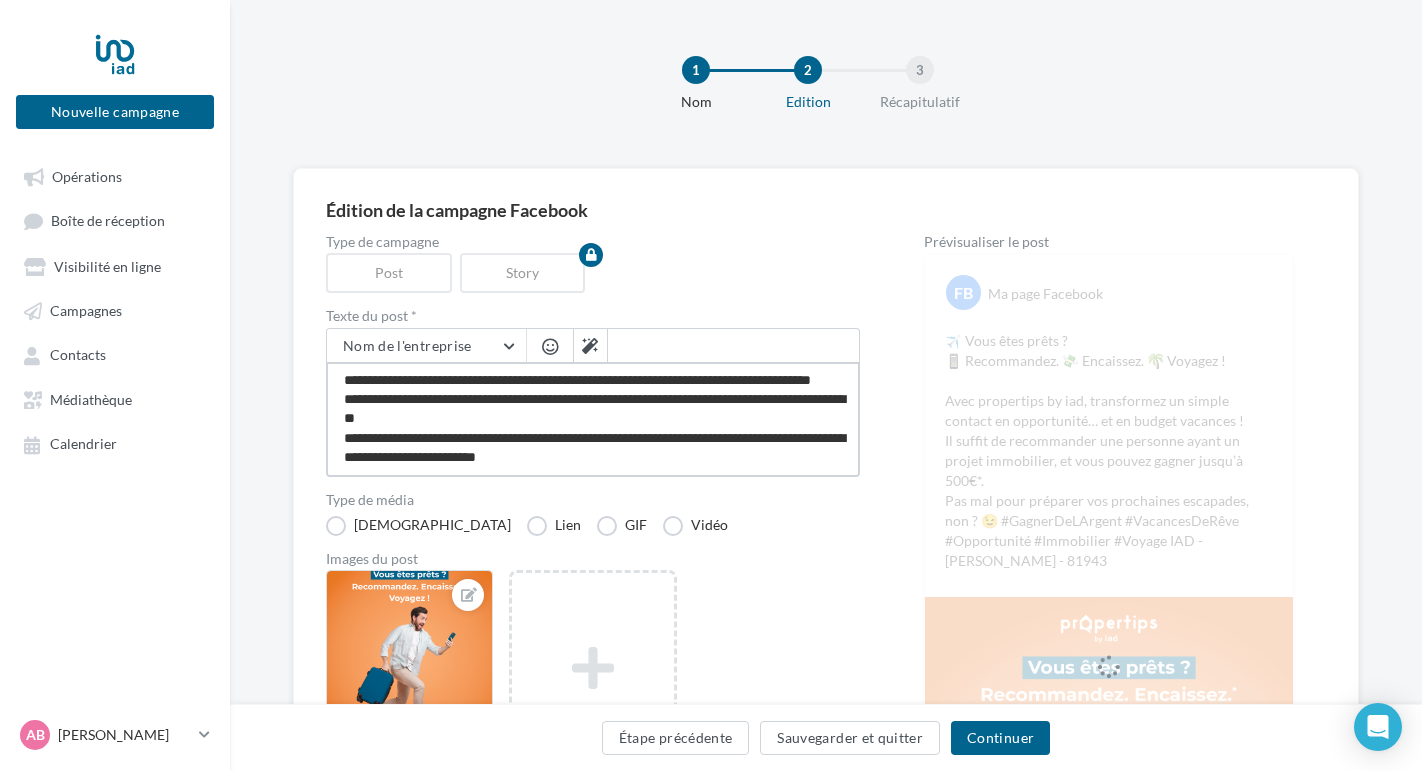 type on "**********" 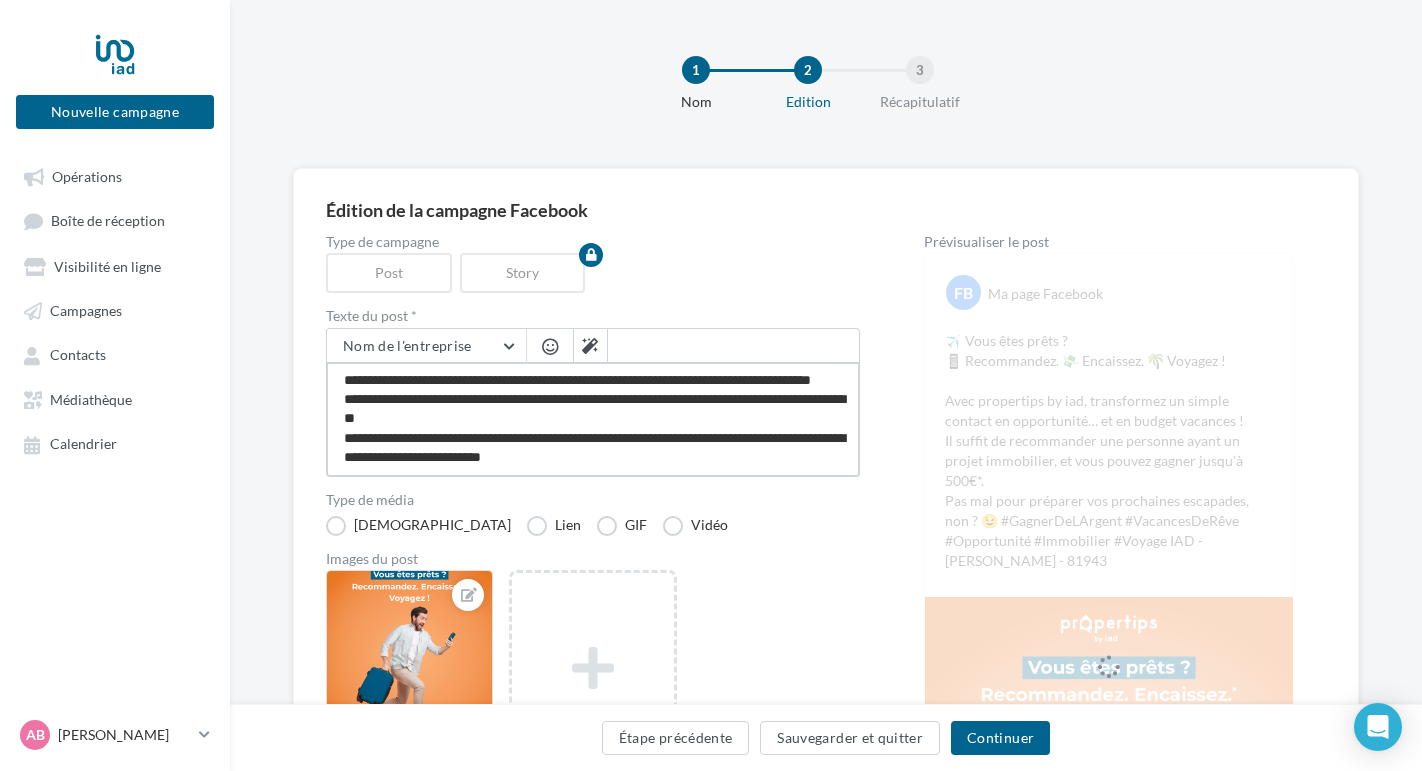 type on "**********" 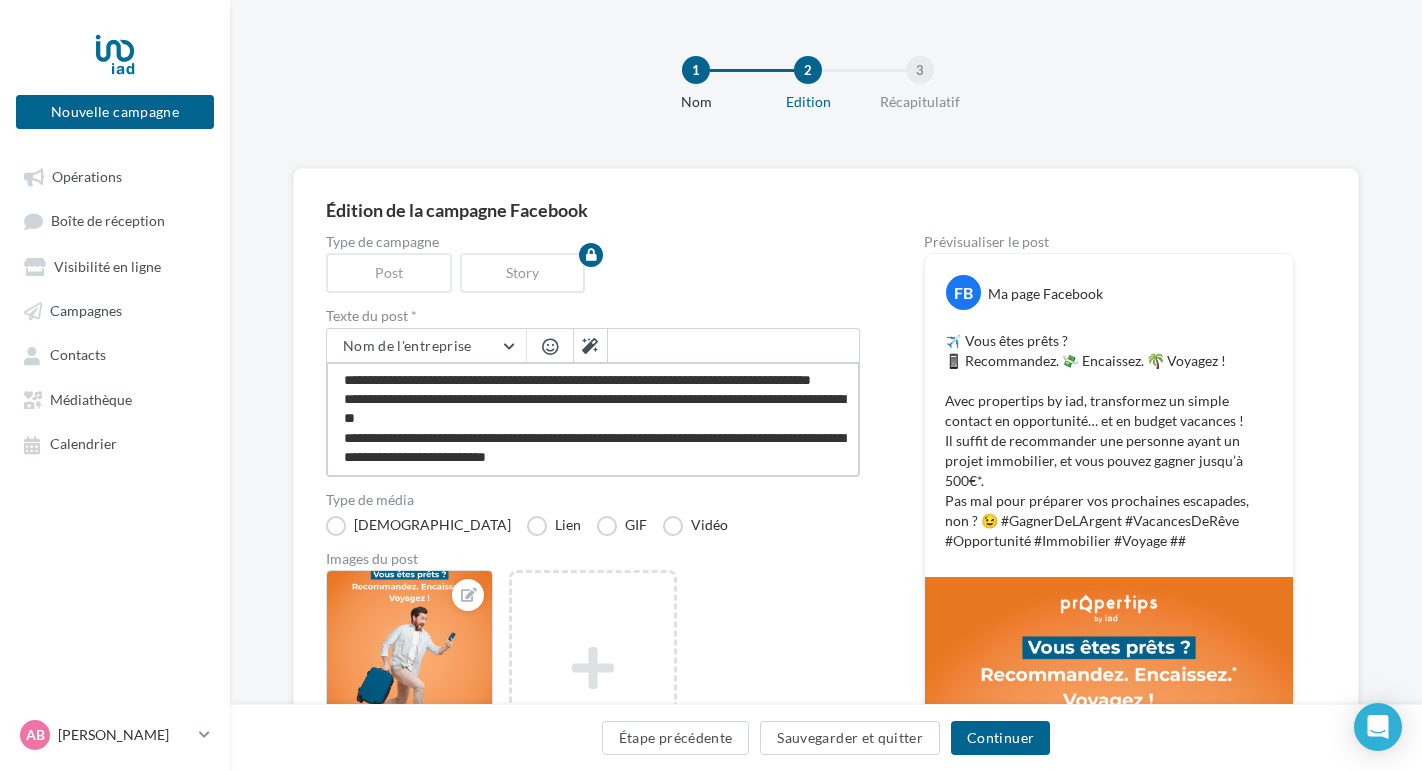 type on "**********" 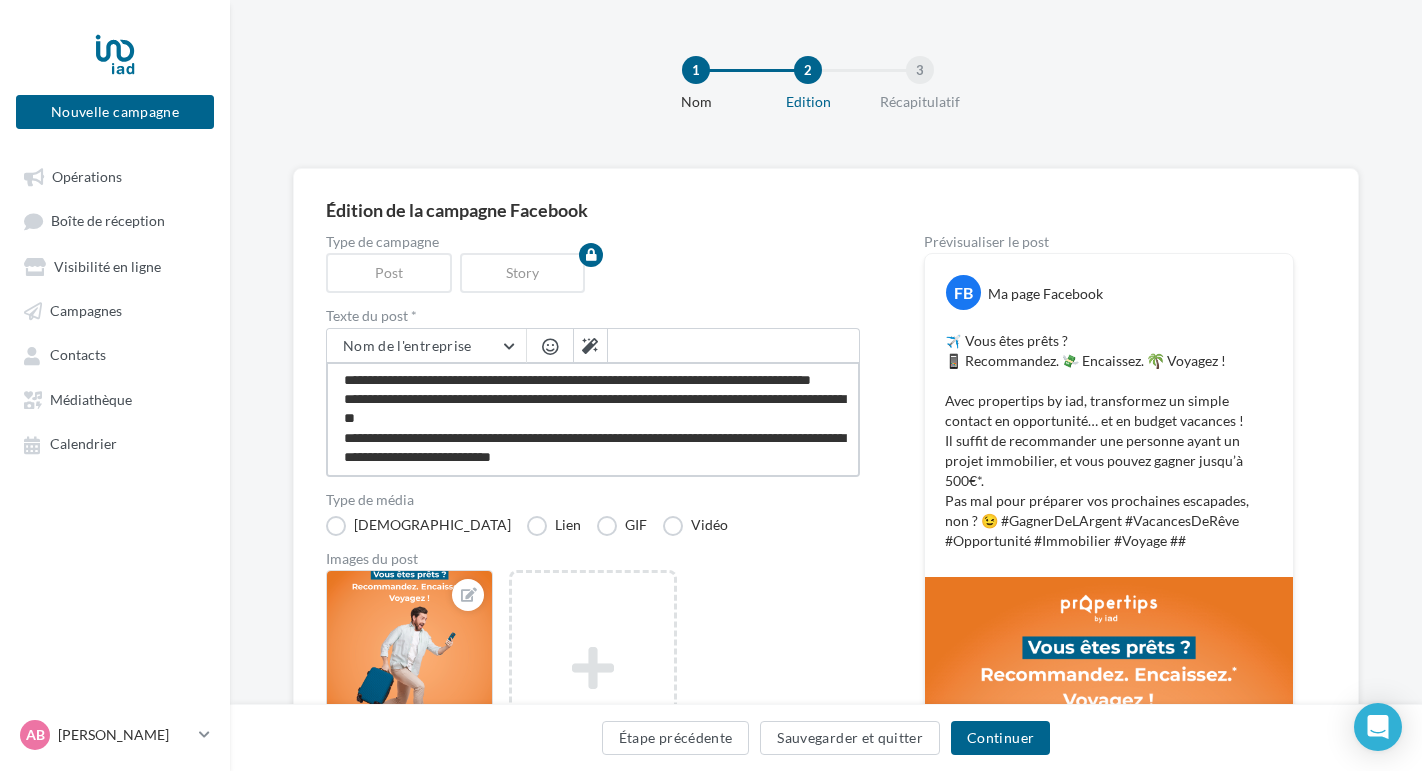 type on "**********" 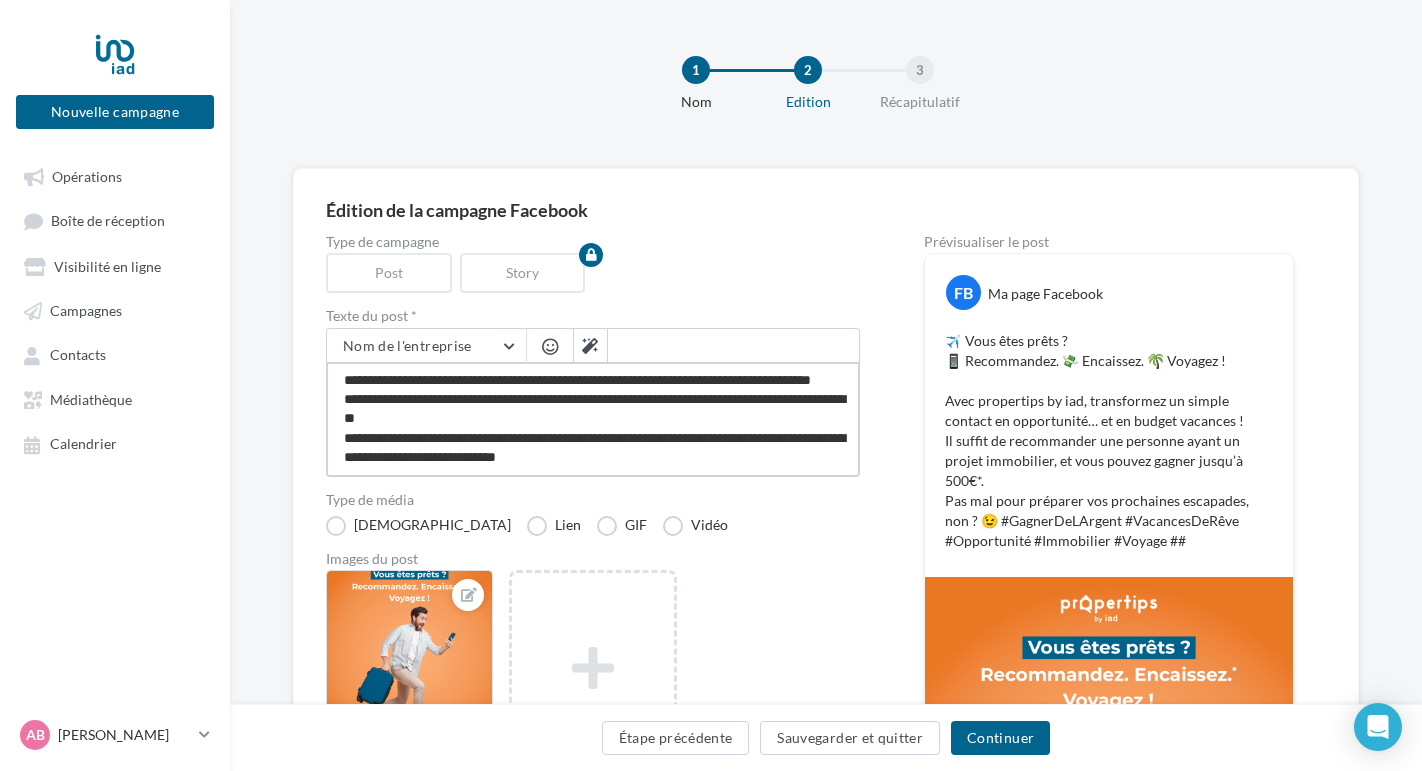 type on "**********" 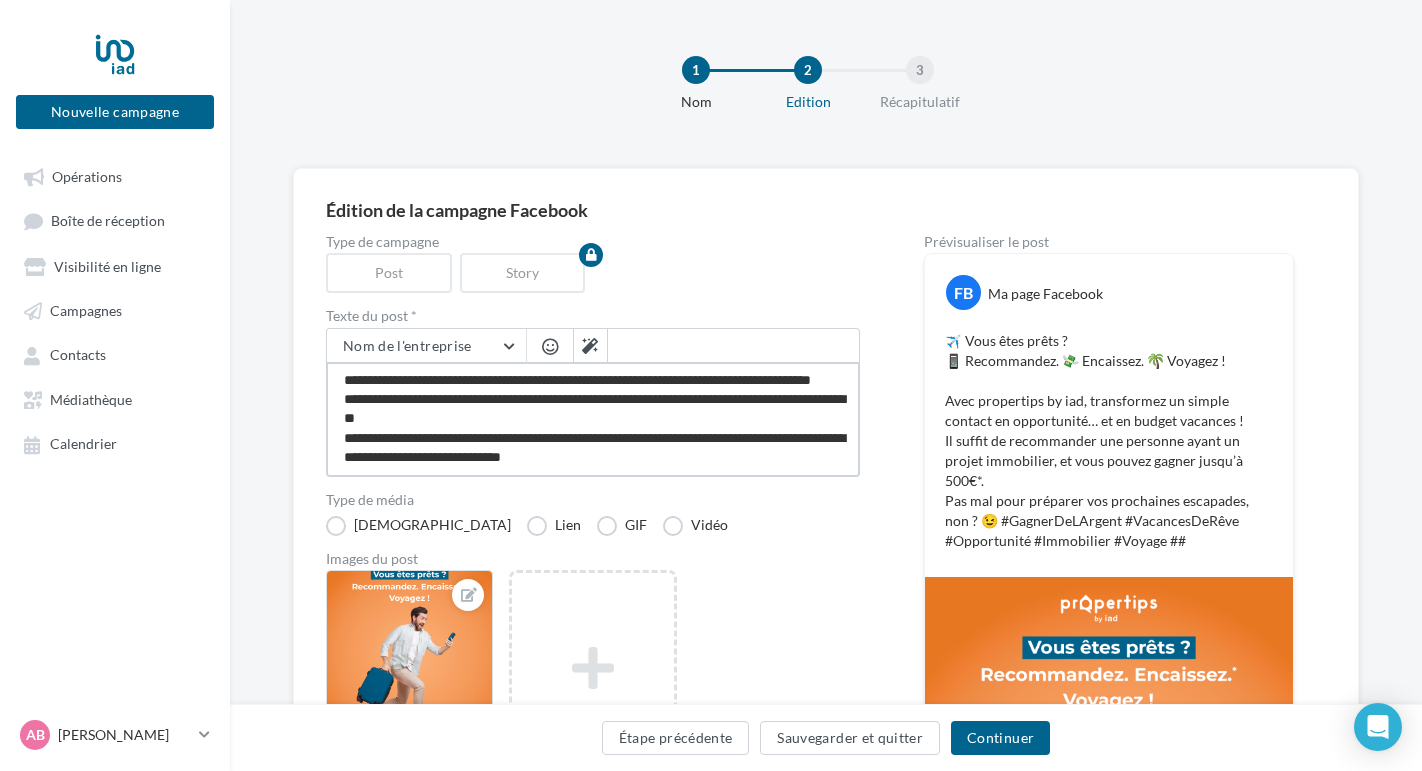 type on "**********" 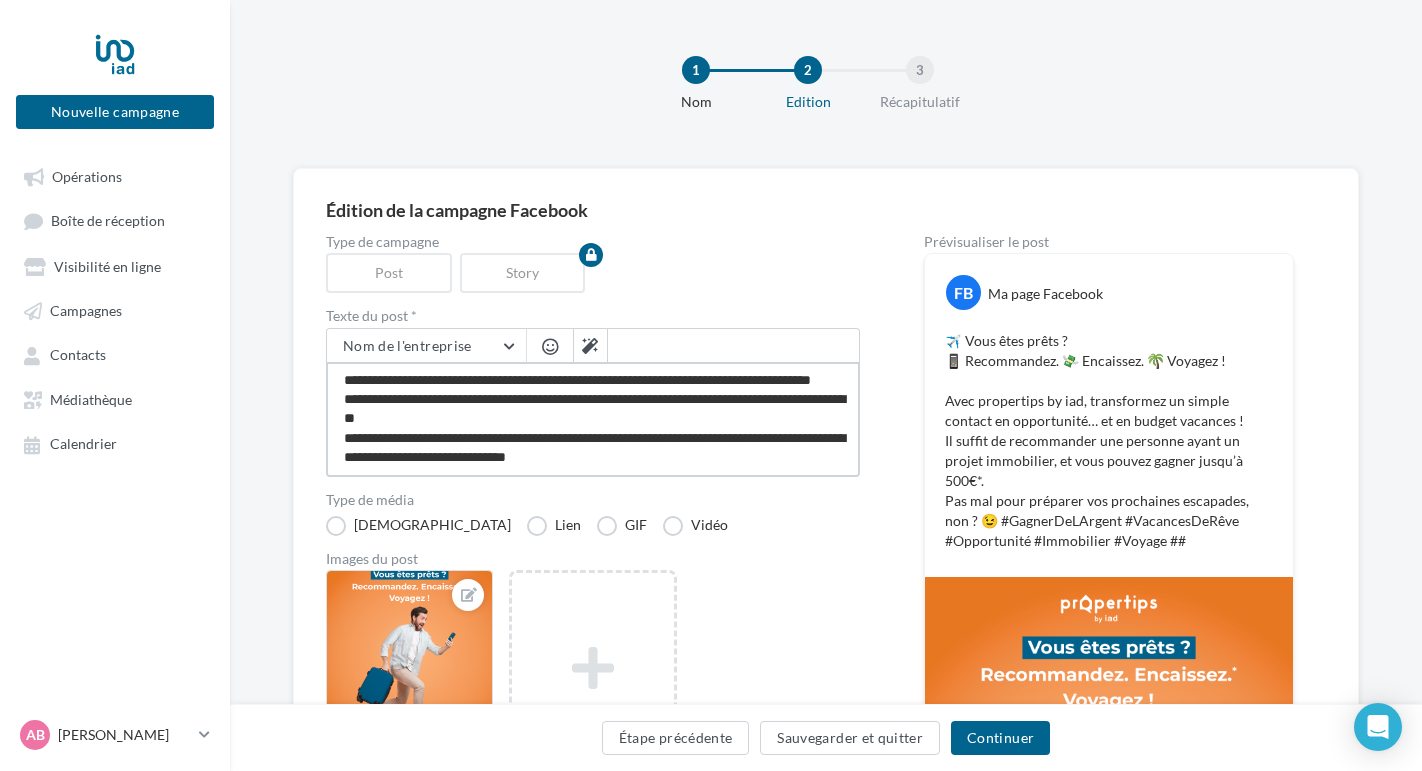 type on "**********" 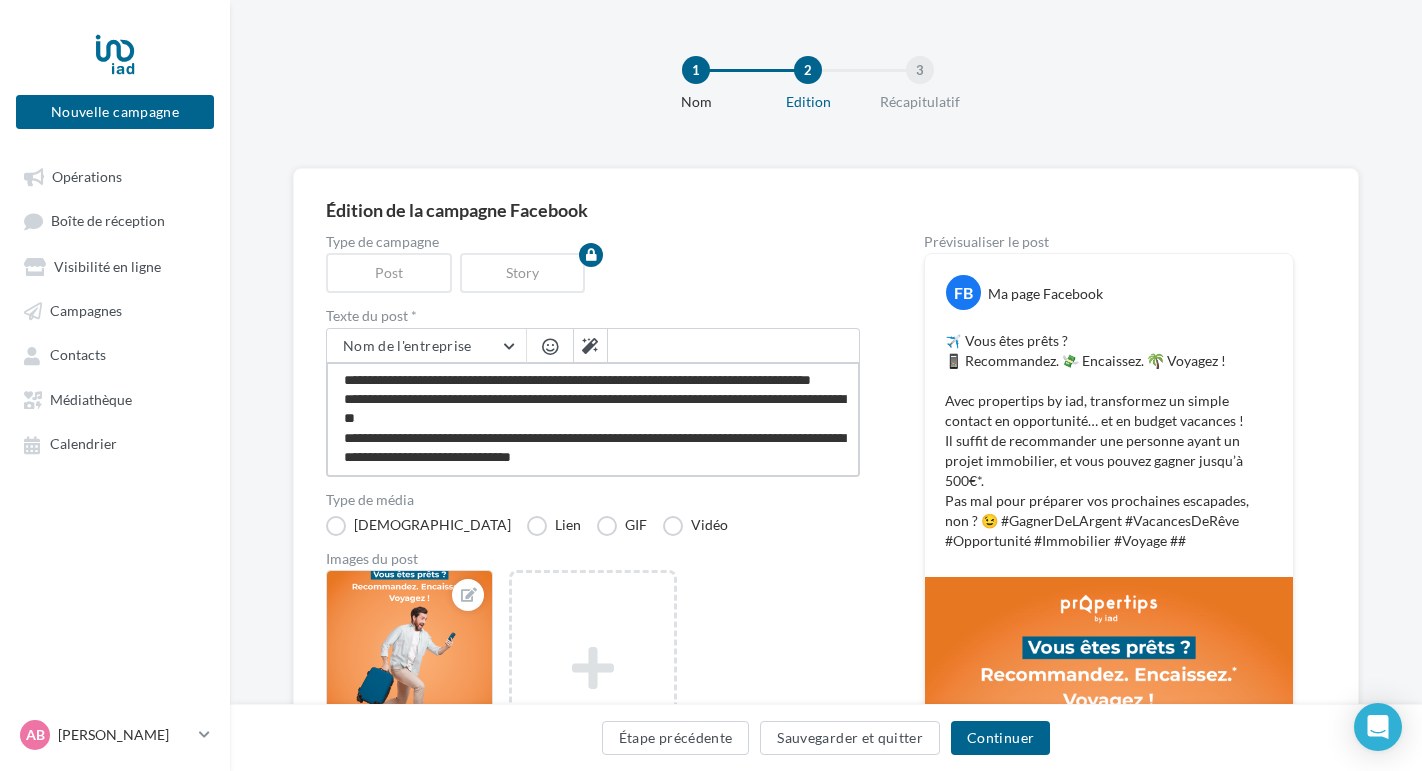 type on "**********" 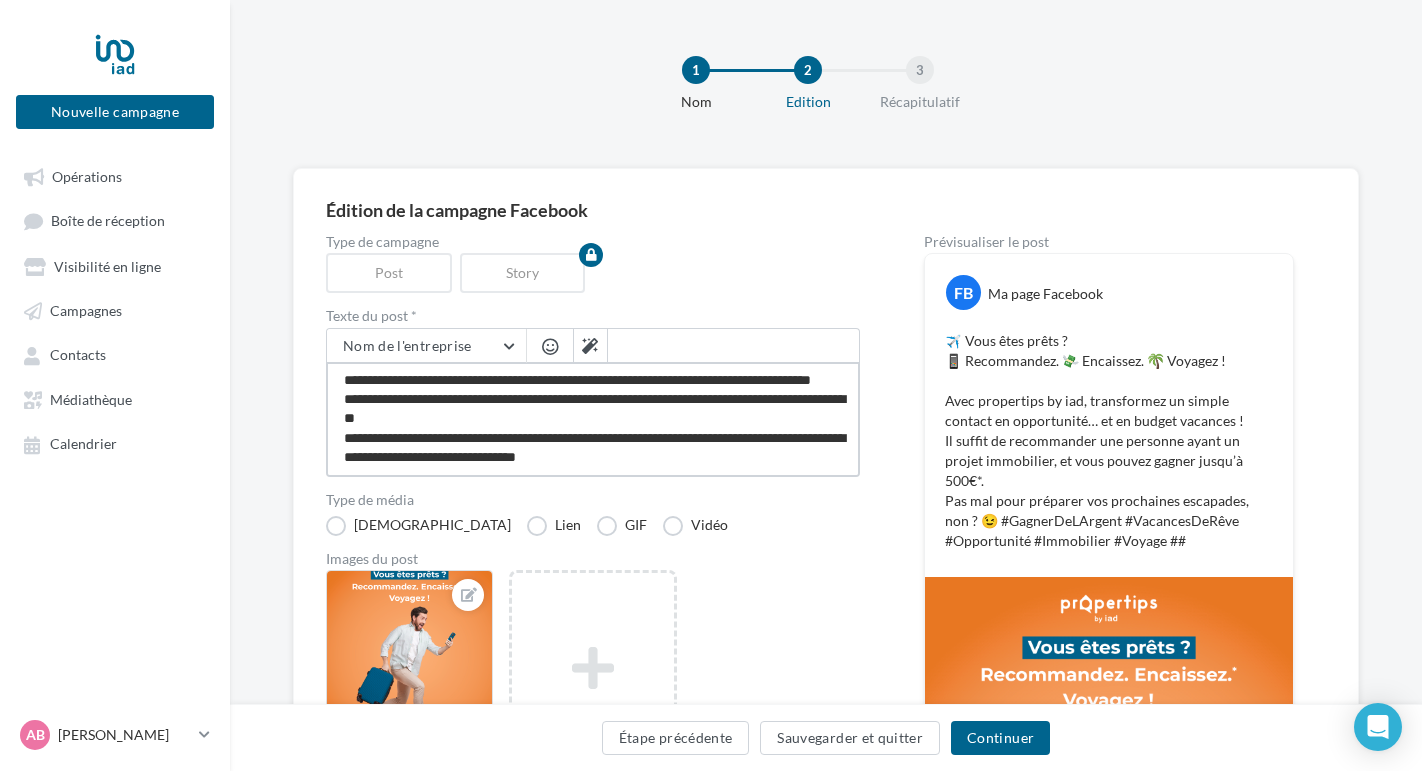 type on "**********" 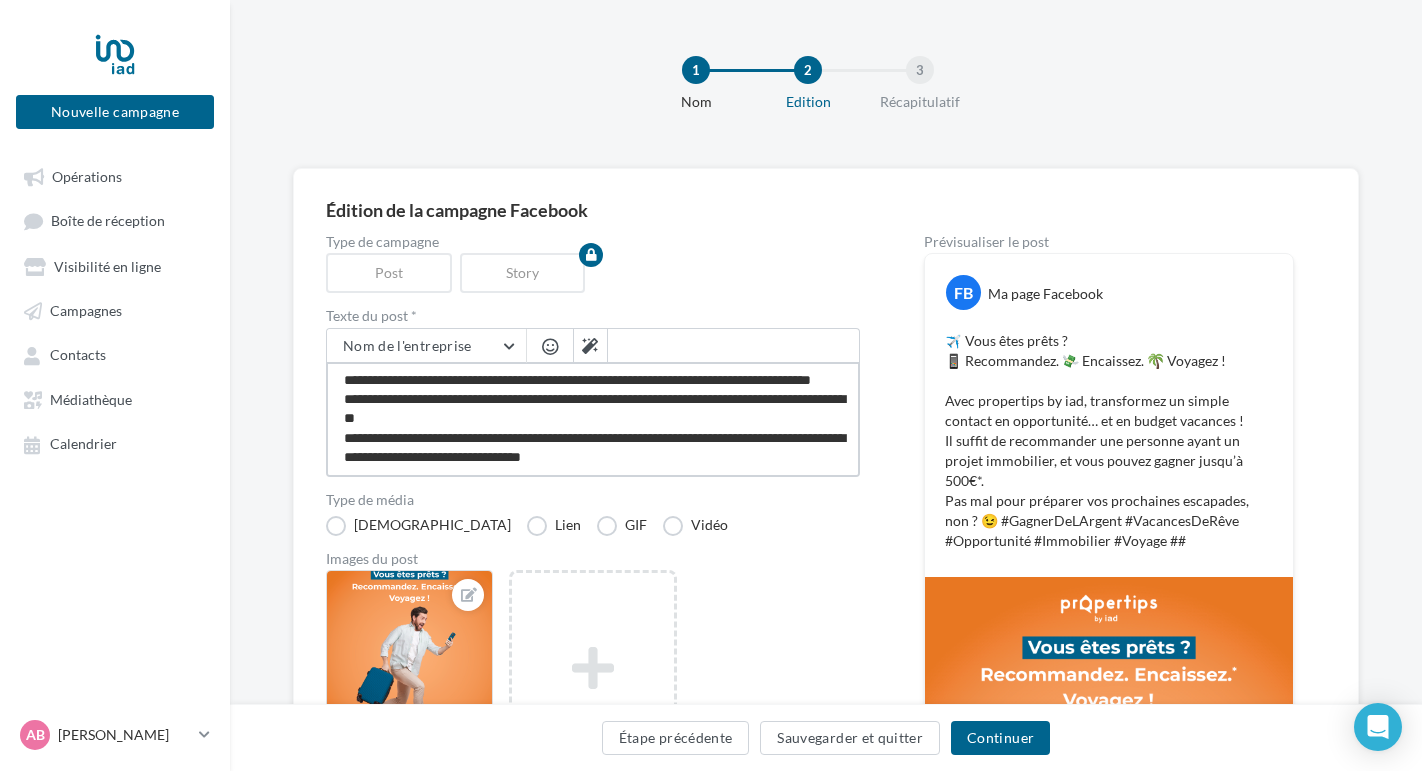 type on "**********" 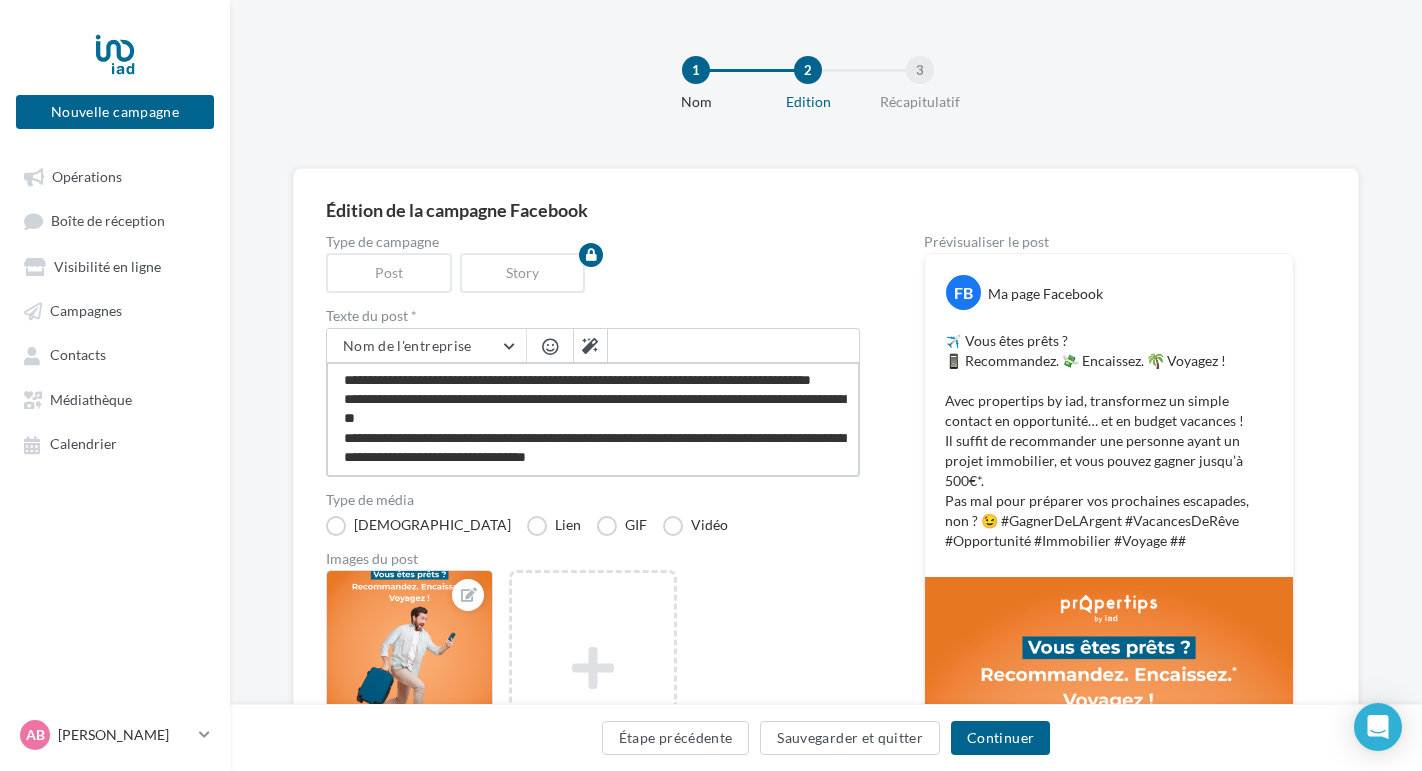 type on "**********" 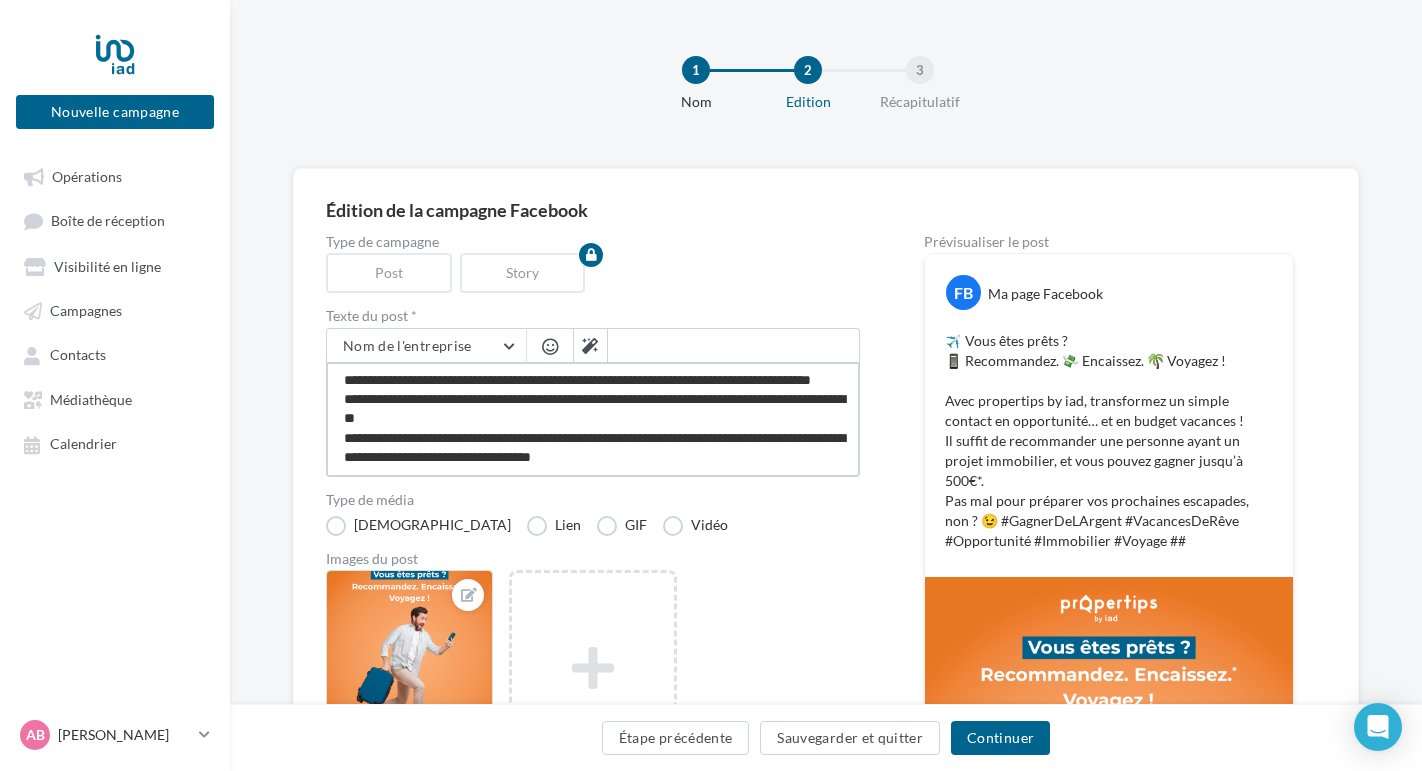 type on "**********" 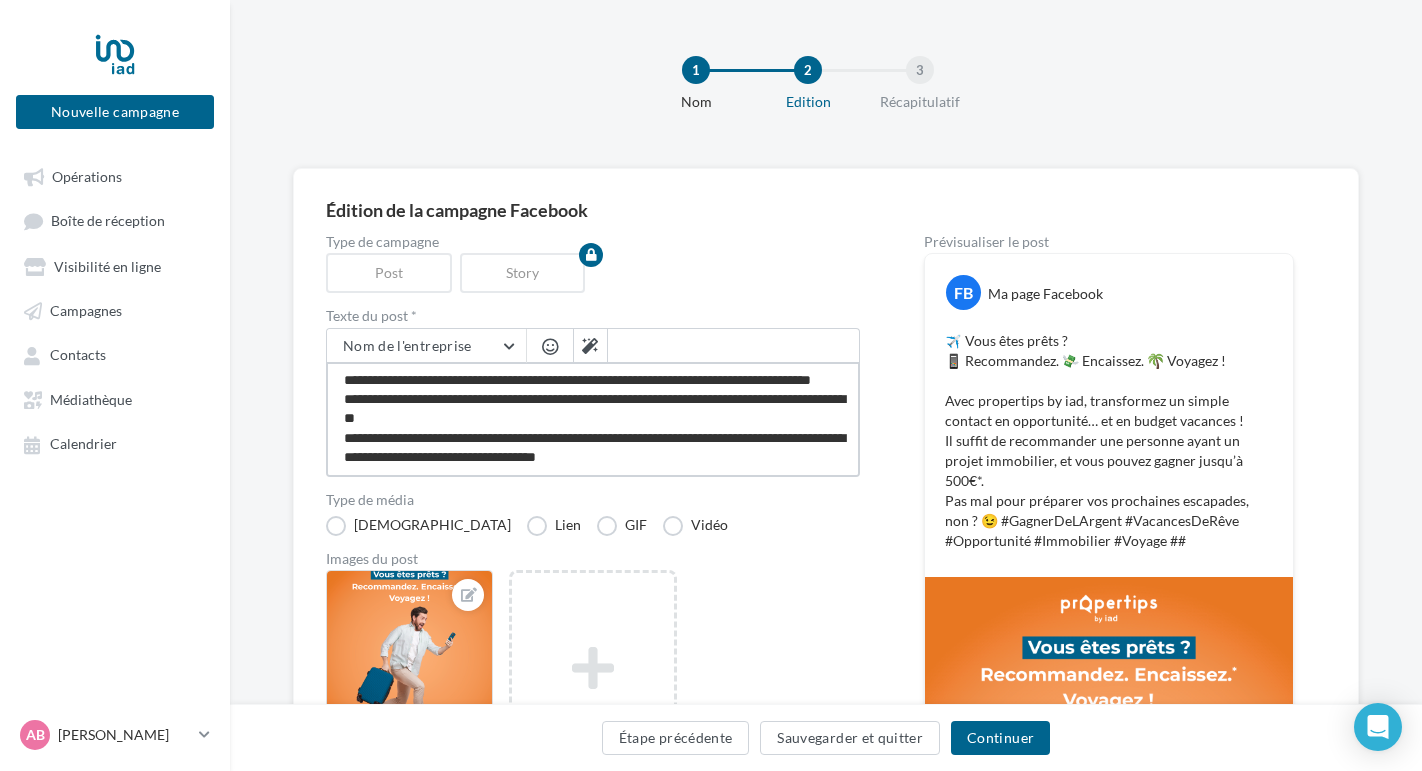 type on "**********" 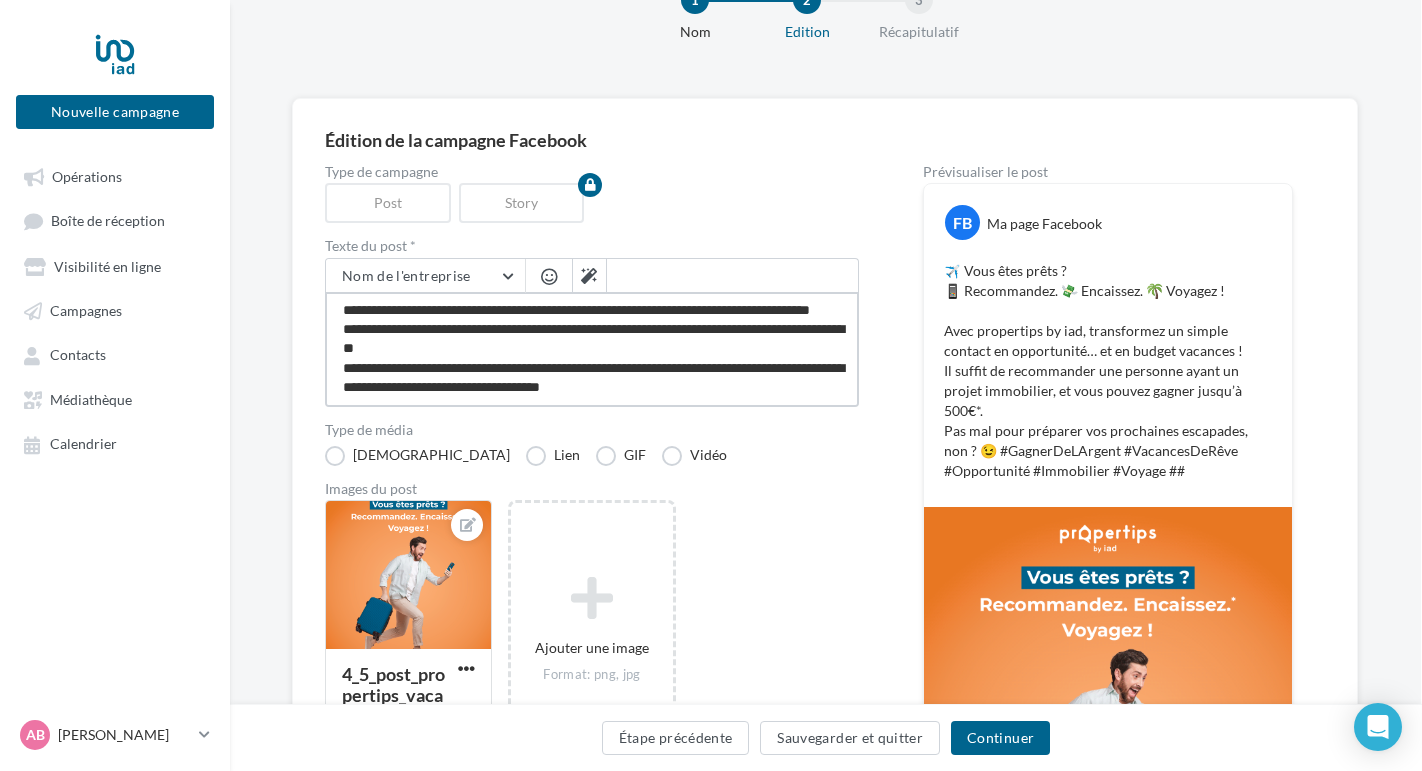 scroll, scrollTop: 67, scrollLeft: 1, axis: both 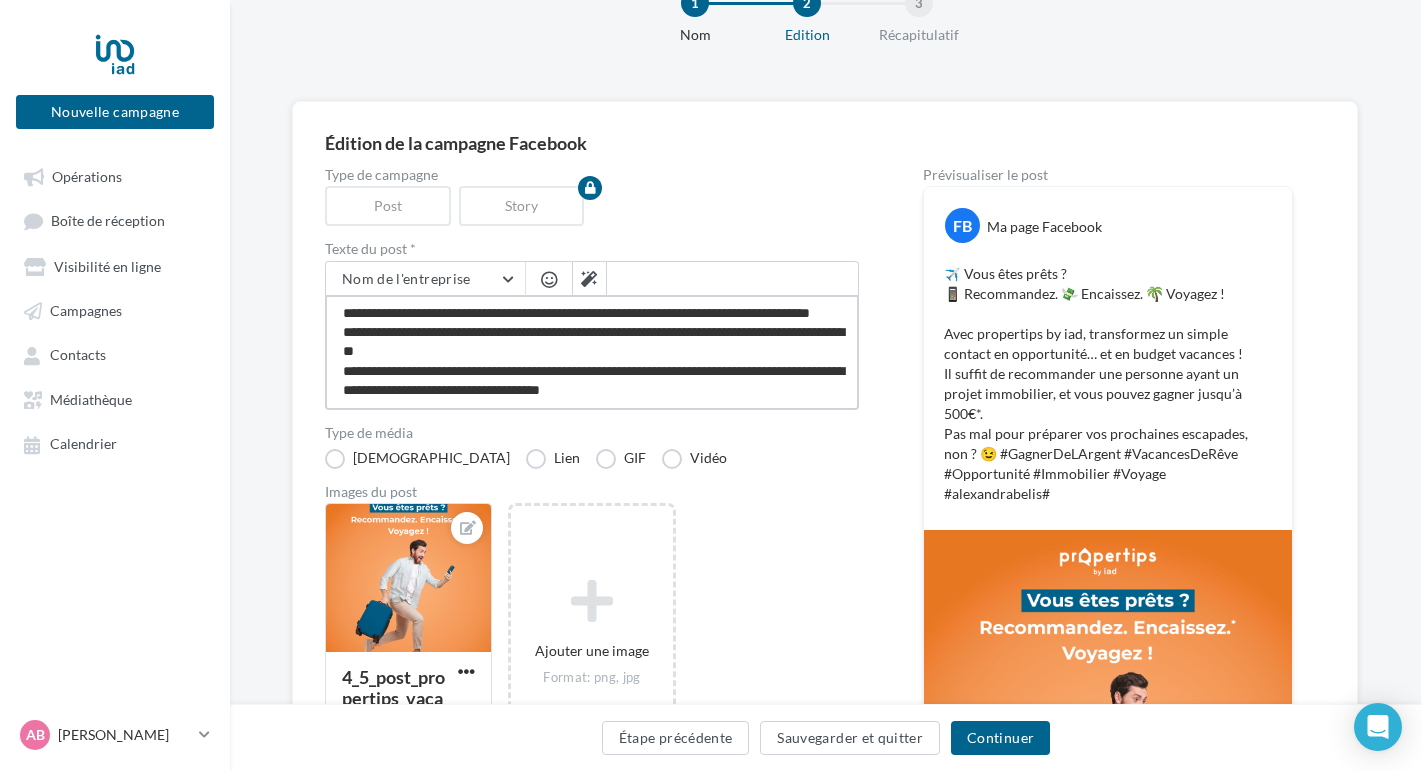 type on "**********" 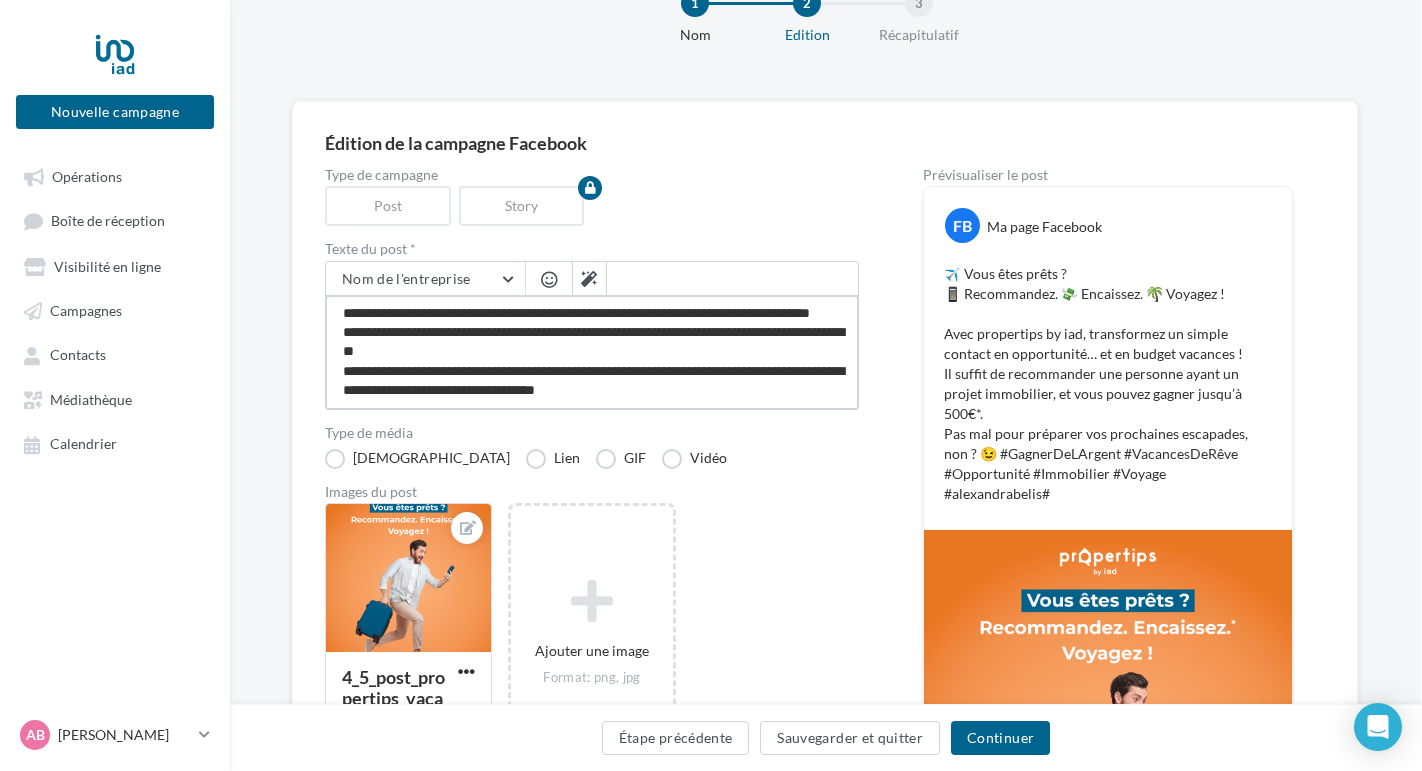 type on "**********" 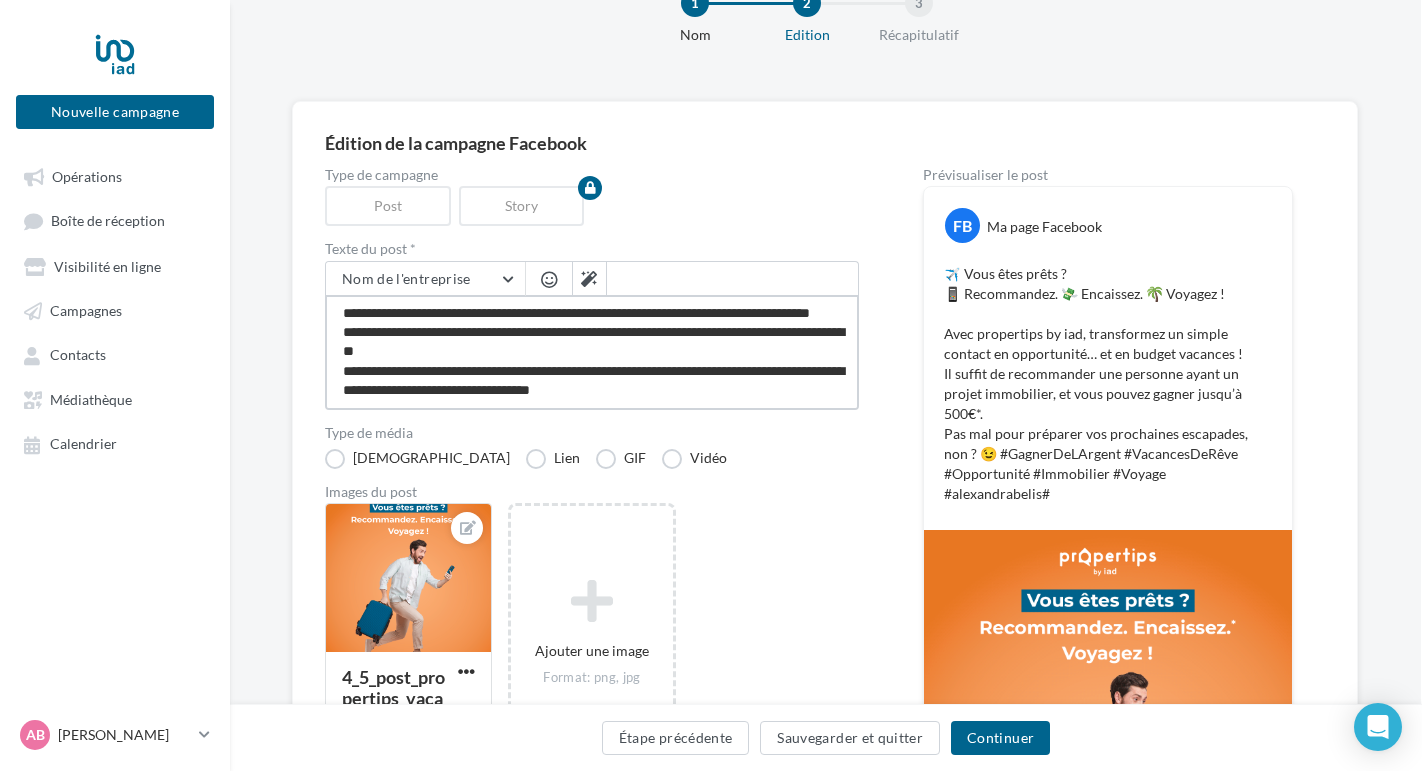 type on "**********" 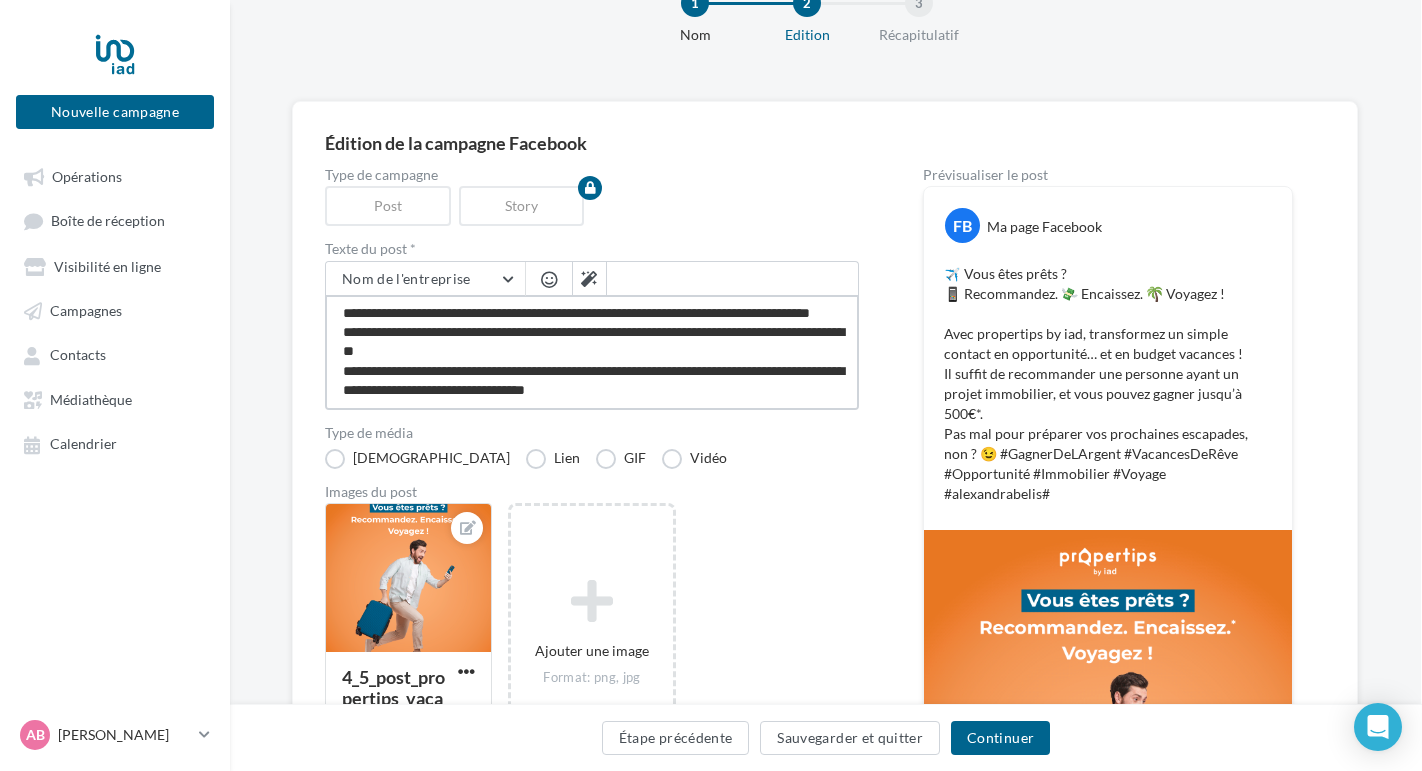type on "**********" 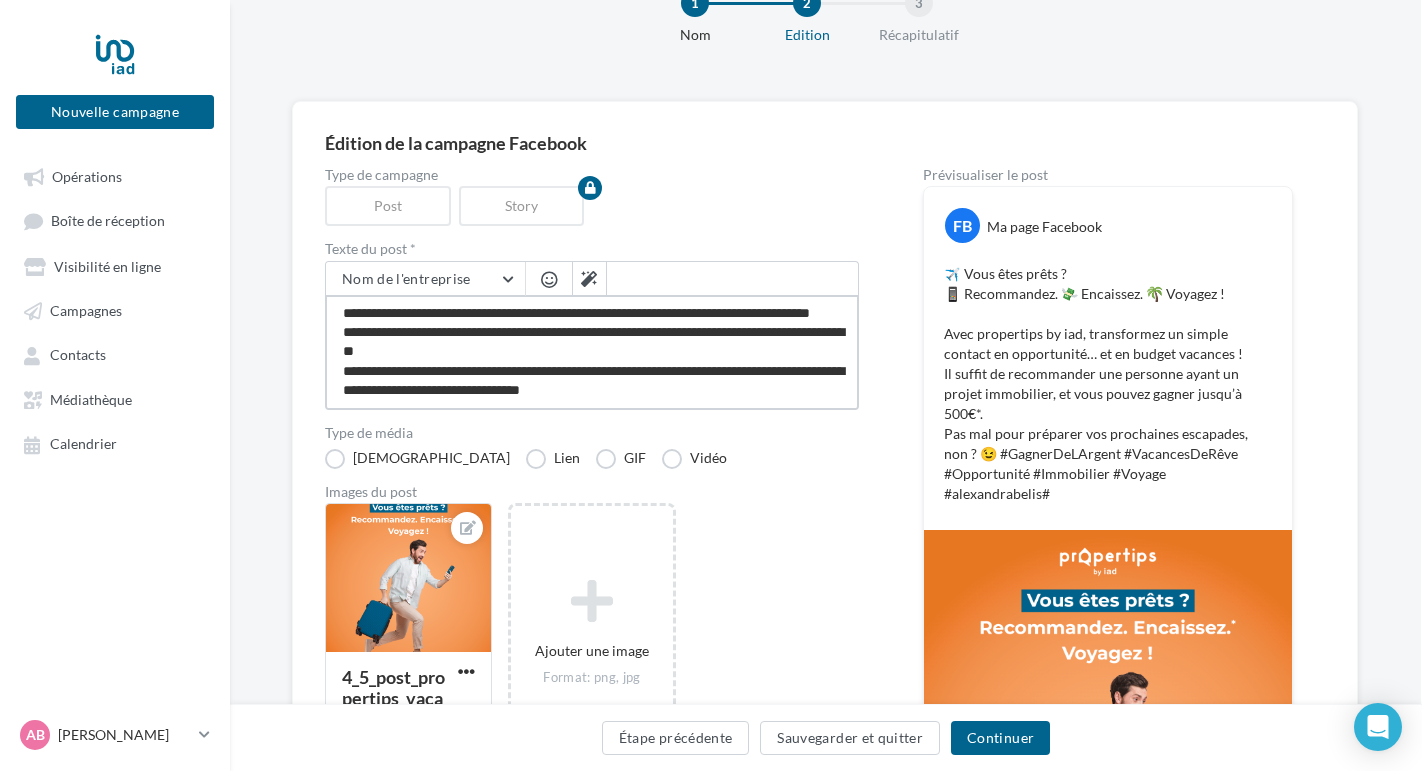 type on "**********" 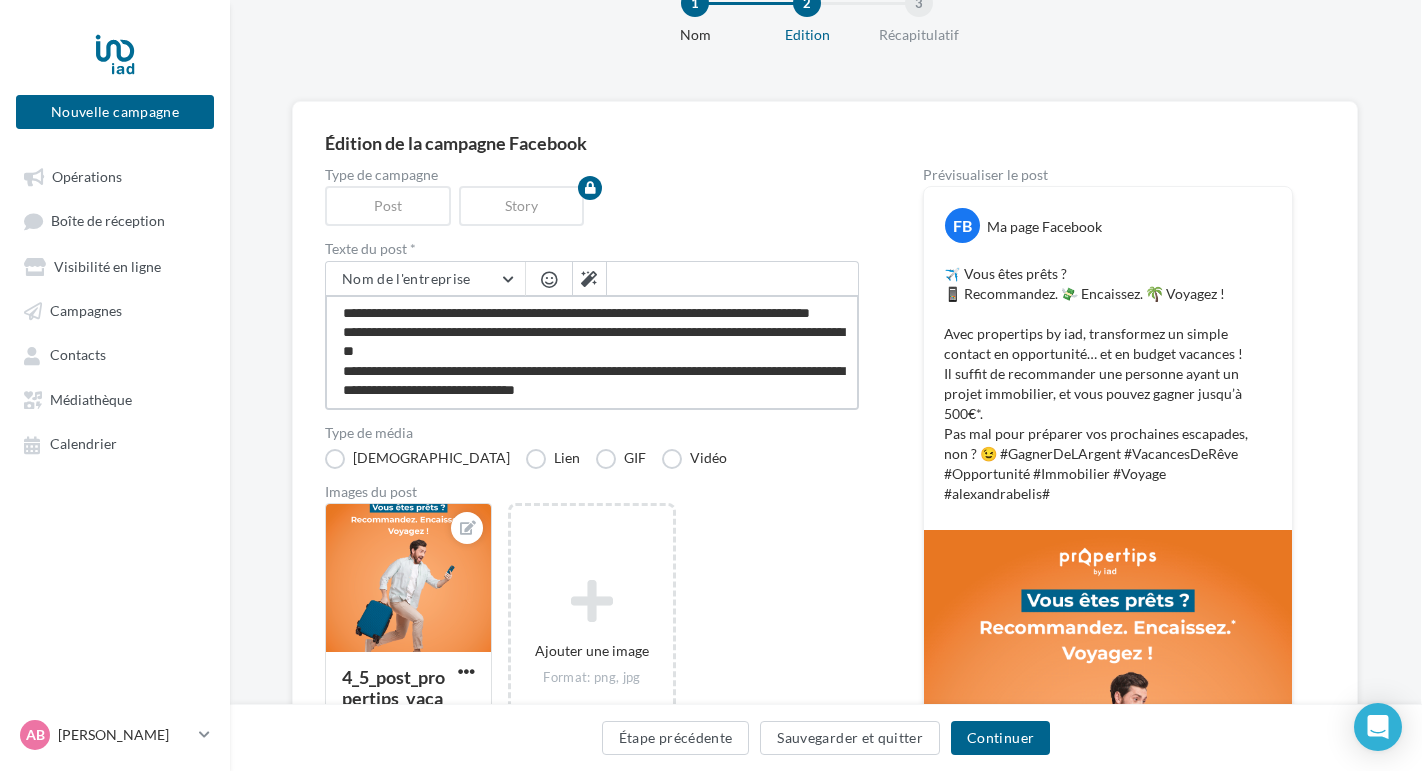 type on "**********" 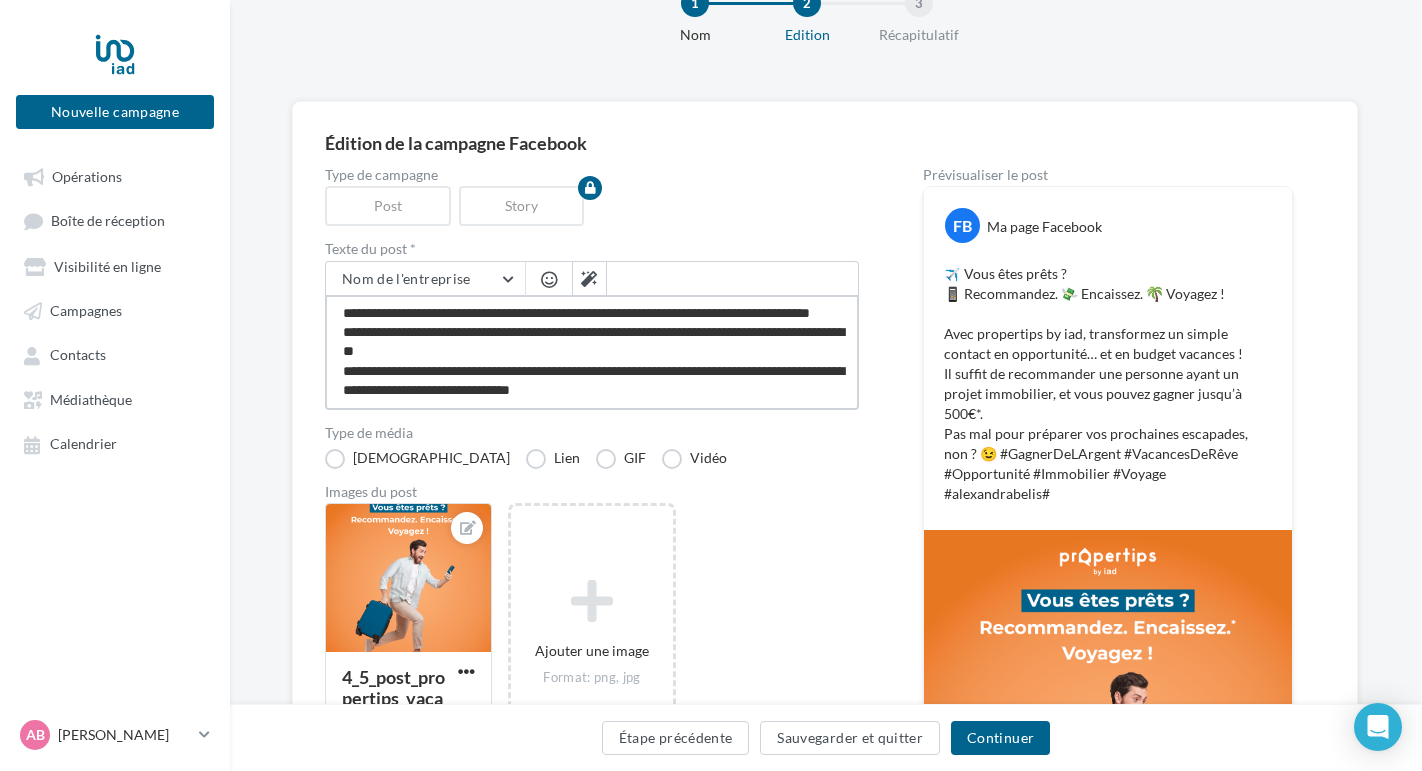 type on "**********" 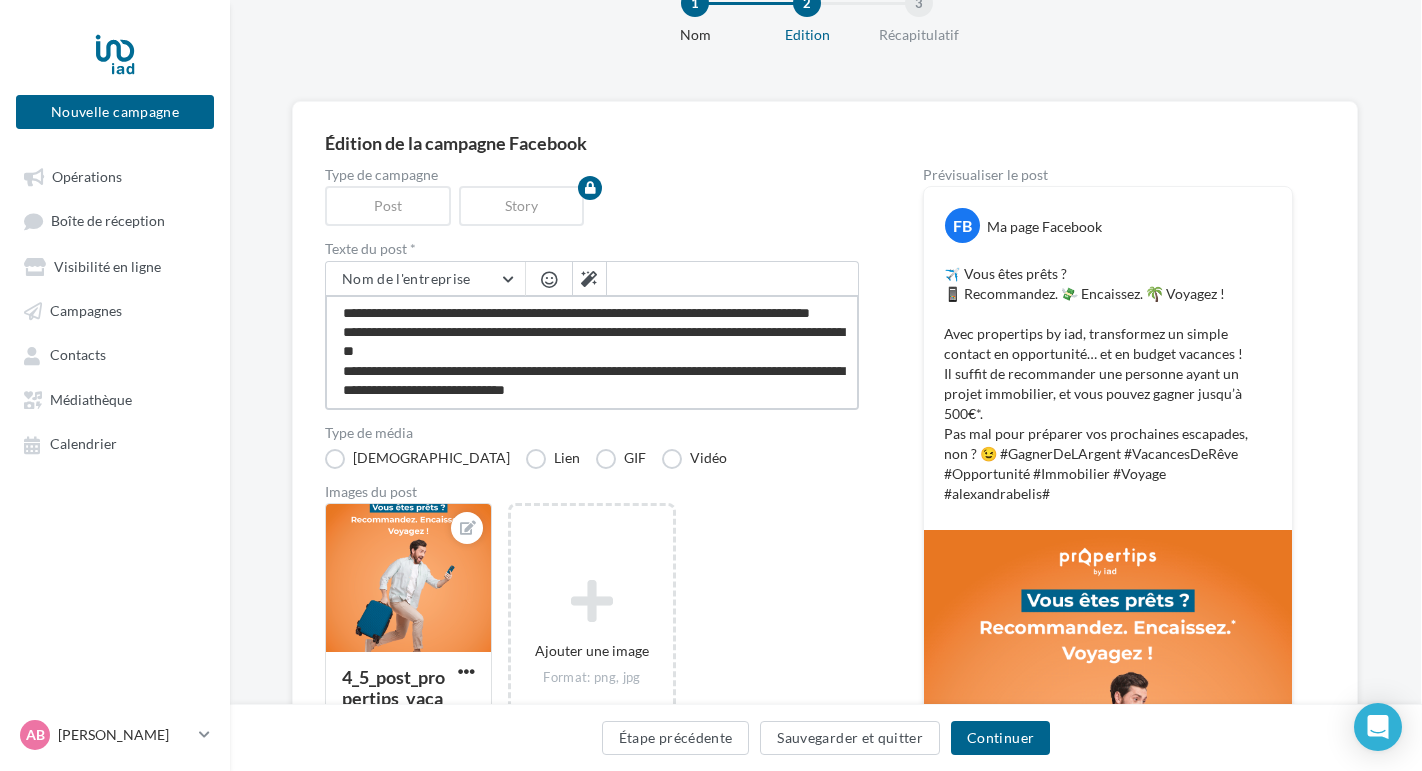 type on "**********" 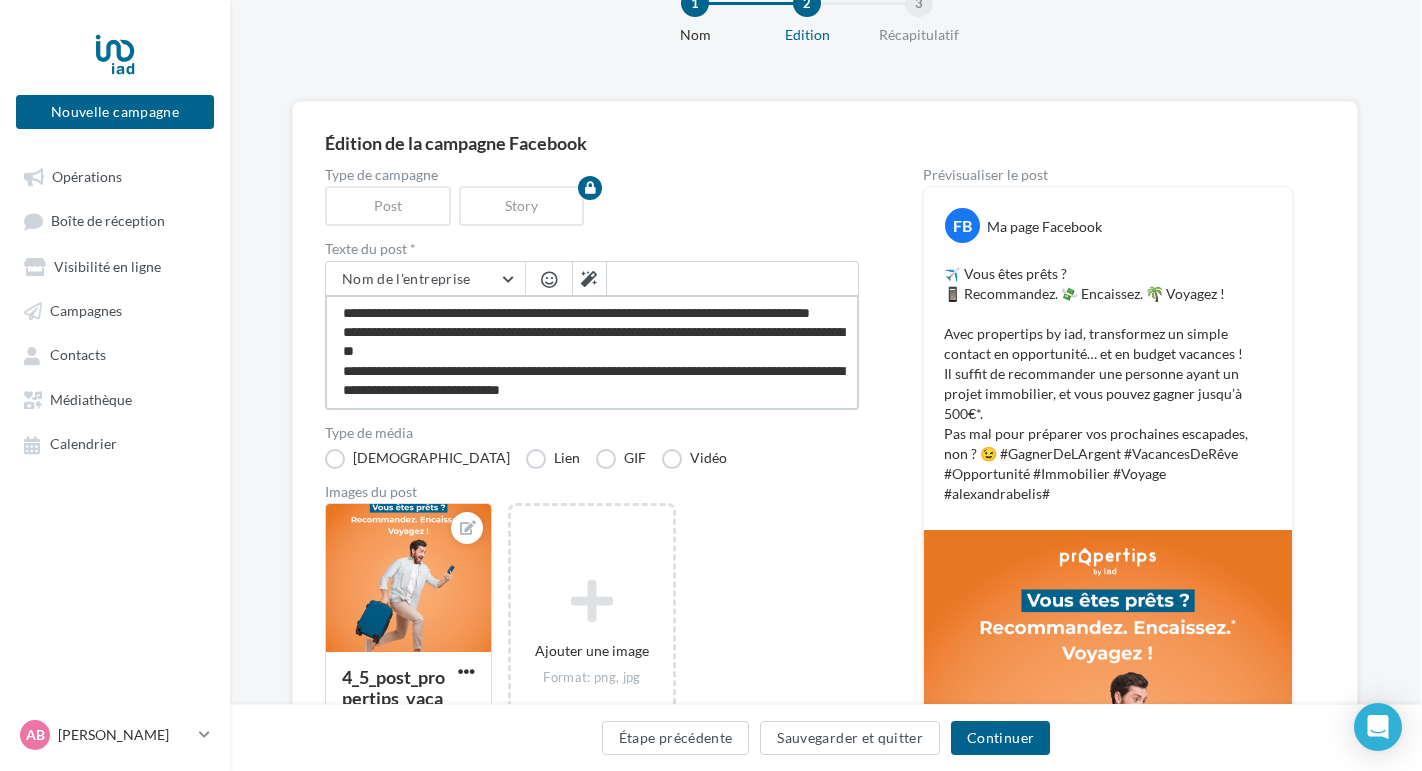 type on "**********" 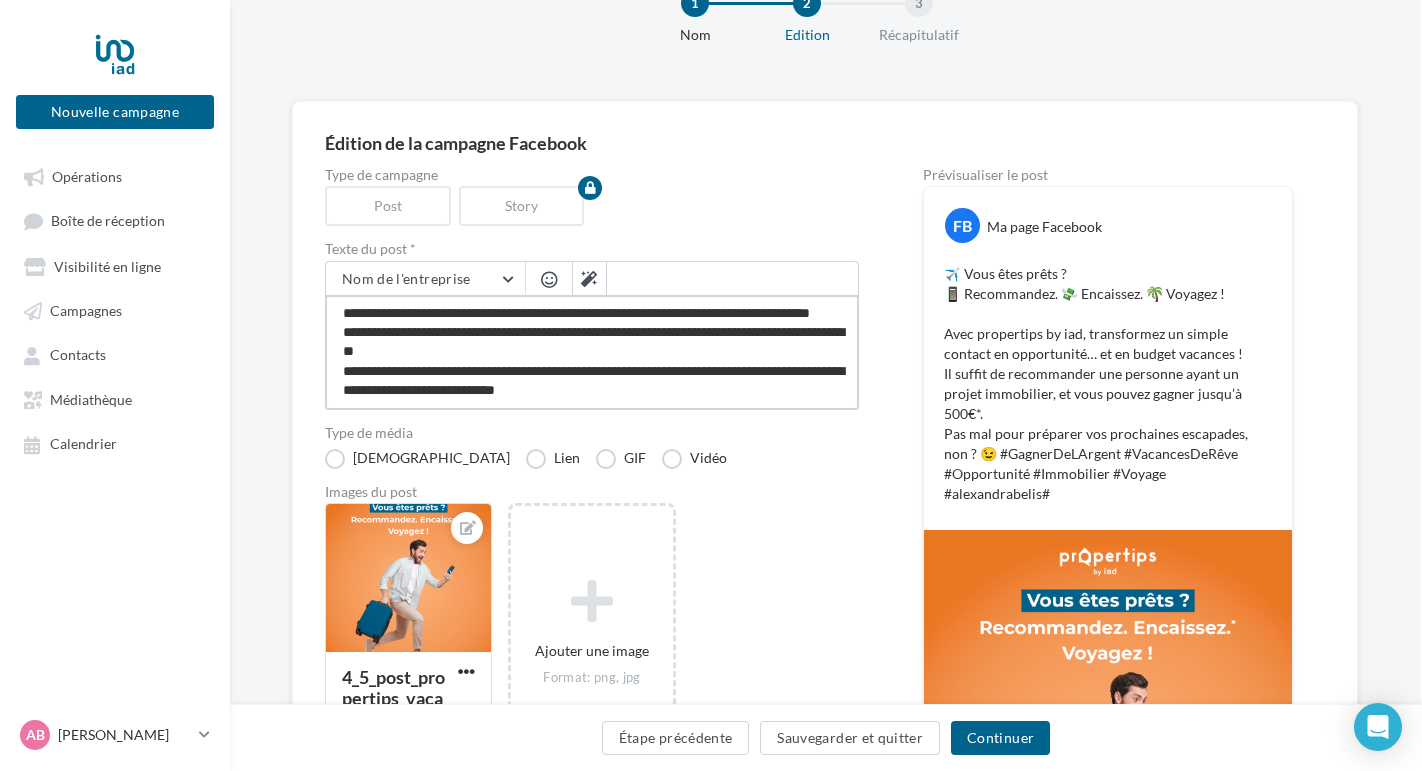 type on "**********" 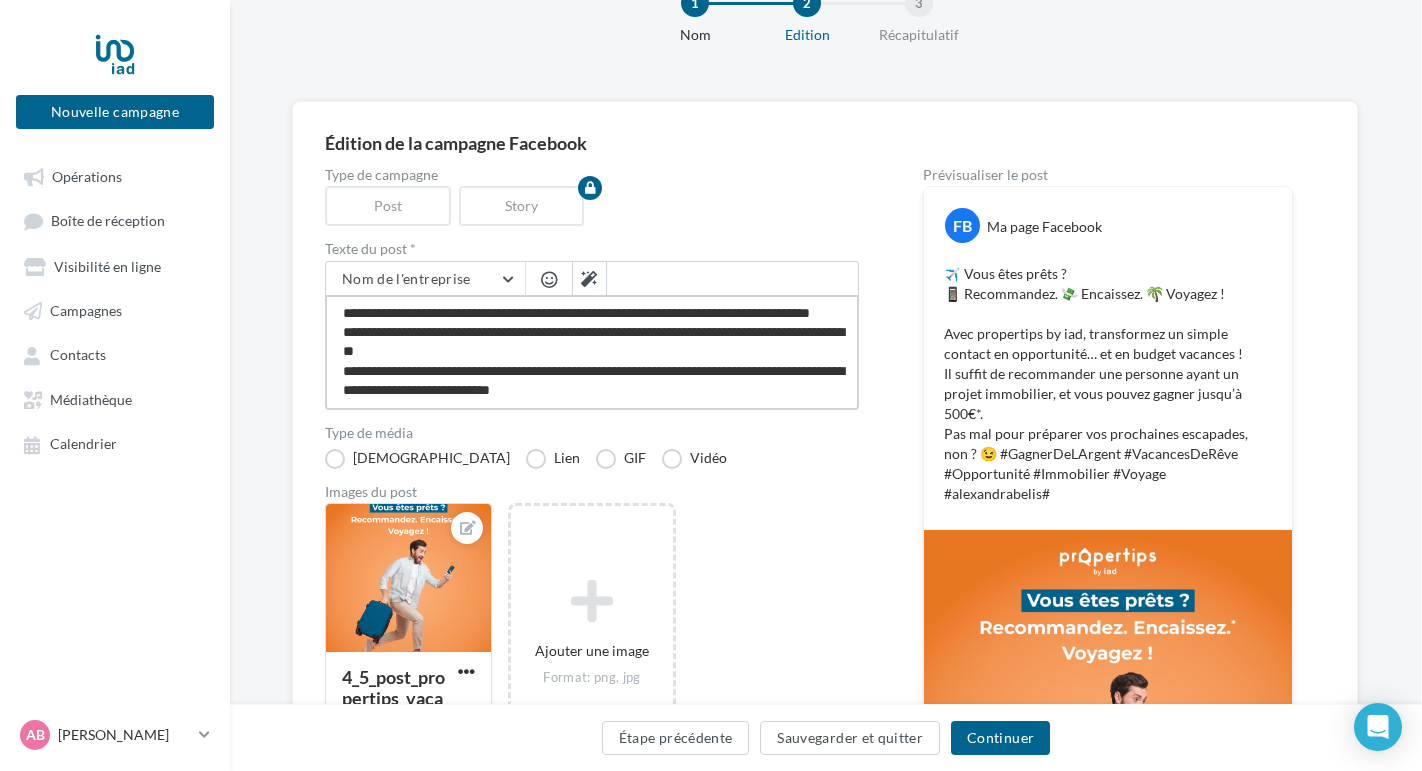 type on "**********" 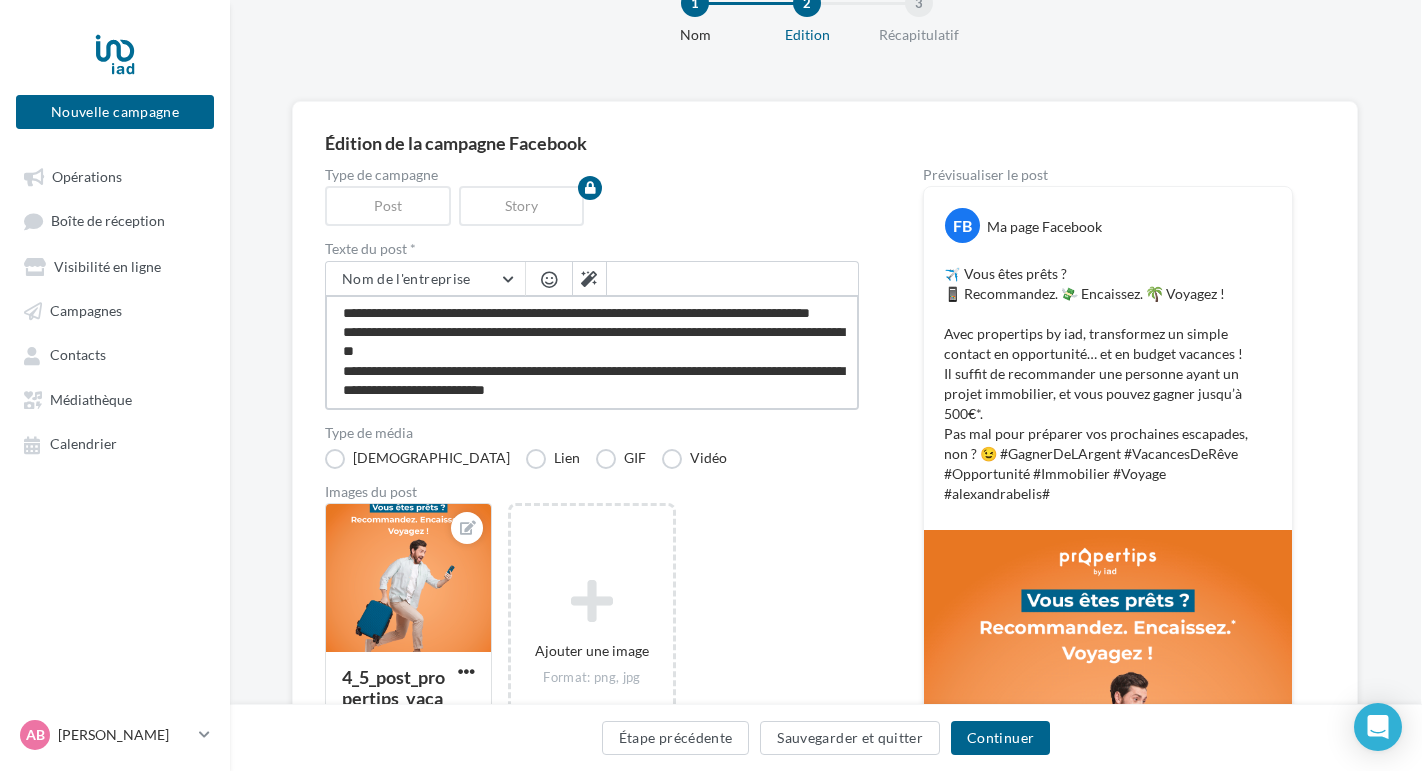 click on "**********" at bounding box center (592, 352) 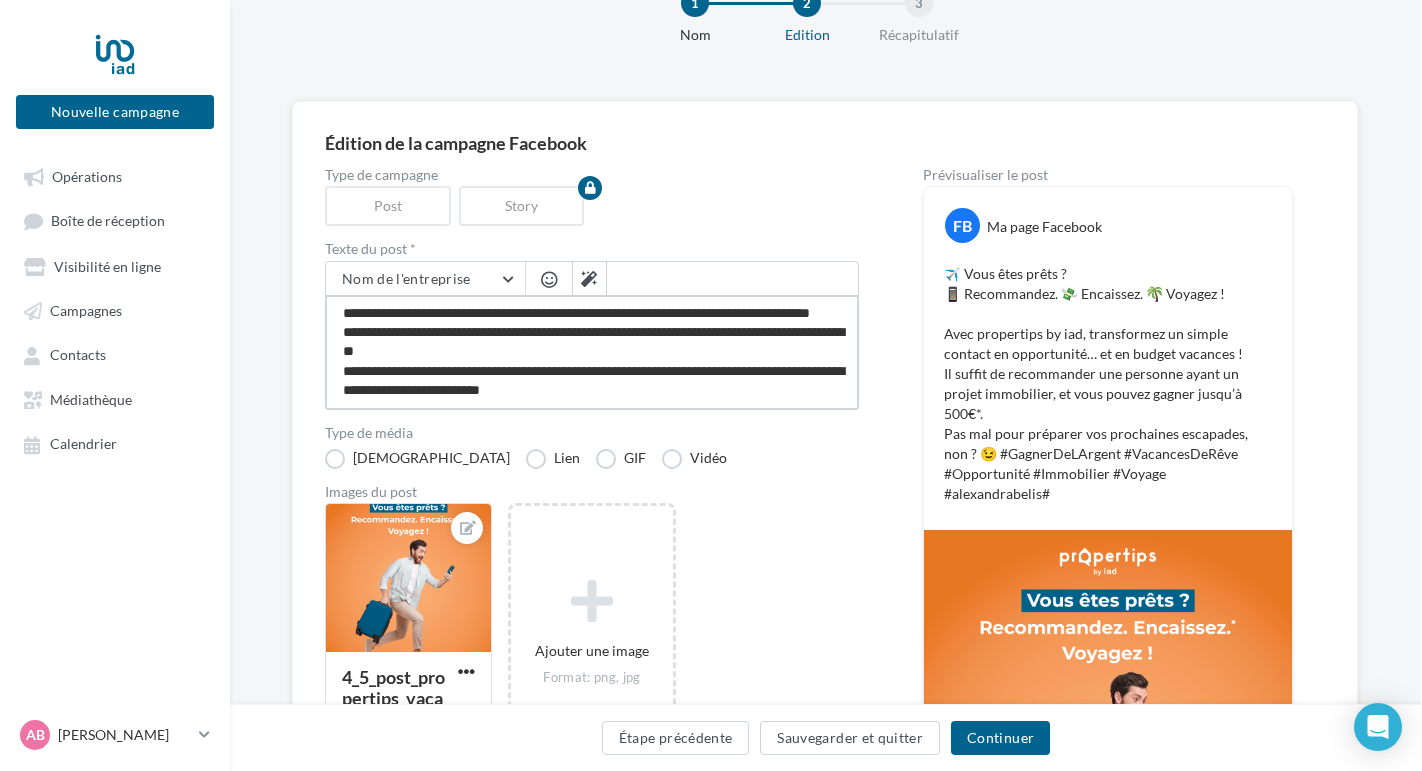 type on "**********" 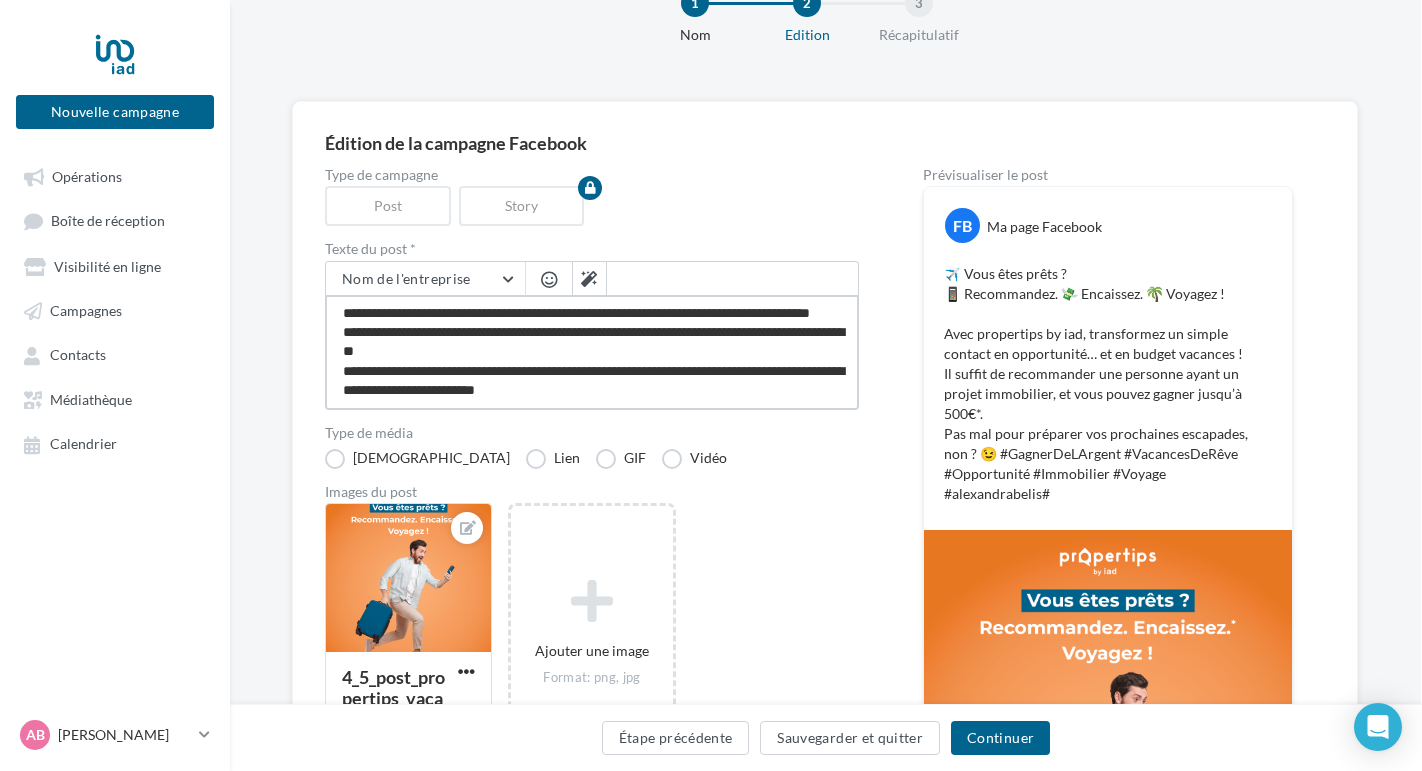 type on "**********" 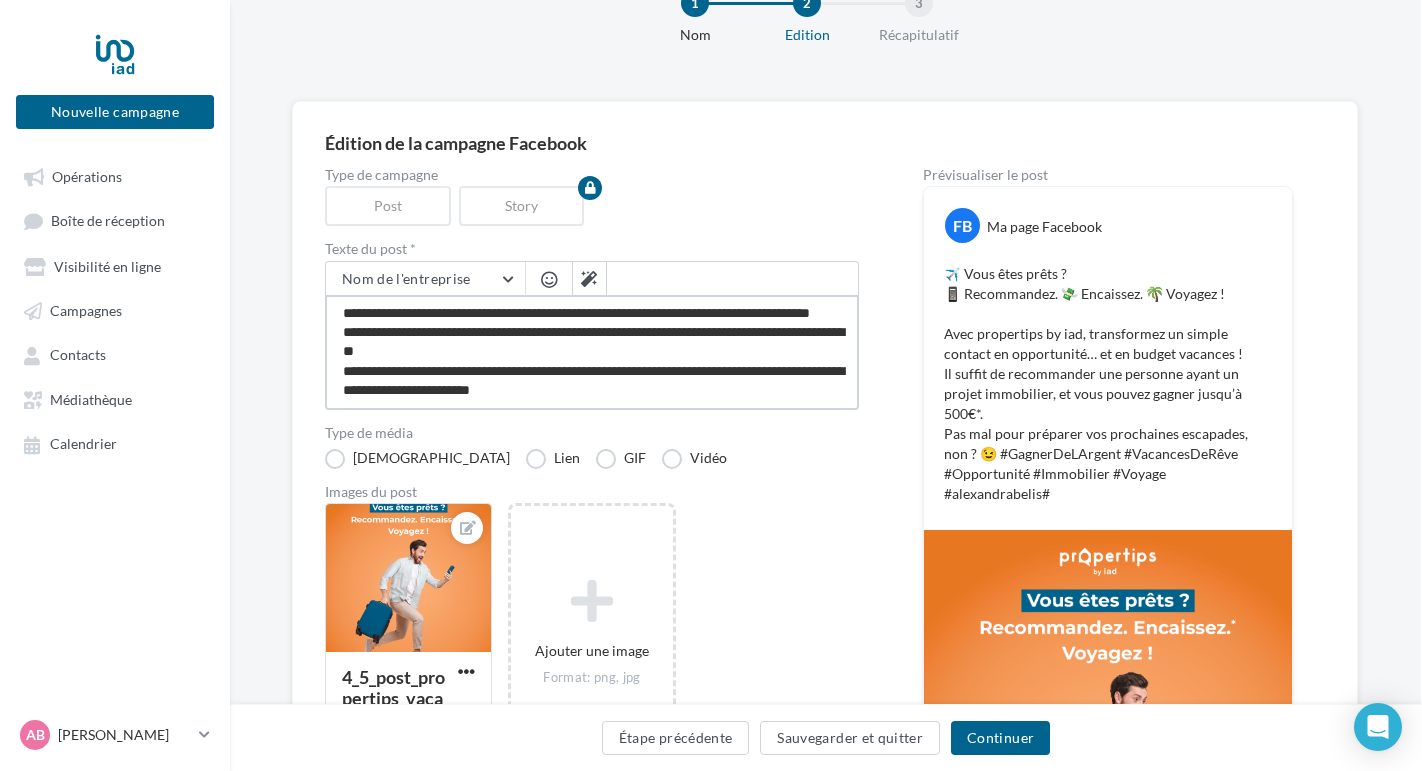 type on "**********" 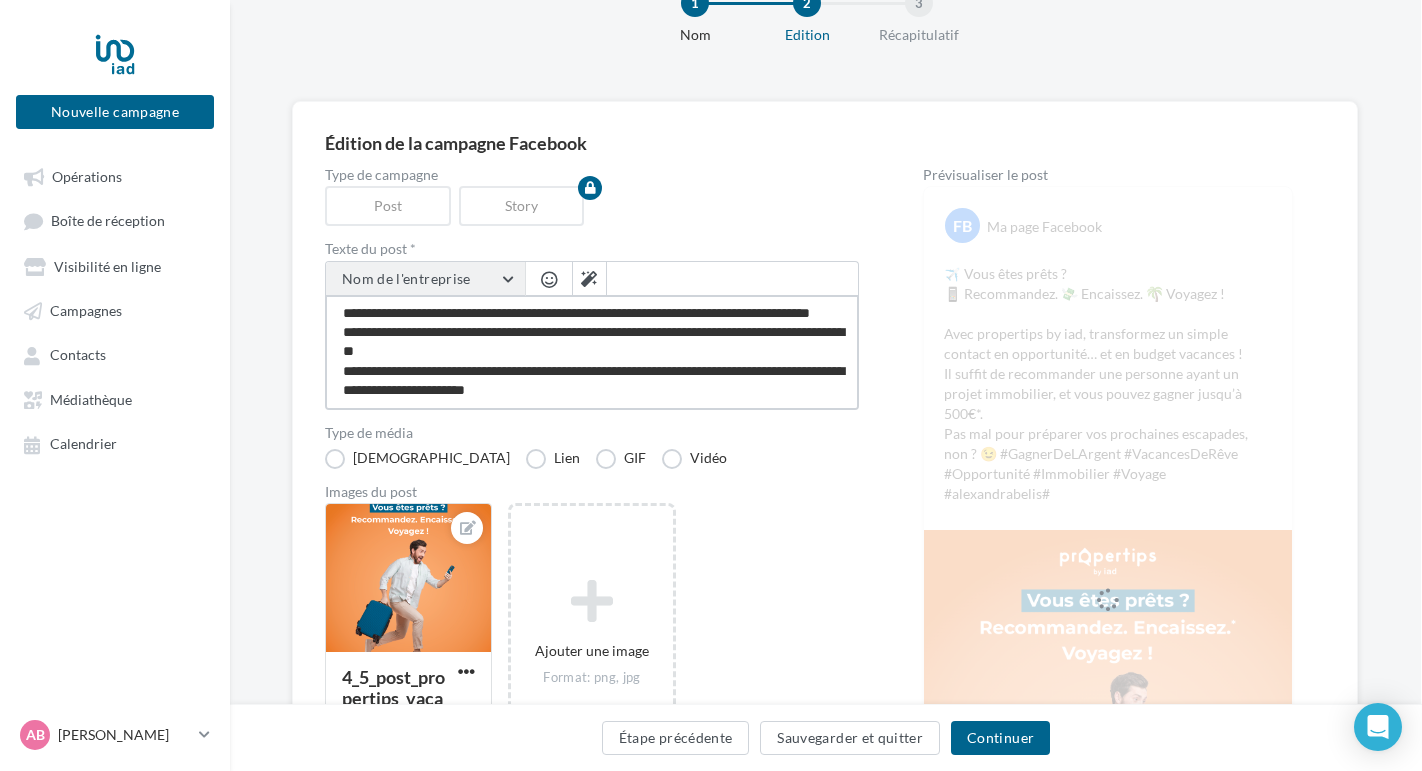 type on "**********" 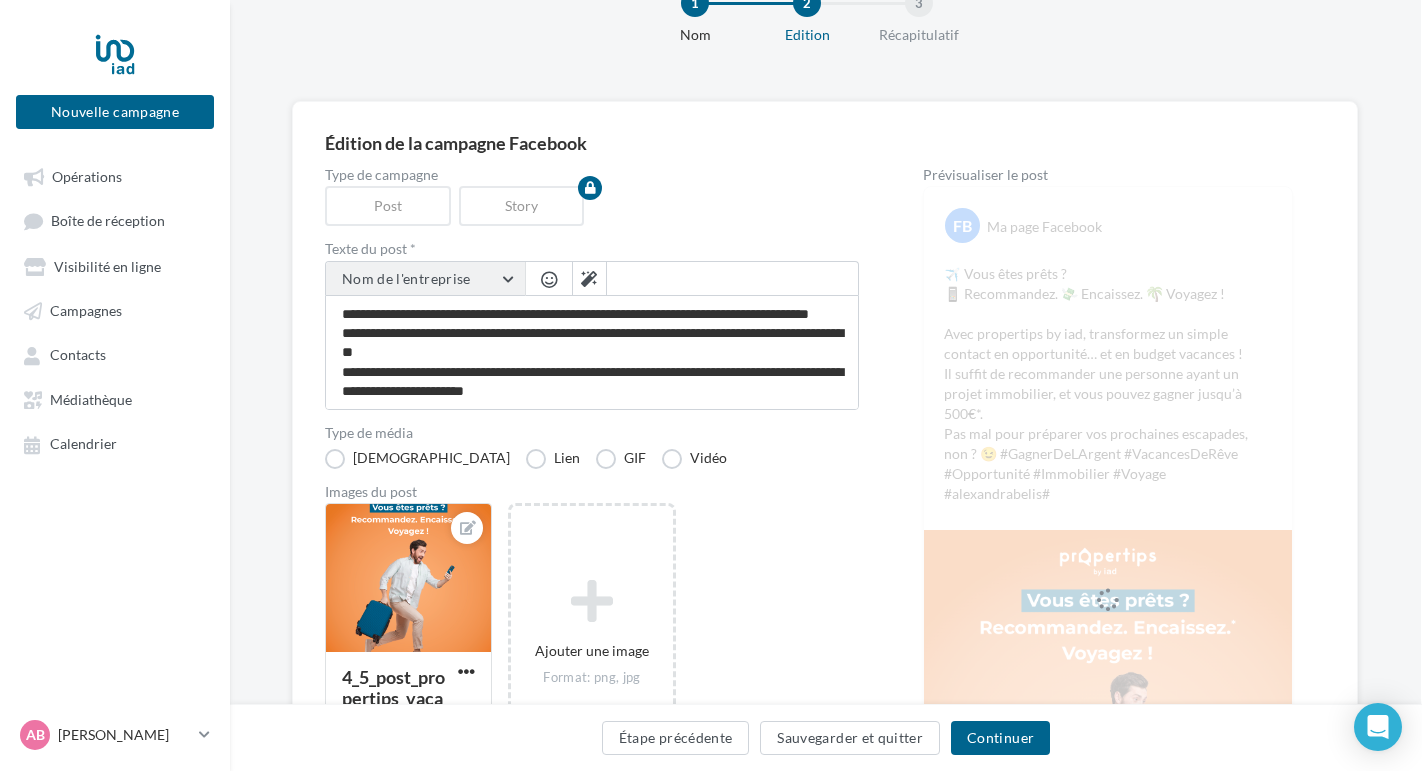 scroll, scrollTop: 76, scrollLeft: 0, axis: vertical 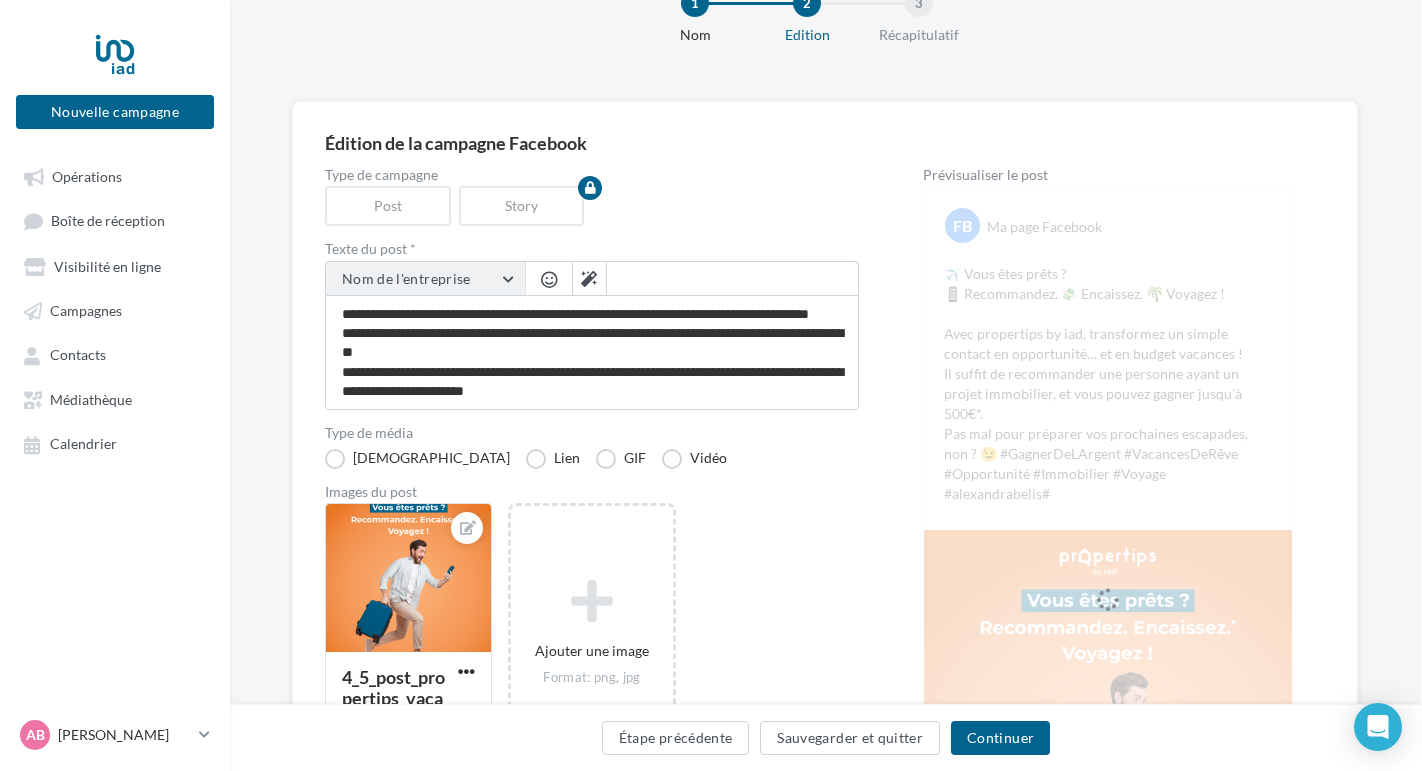 click on "Nom de l'entreprise" at bounding box center (406, 278) 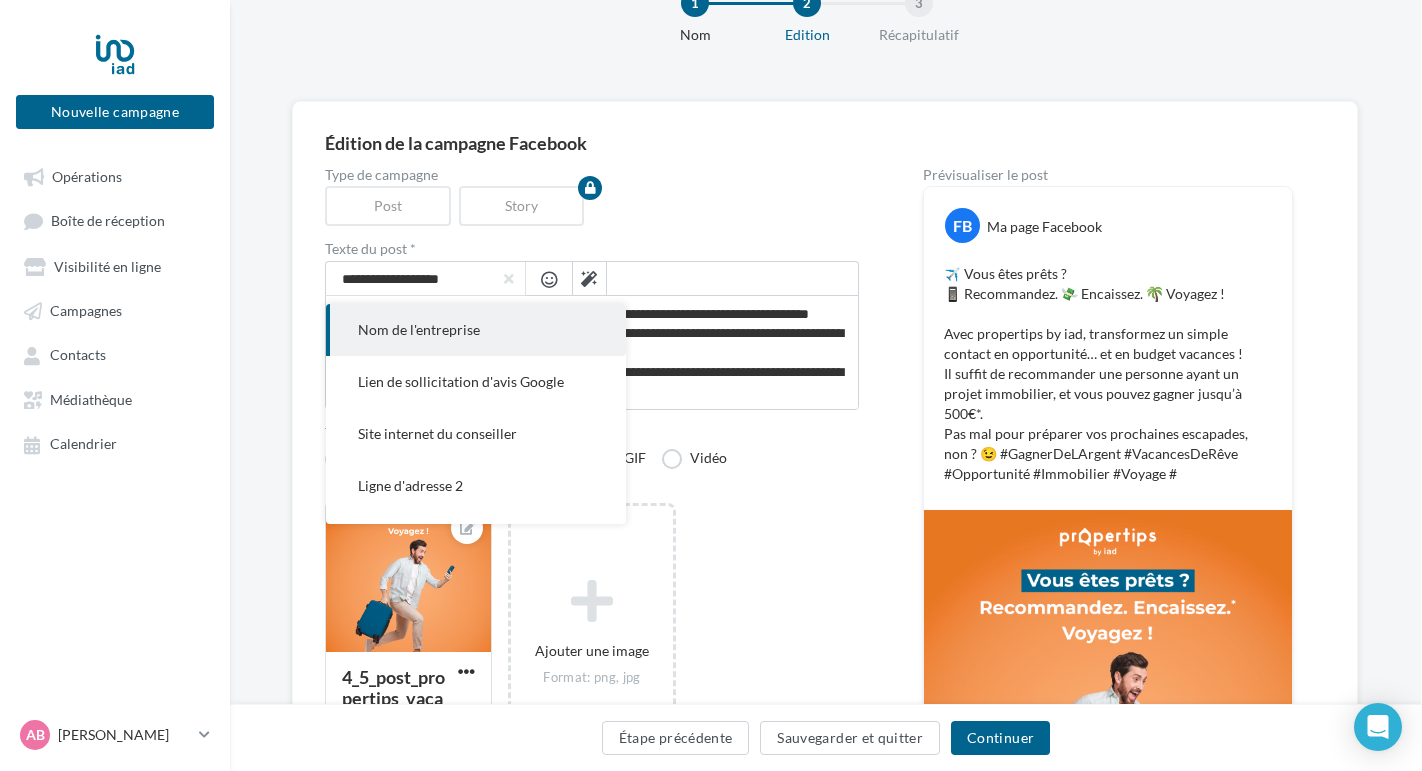 click on "Nom de l'entreprise" at bounding box center [419, 329] 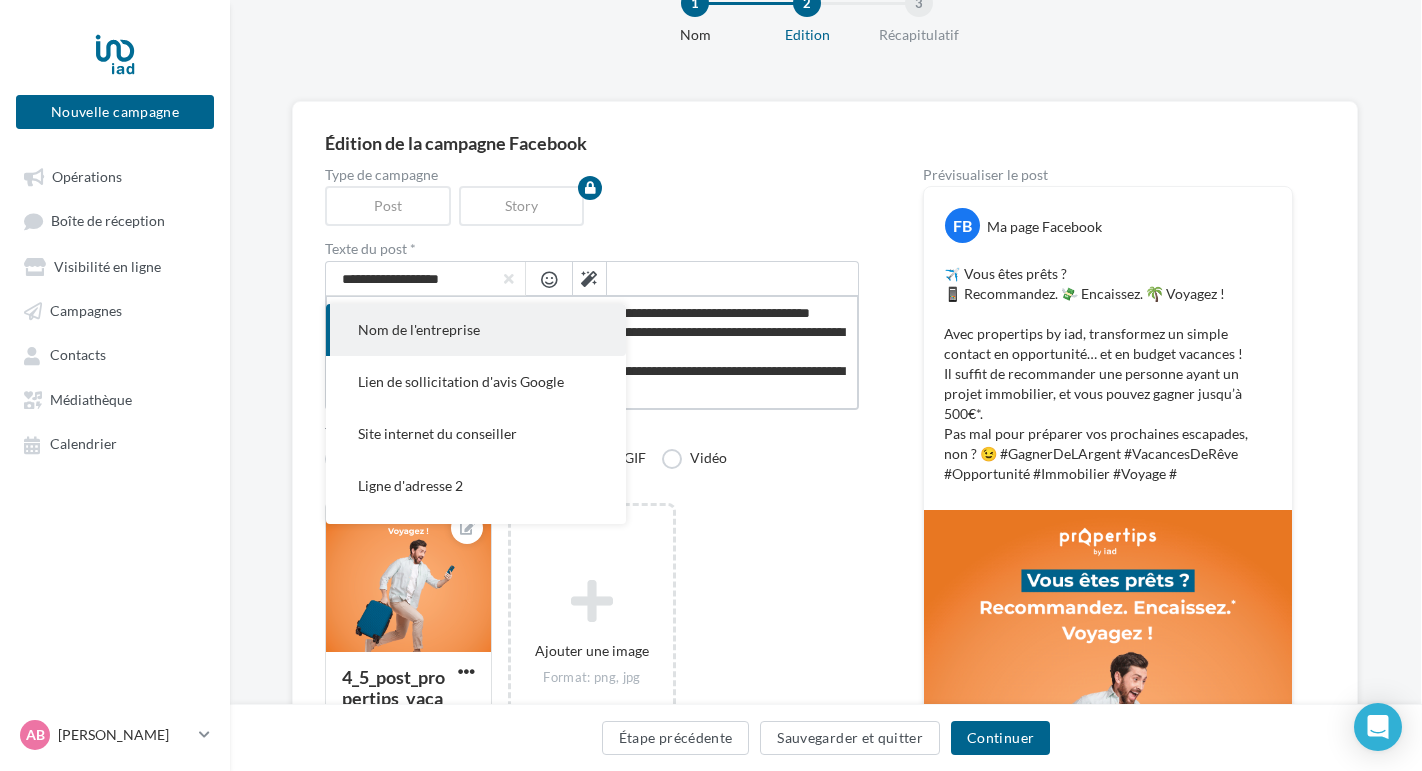 type on "**********" 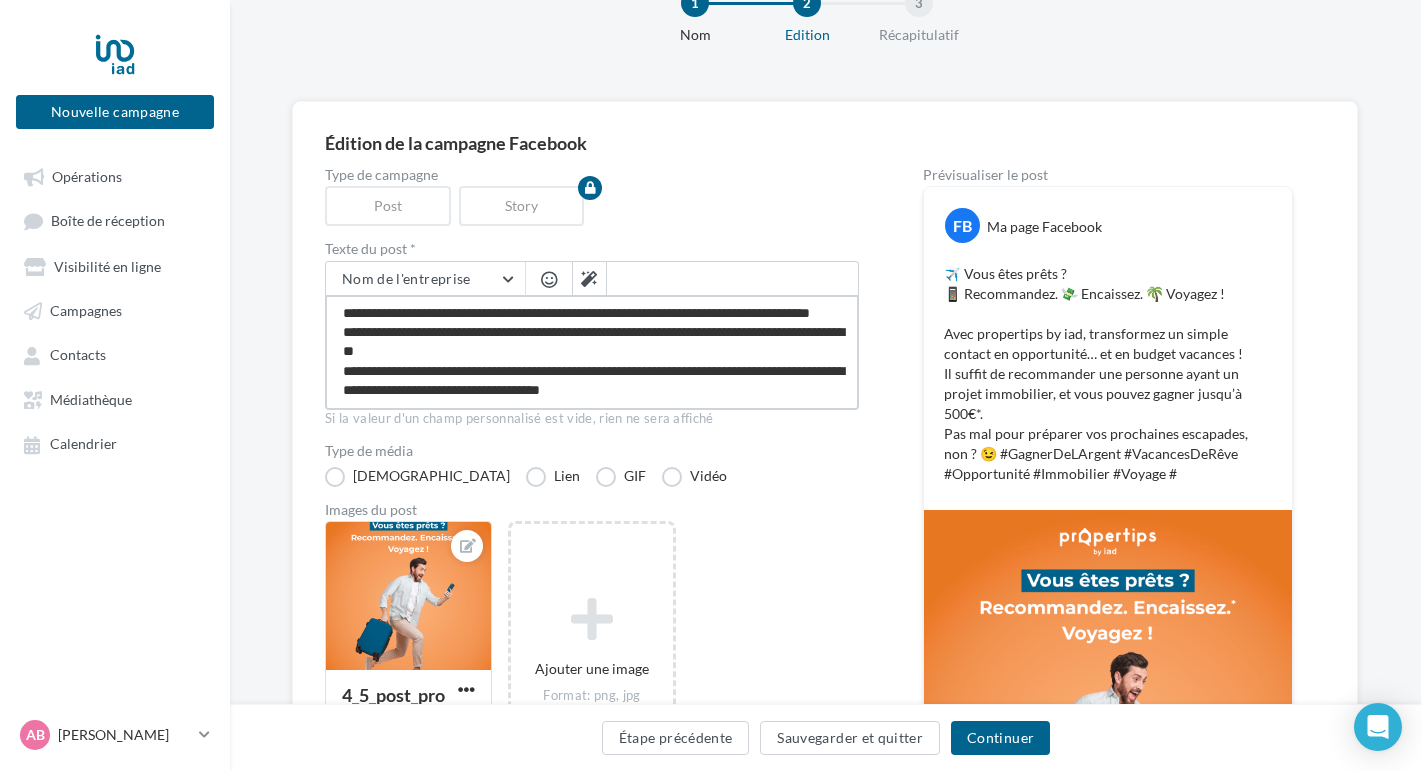scroll, scrollTop: 78, scrollLeft: 0, axis: vertical 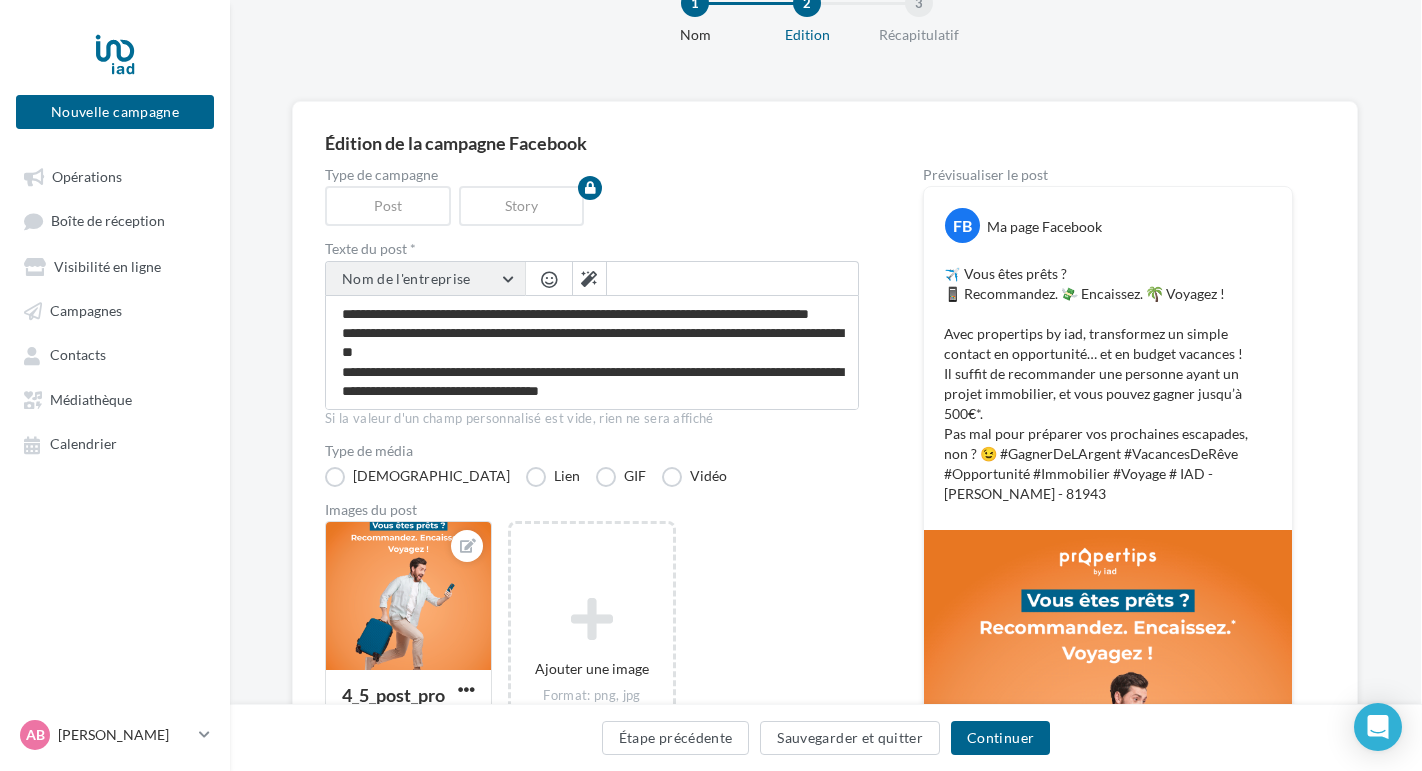 click on "Nom de l'entreprise" at bounding box center (425, 279) 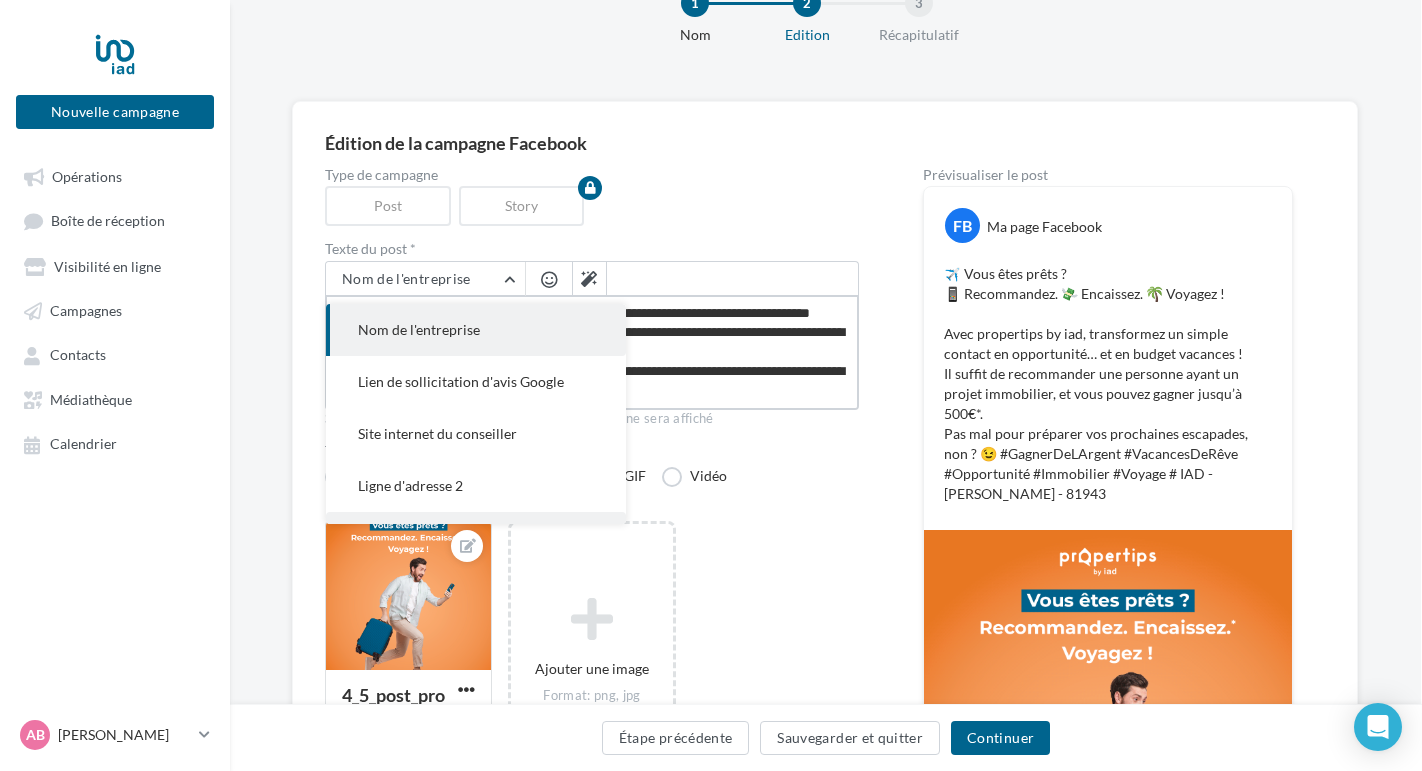 type on "**********" 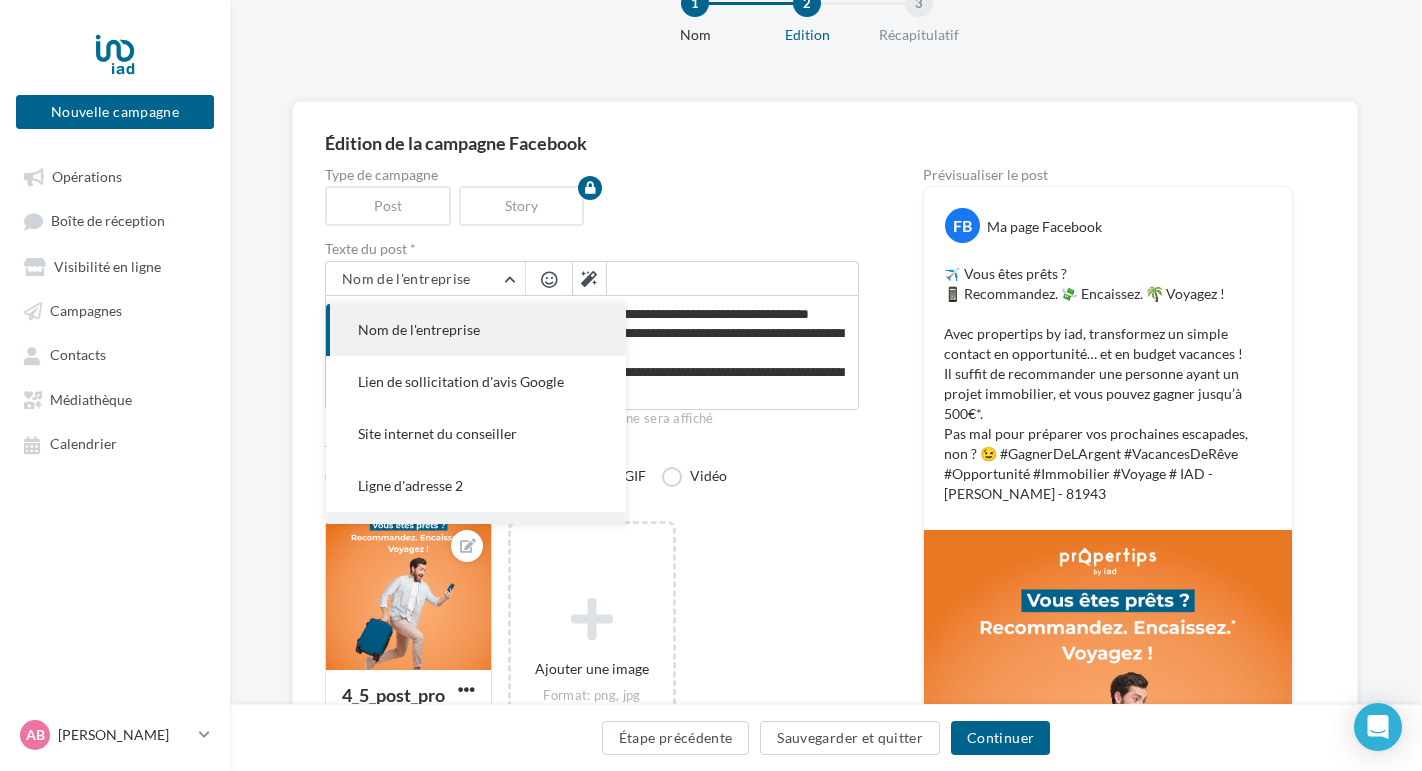 scroll, scrollTop: 77, scrollLeft: 0, axis: vertical 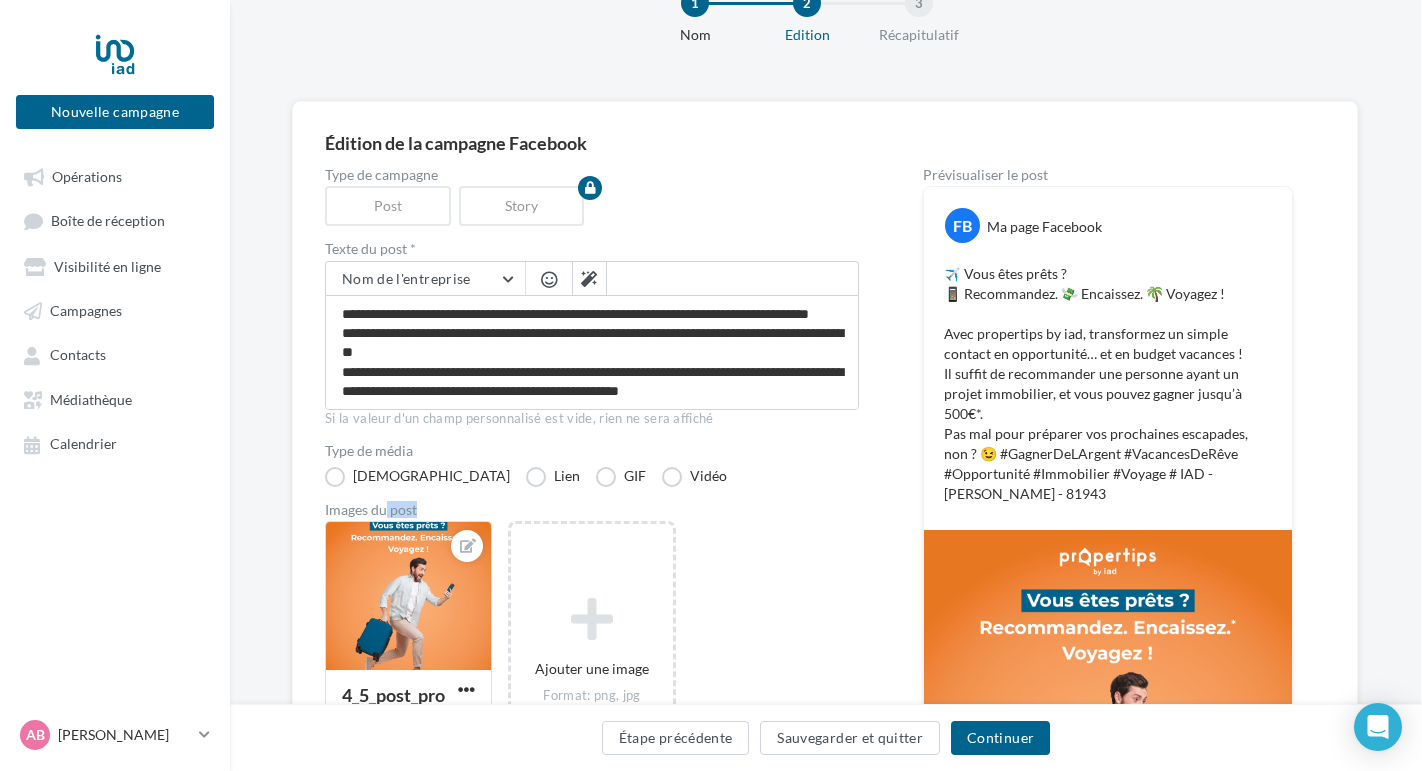 click on "Images du post" at bounding box center [592, 510] 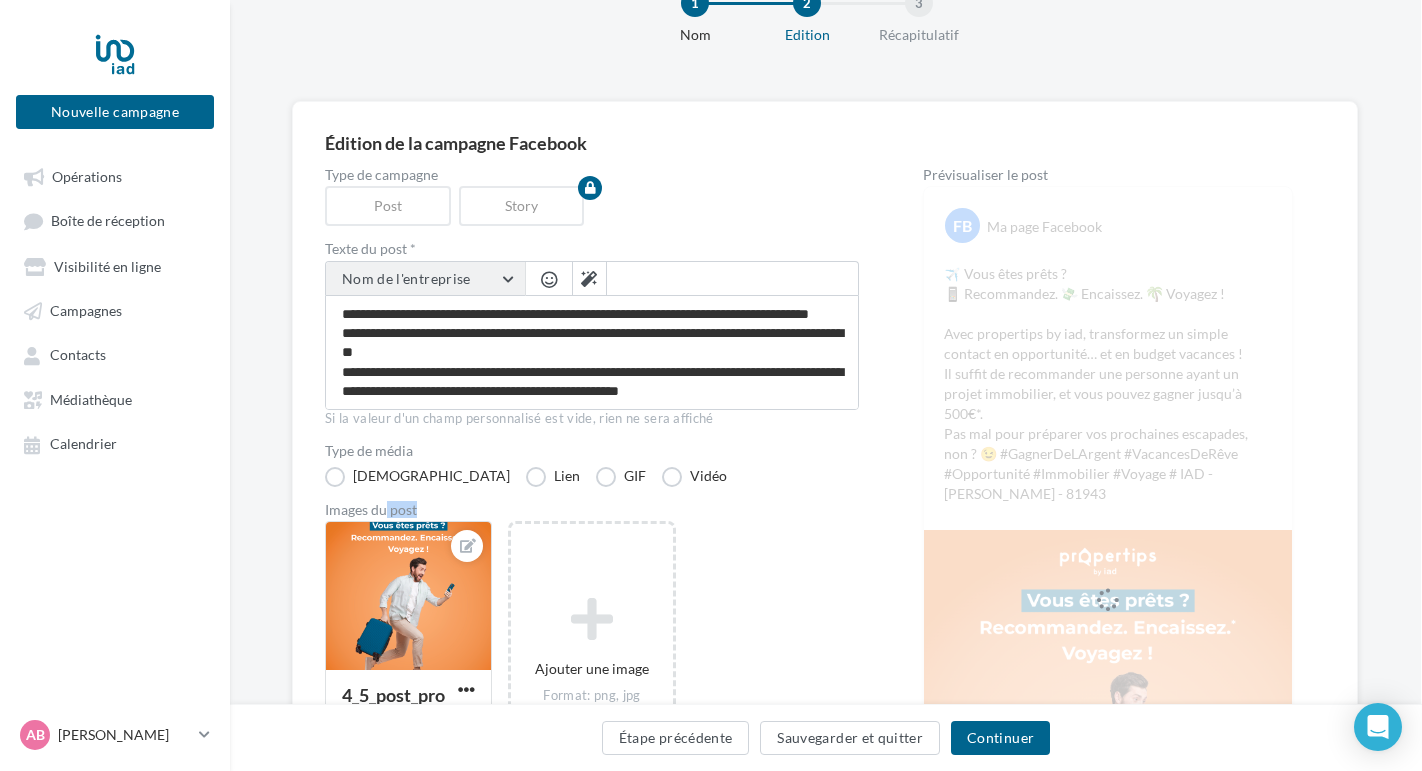 click on "Nom de l'entreprise" at bounding box center (425, 279) 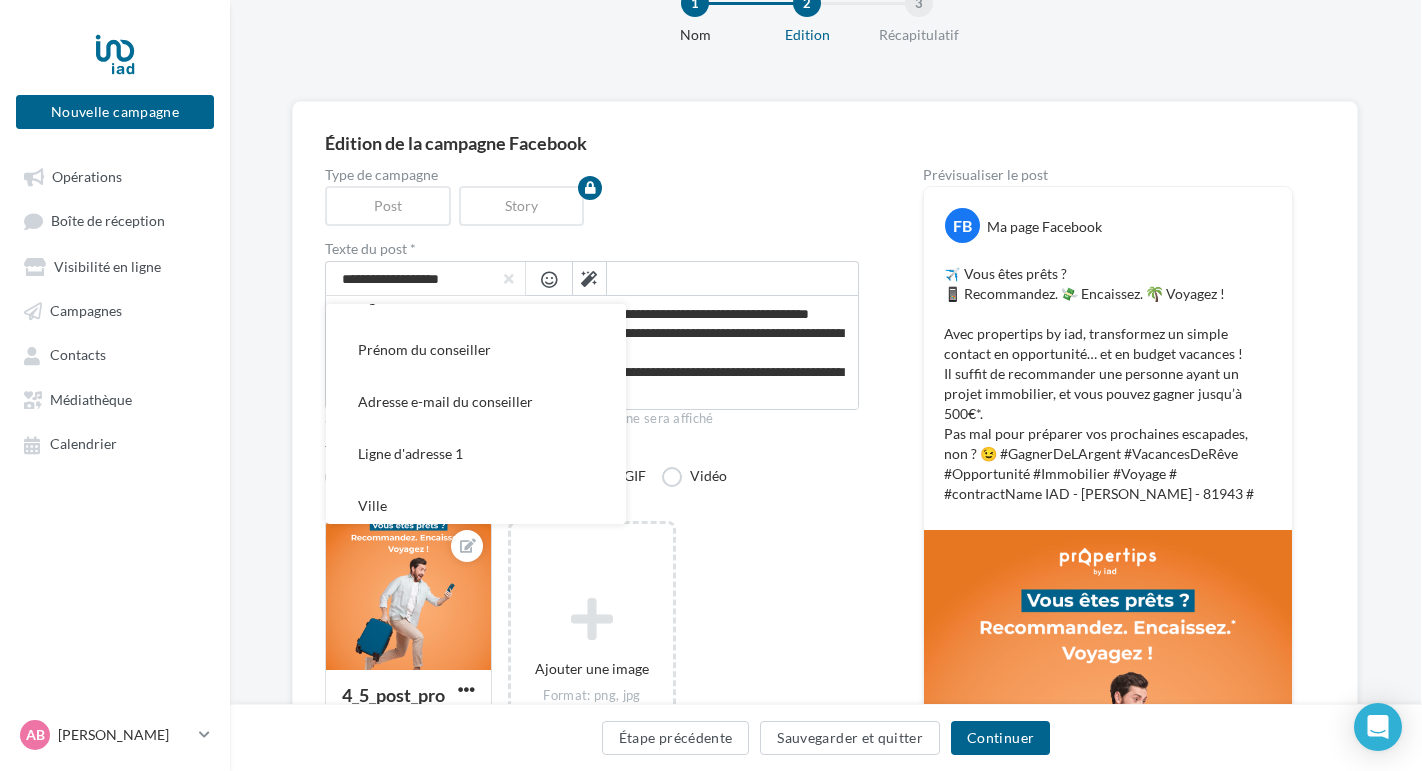 scroll, scrollTop: 200, scrollLeft: 0, axis: vertical 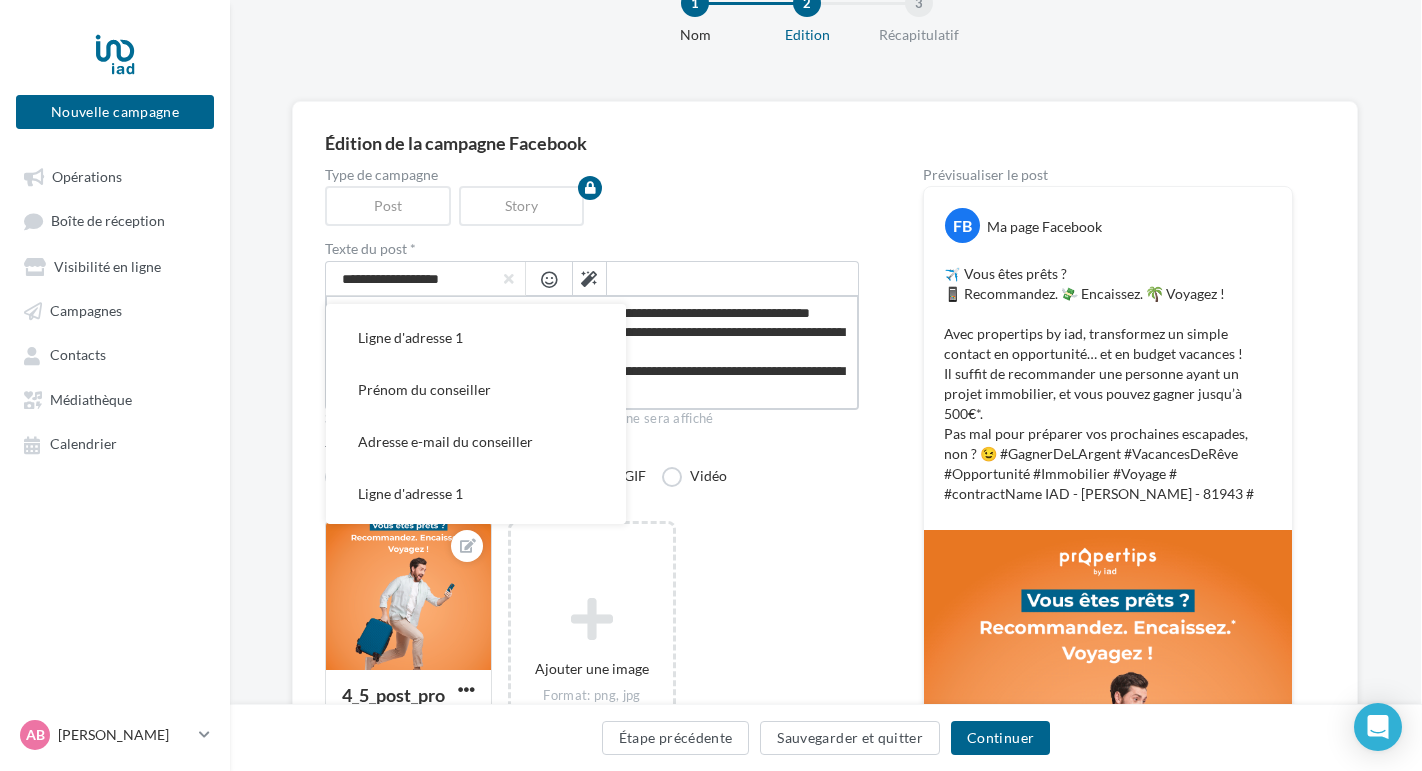 type on "**********" 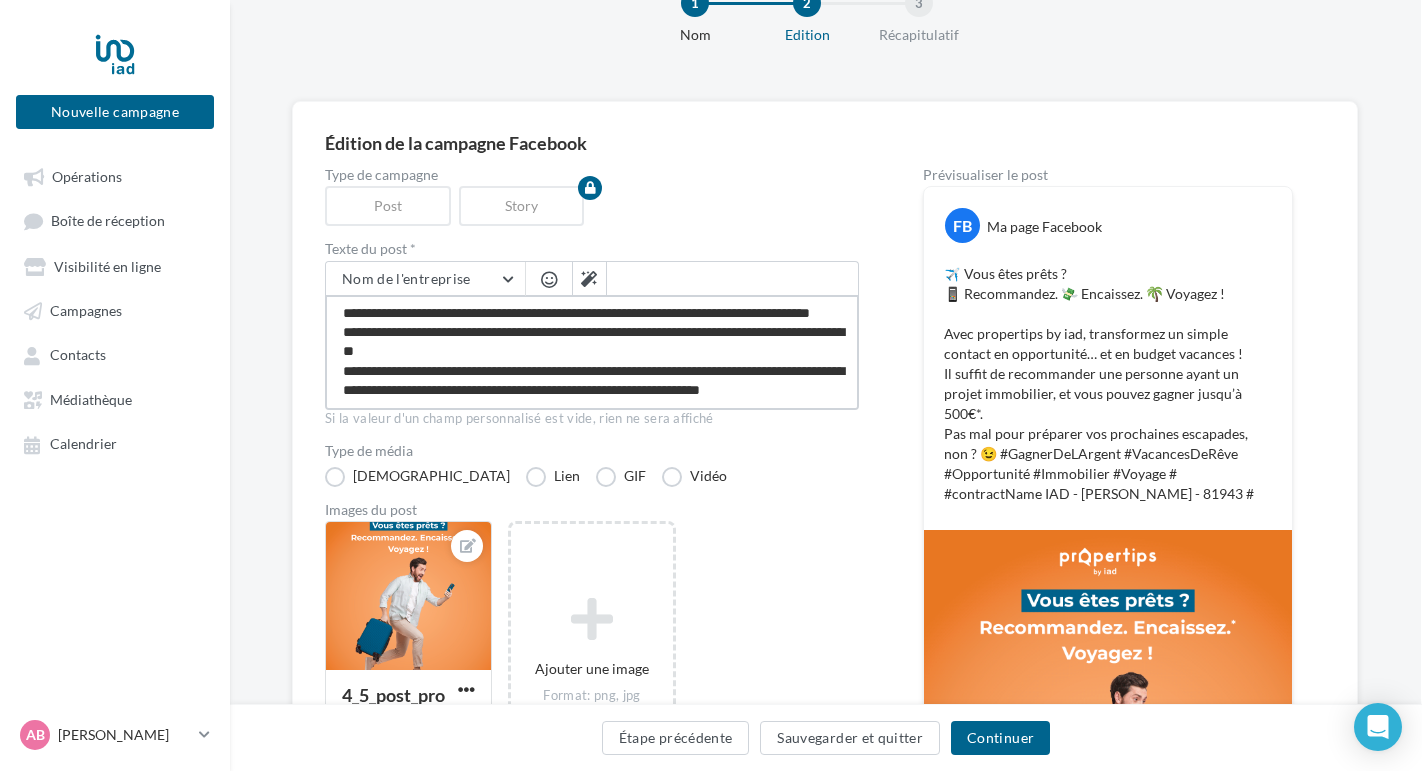 click on "✈️ Vous êtes prêts ? 📱 Recommandez. 💸 Encaissez. 🌴 Voyagez ! Avec propertips by iad, transformez un simple contact en opportunité… et en budget vacances ! Il suffit de recommander une personne ayant un projet immobilier, et vous pouvez gagner jusqu’à 500€*. Pas mal pour préparer vos prochaines escapades, non ? 😉 #GagnerDeLArgent #VacancesDeRêve #Opportunité #Immobilier #Voyage # #contractName IAD - Alexandra BELIS - 81943 #" at bounding box center (1108, 384) 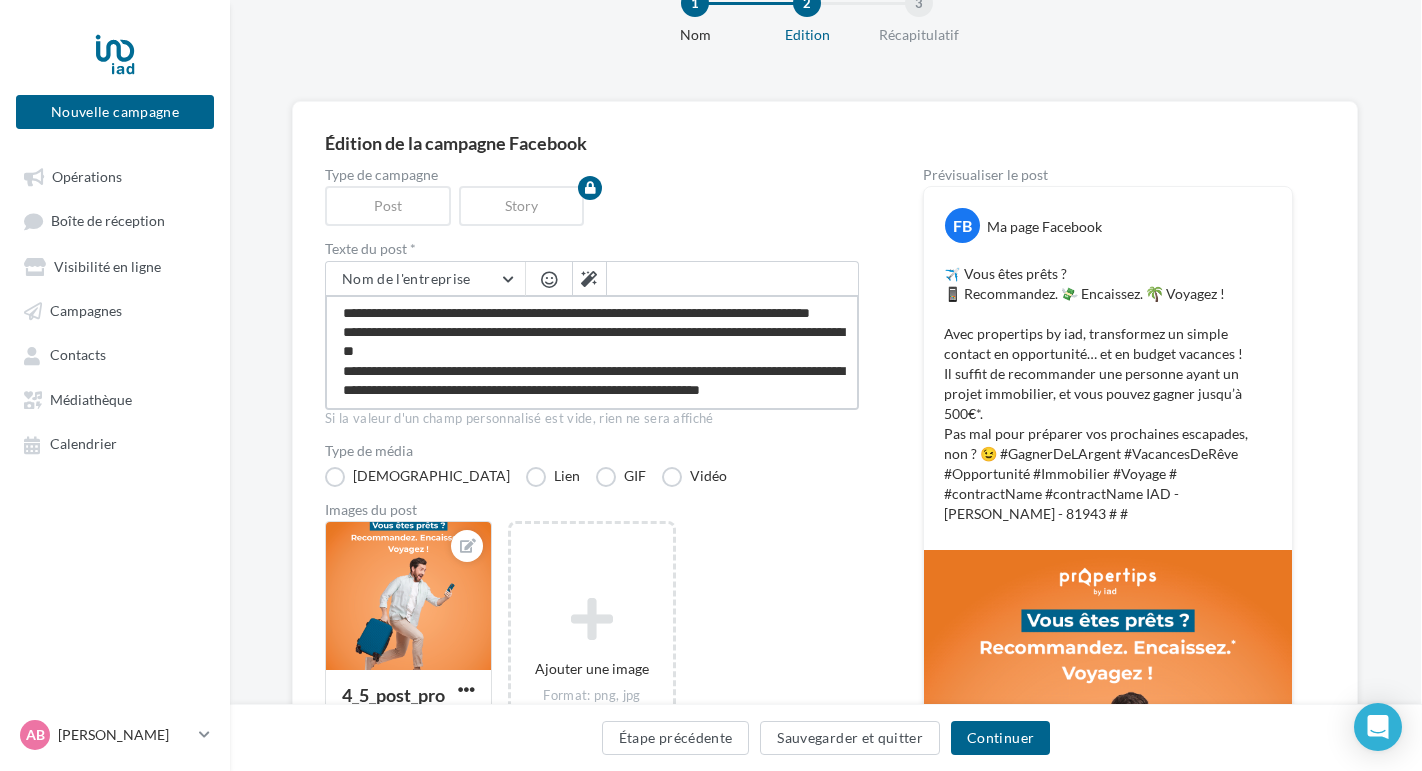 click on "**********" at bounding box center [592, 352] 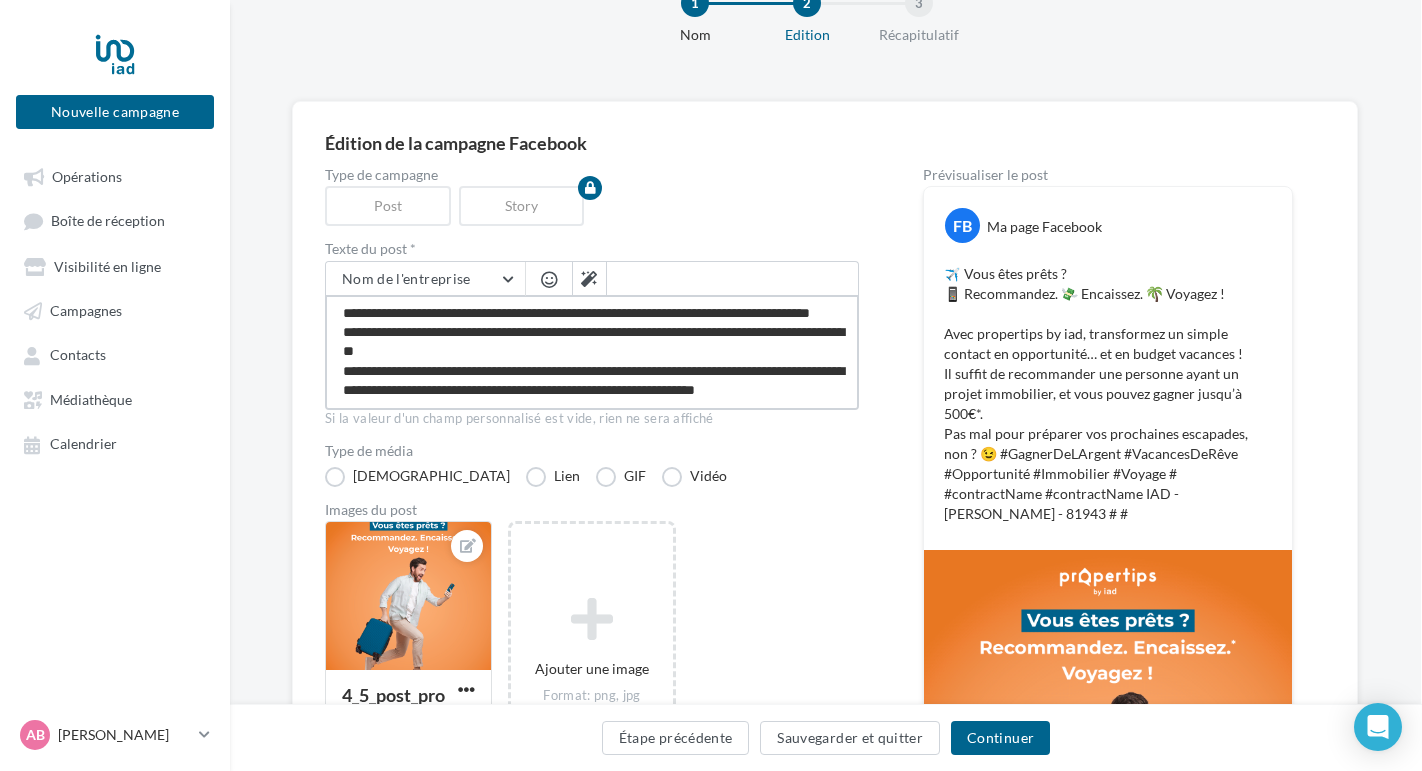 type on "**********" 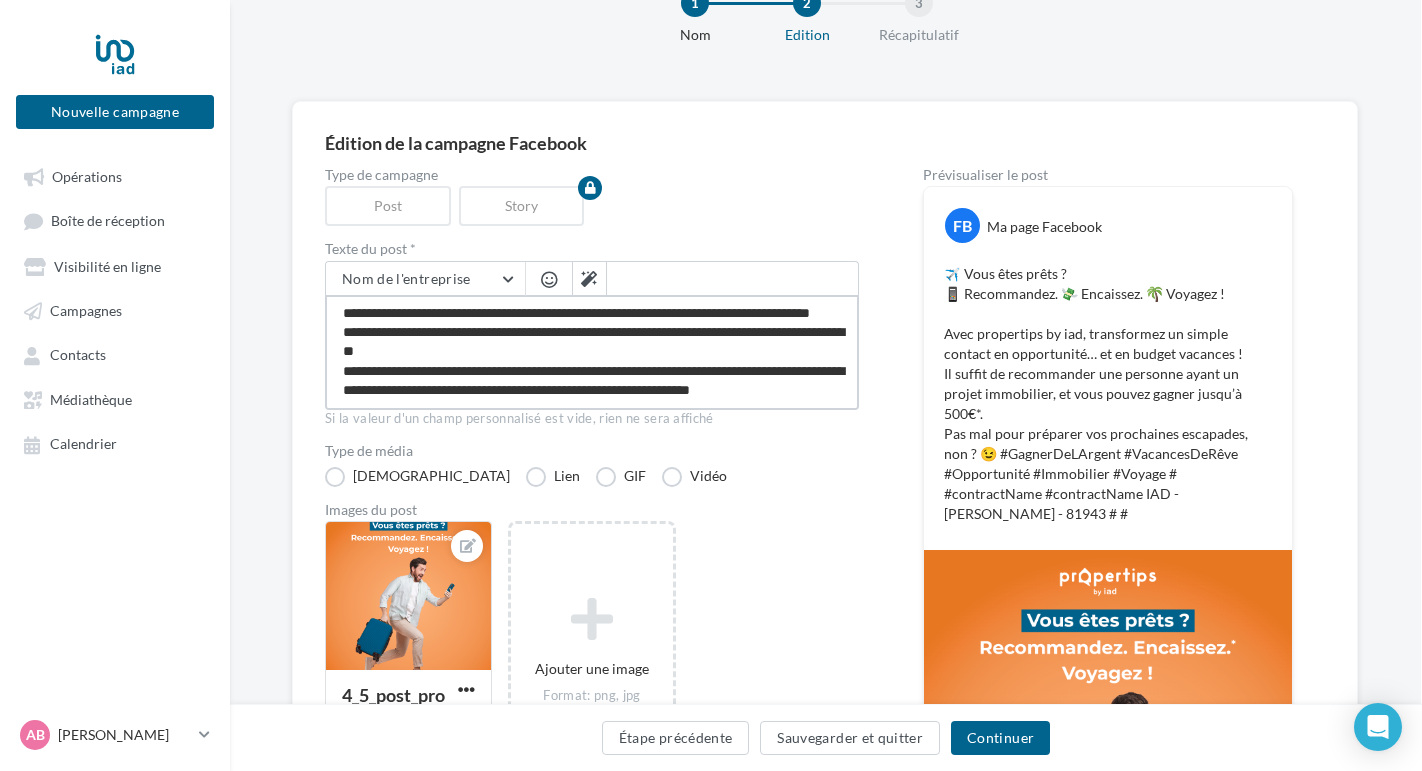 type on "**********" 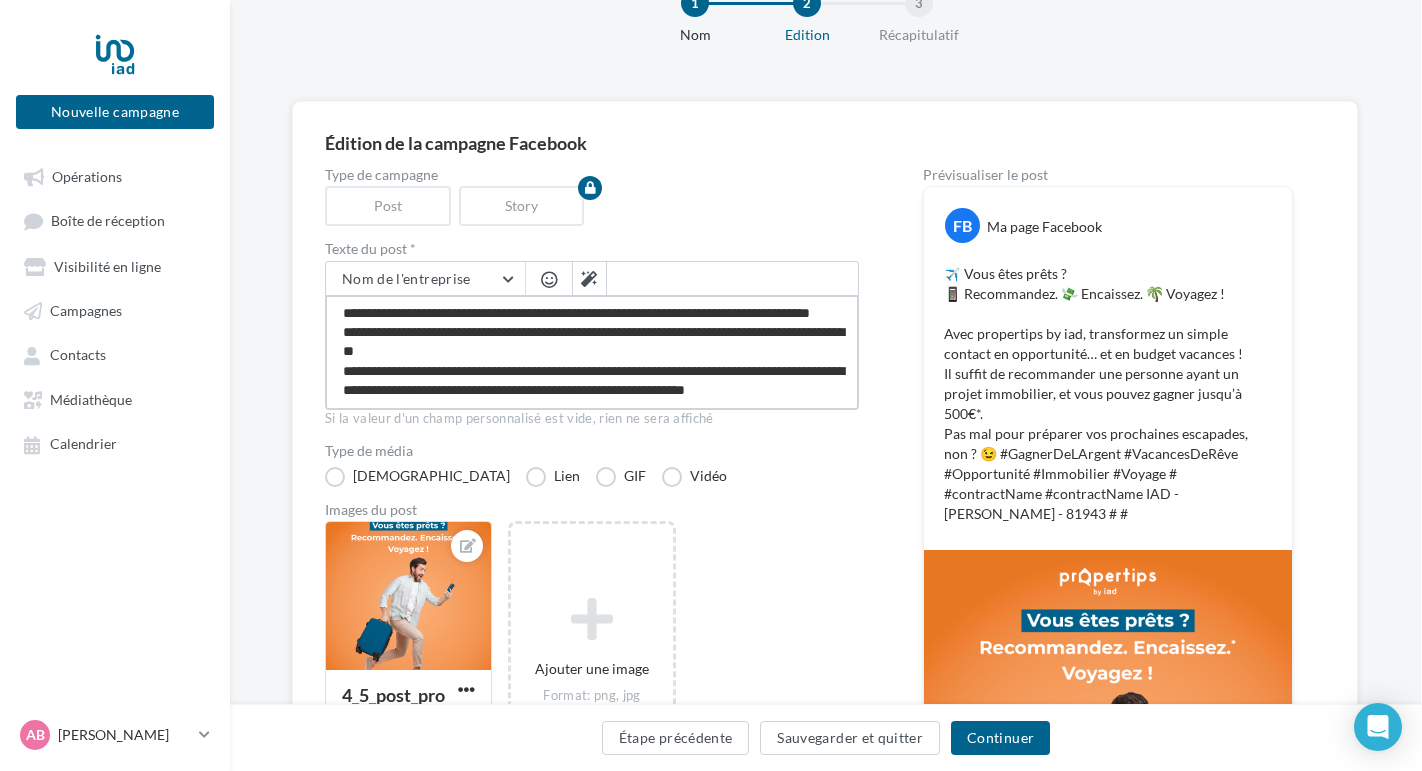 type on "**********" 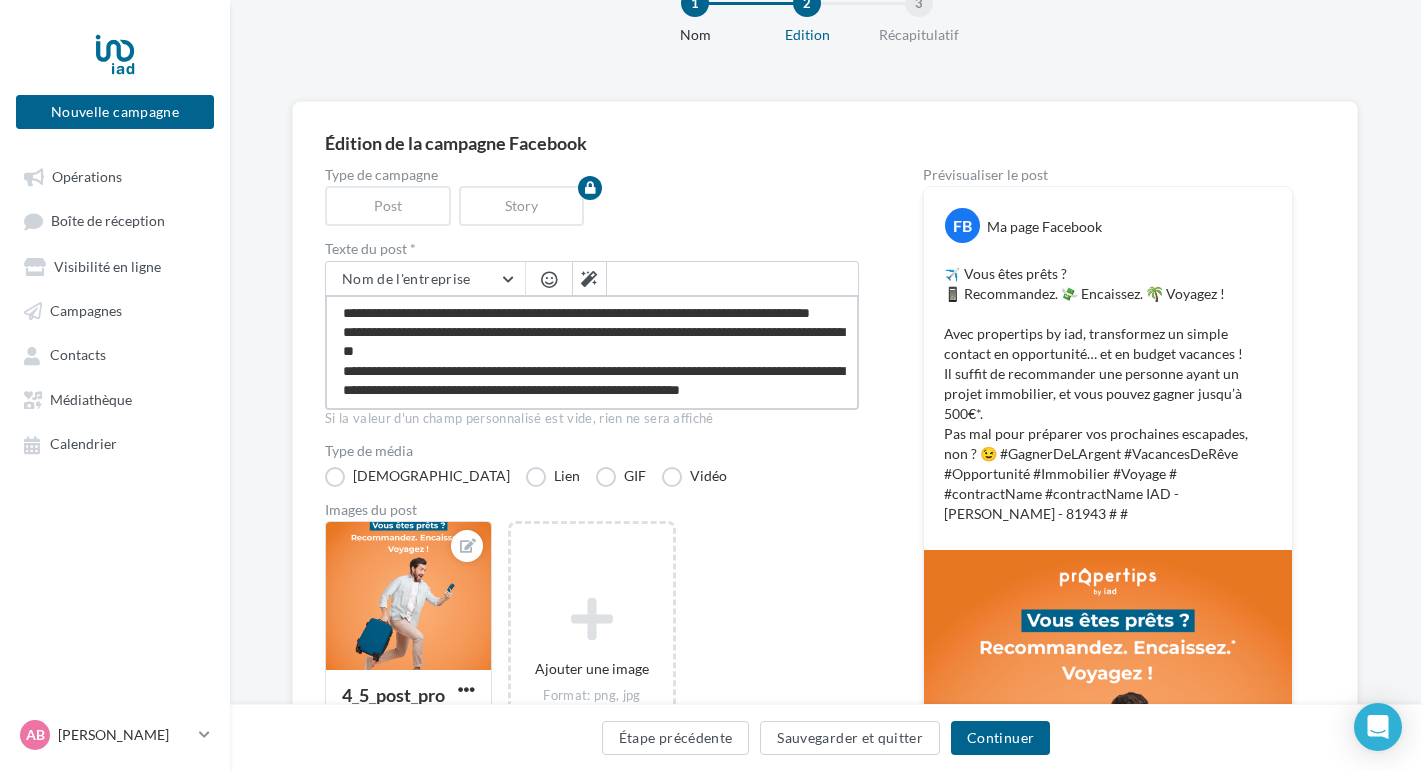 type on "**********" 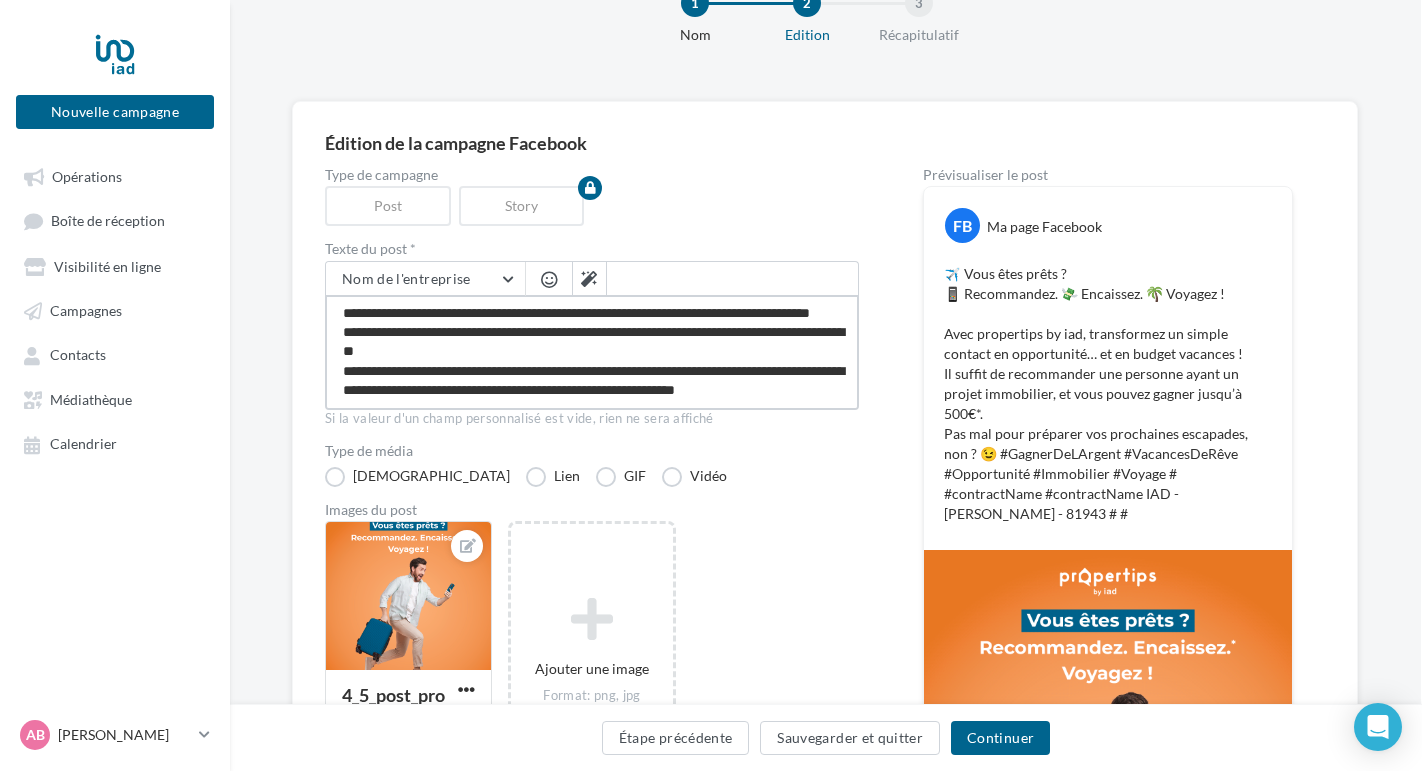 type on "**********" 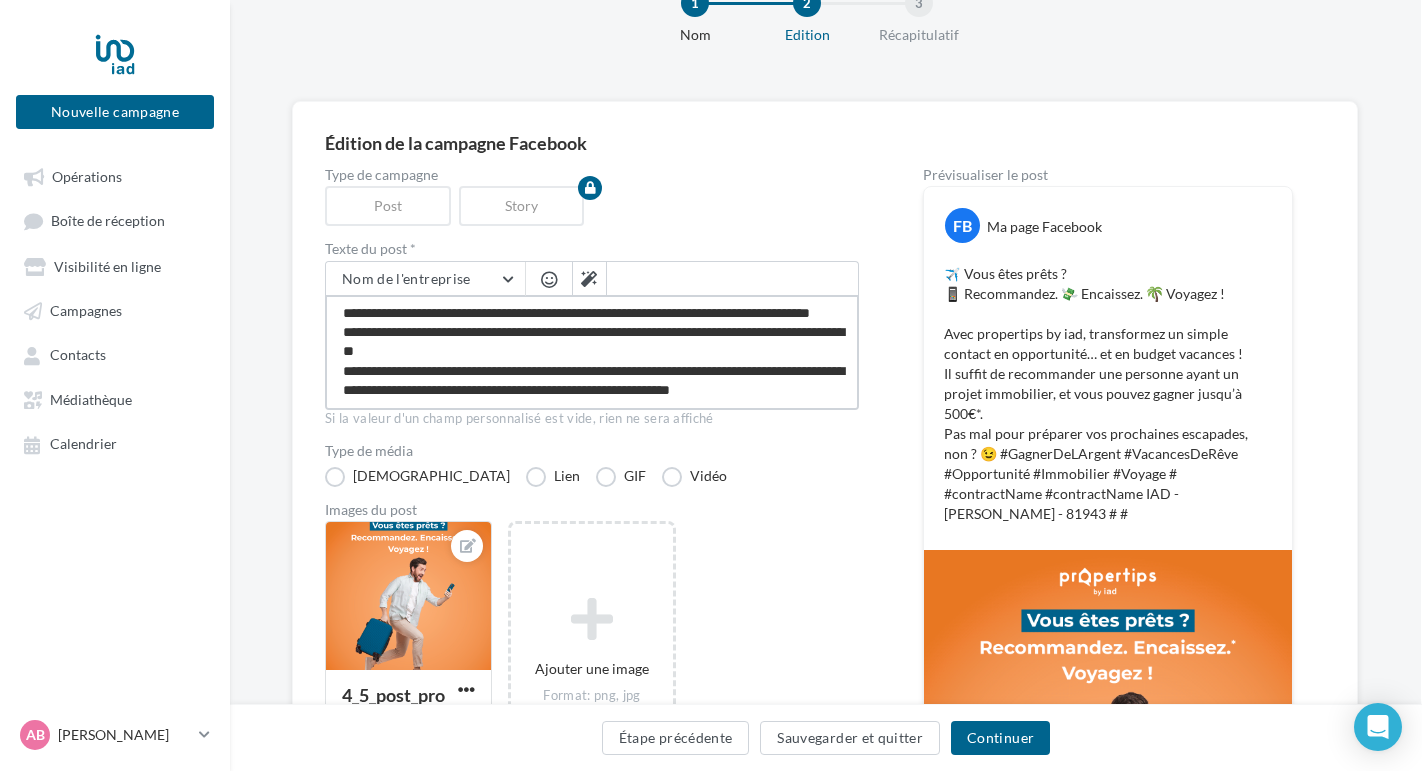 type on "**********" 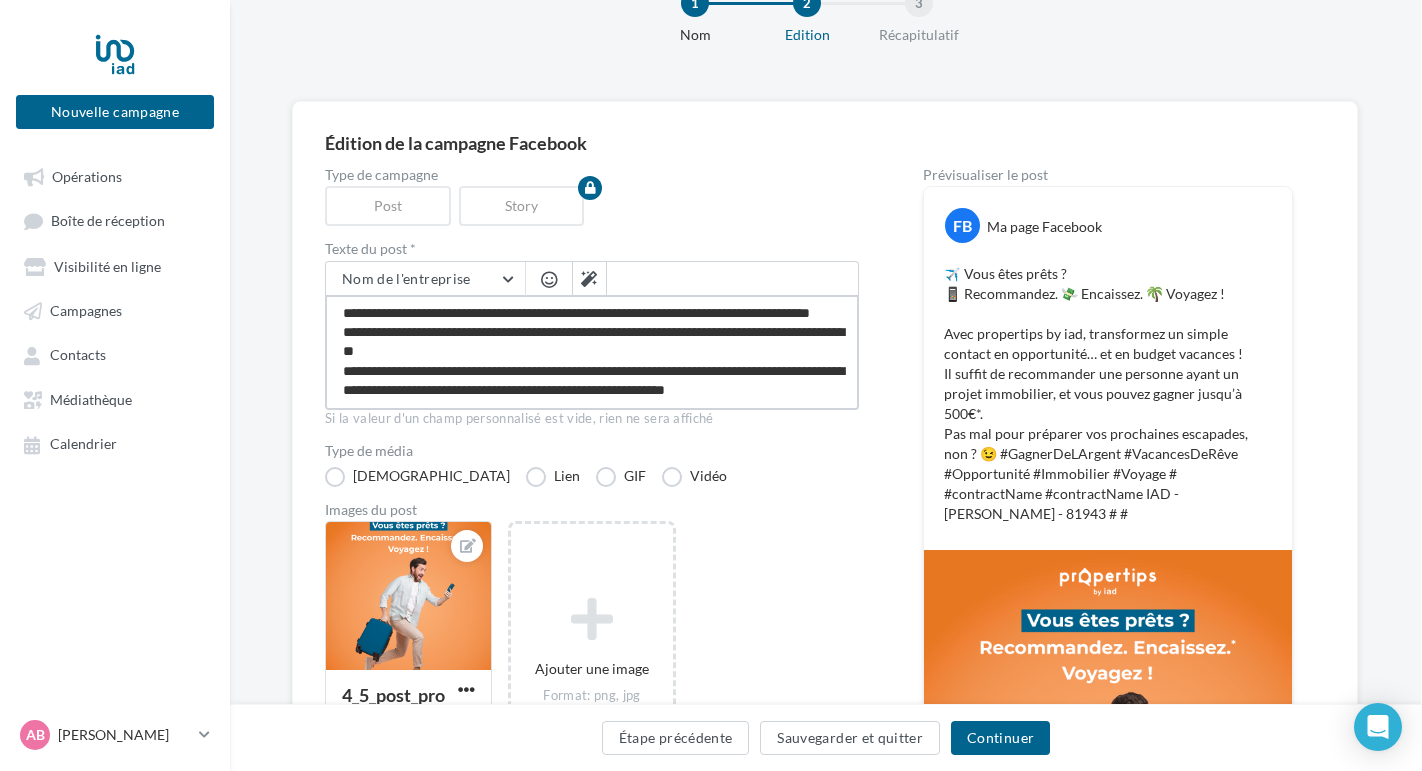 type on "**********" 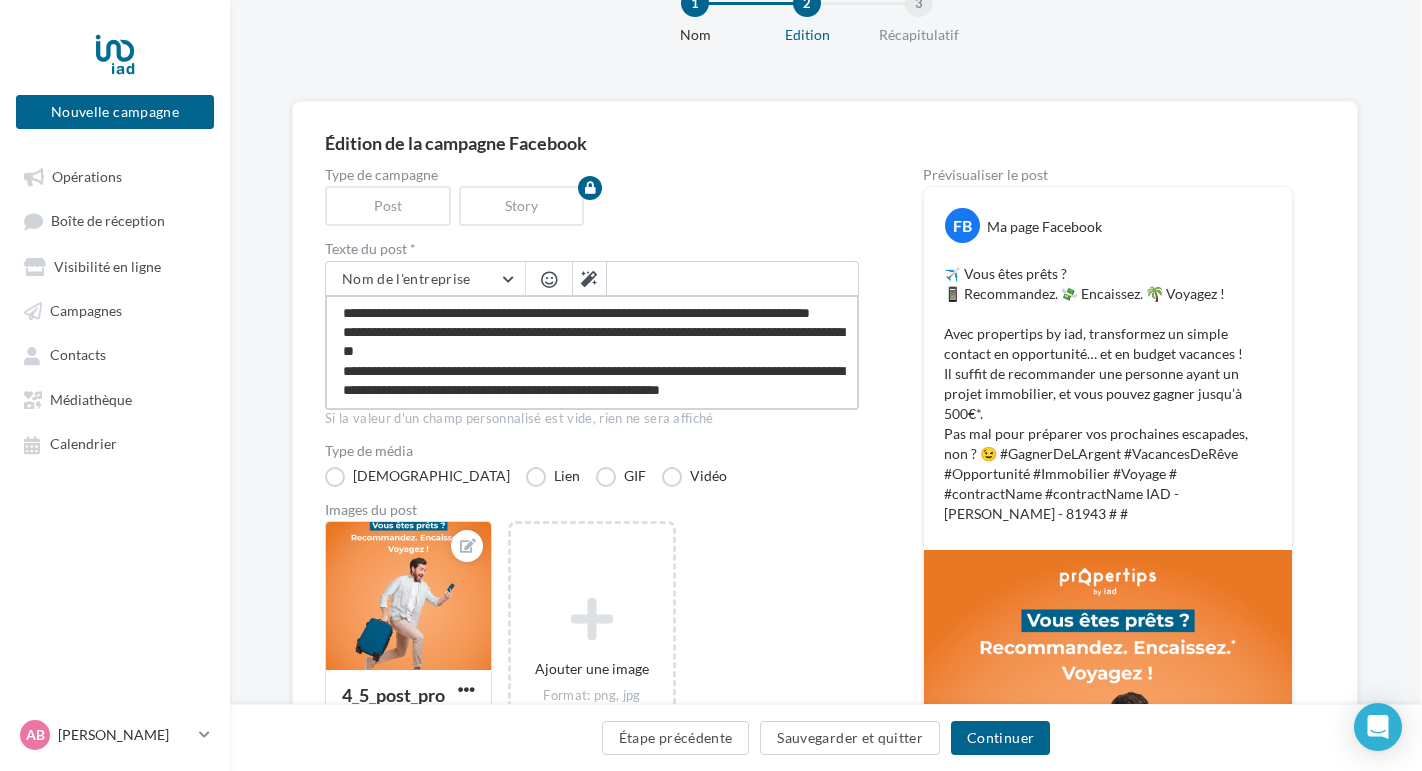 type on "**********" 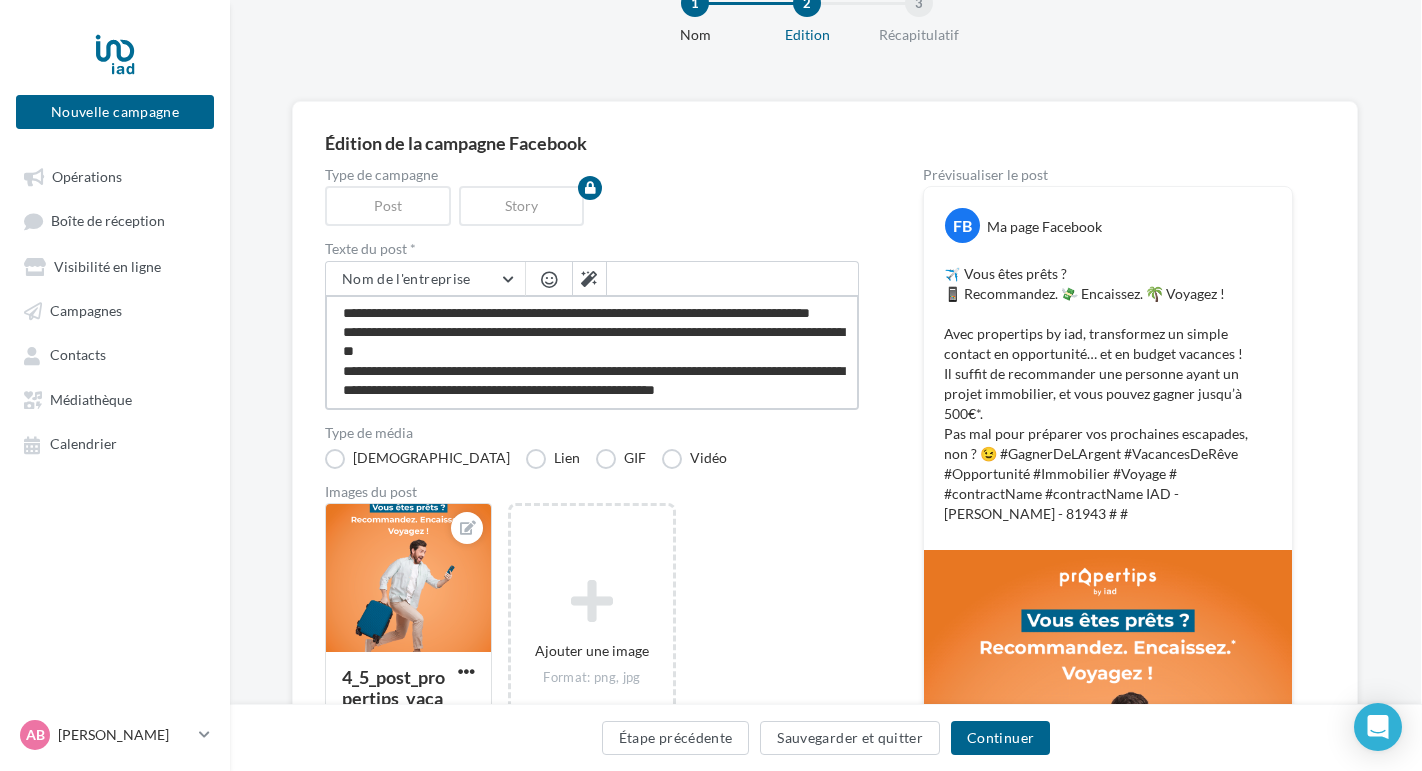 type on "**********" 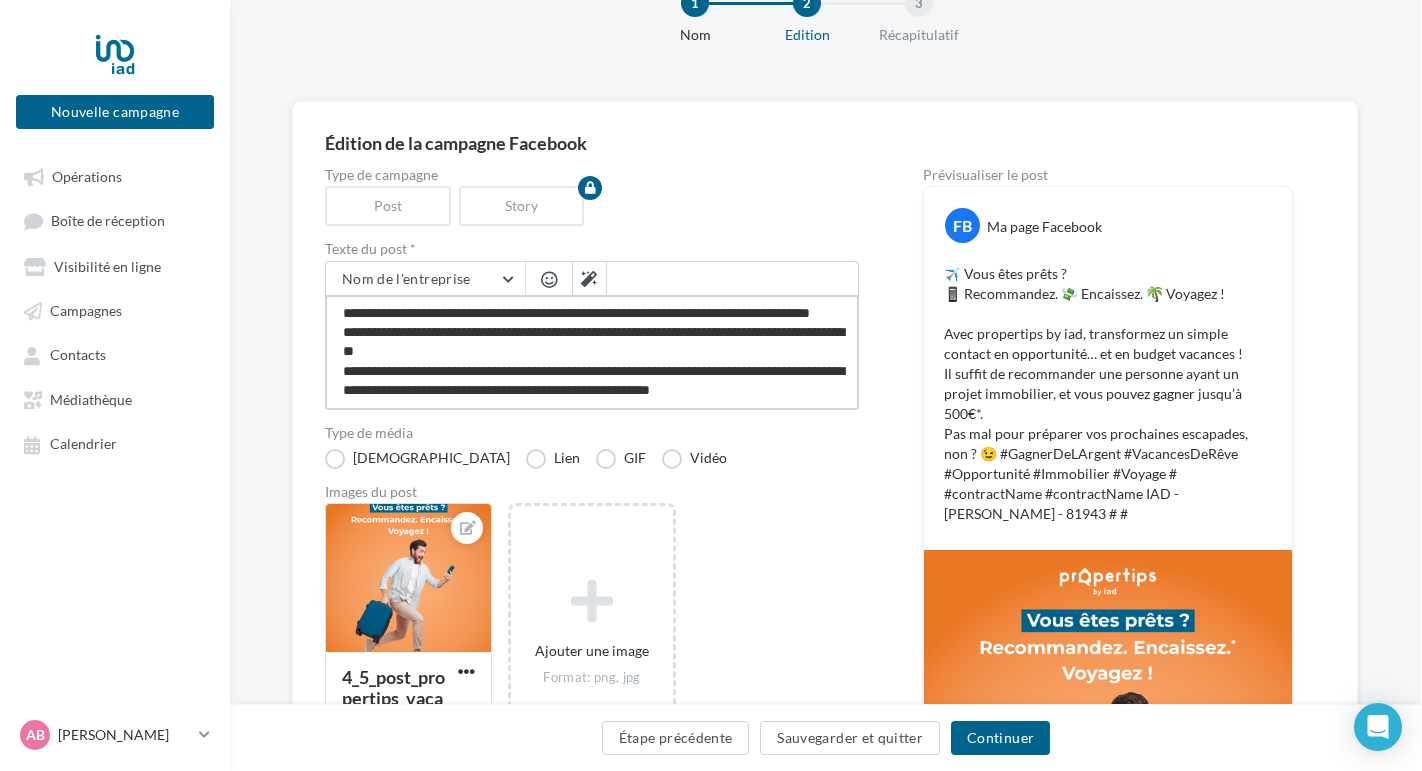 type on "**********" 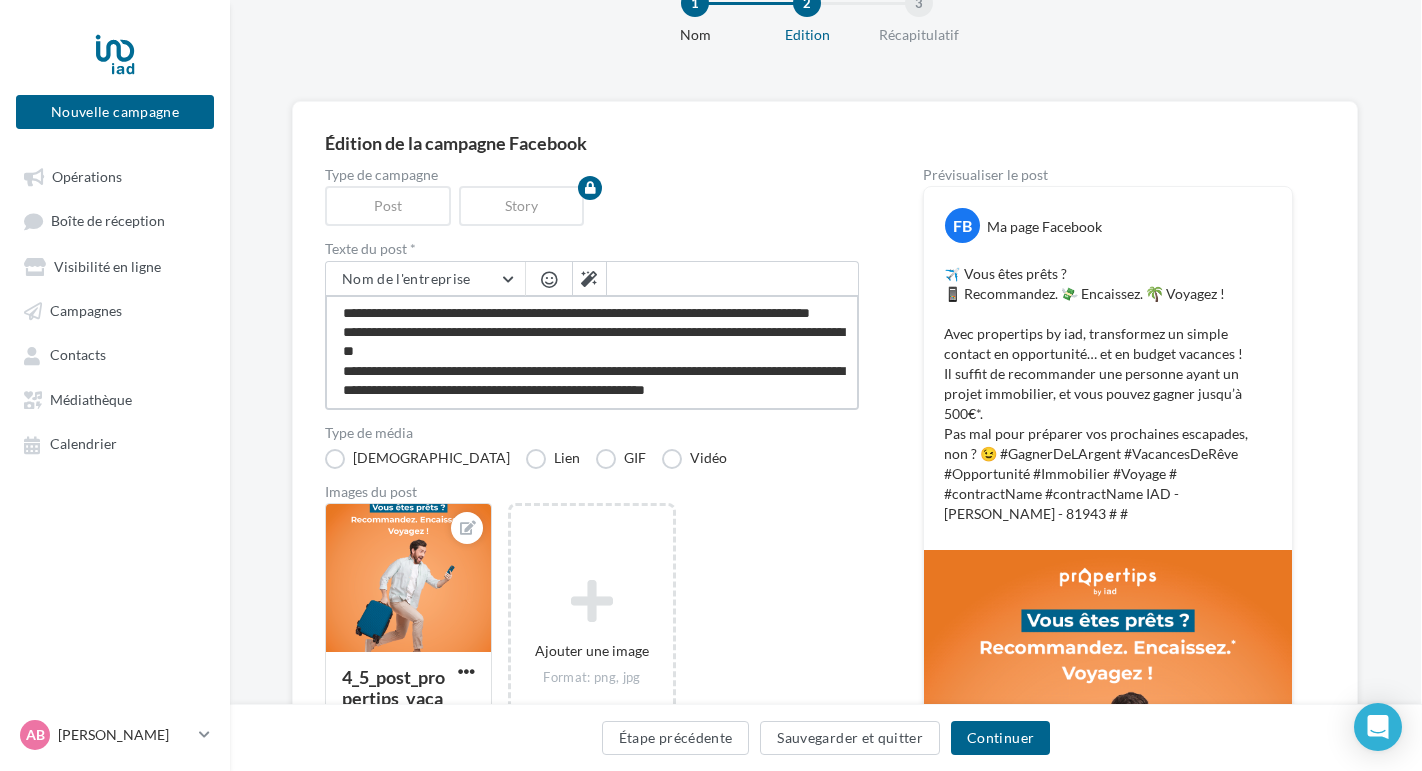 type on "**********" 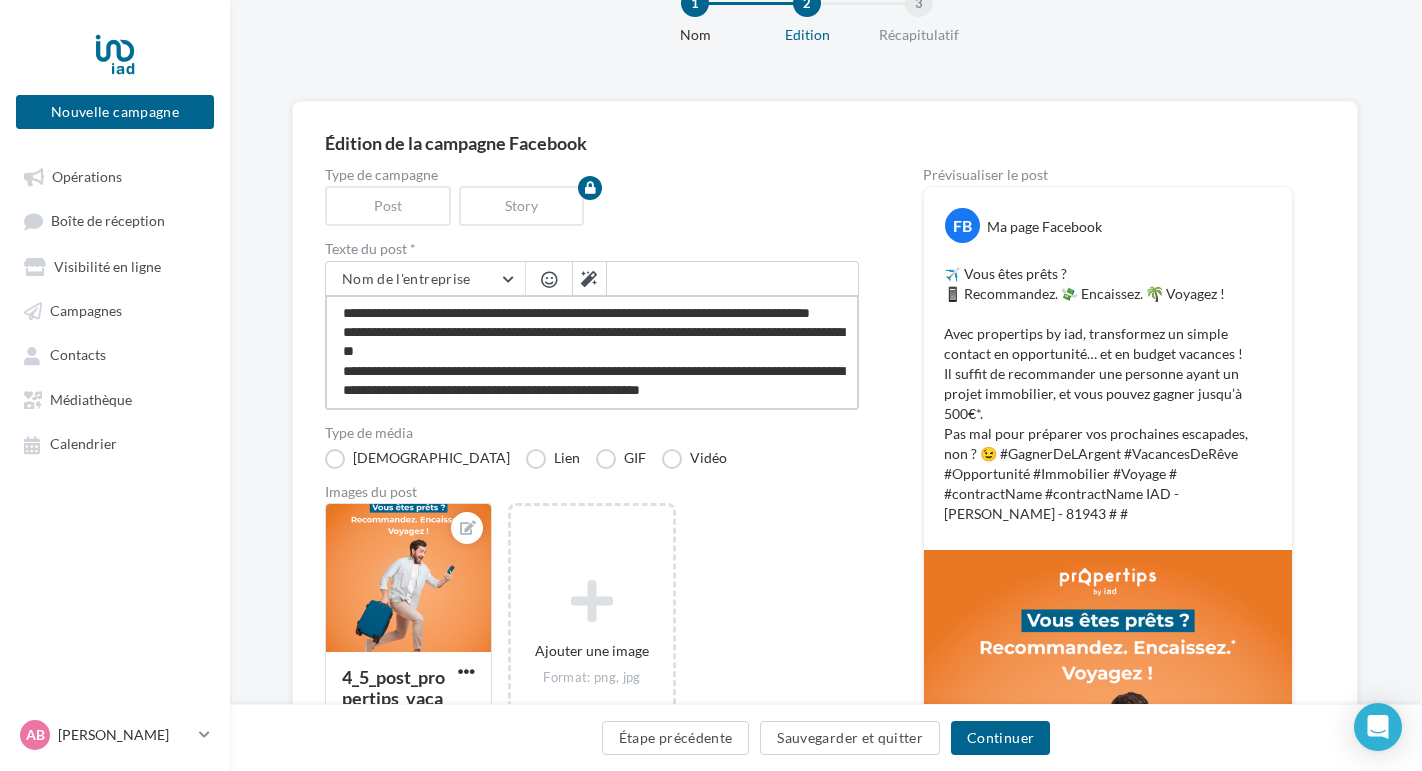 type on "**********" 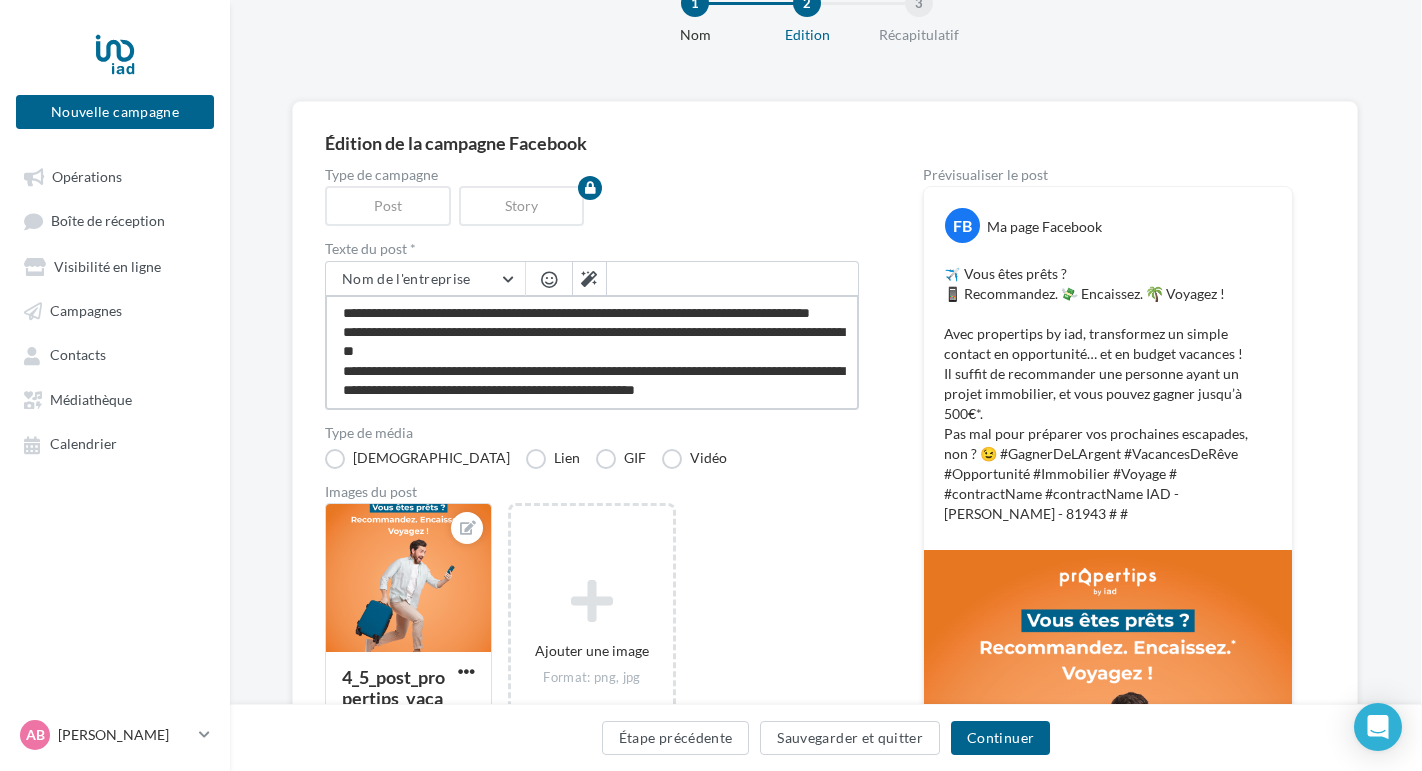 type on "**********" 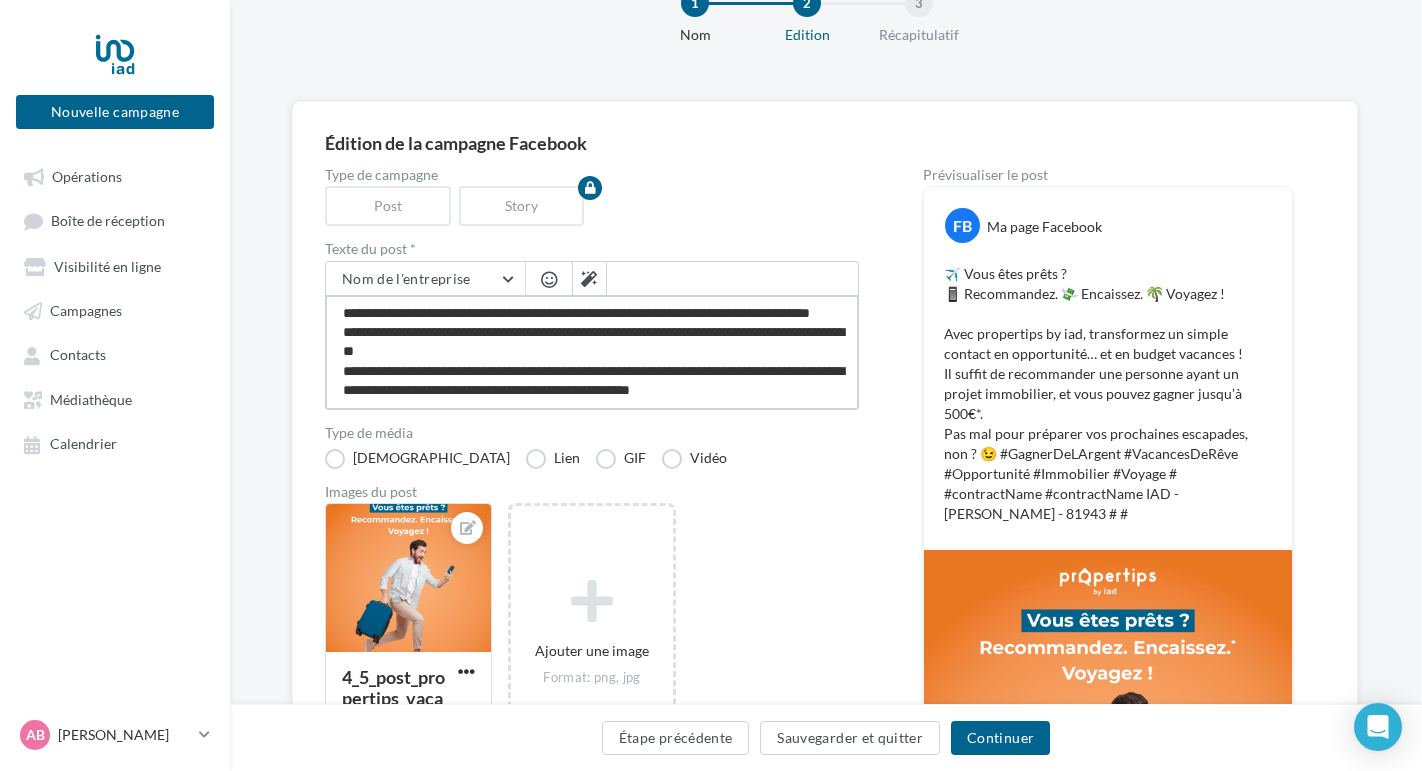 type on "**********" 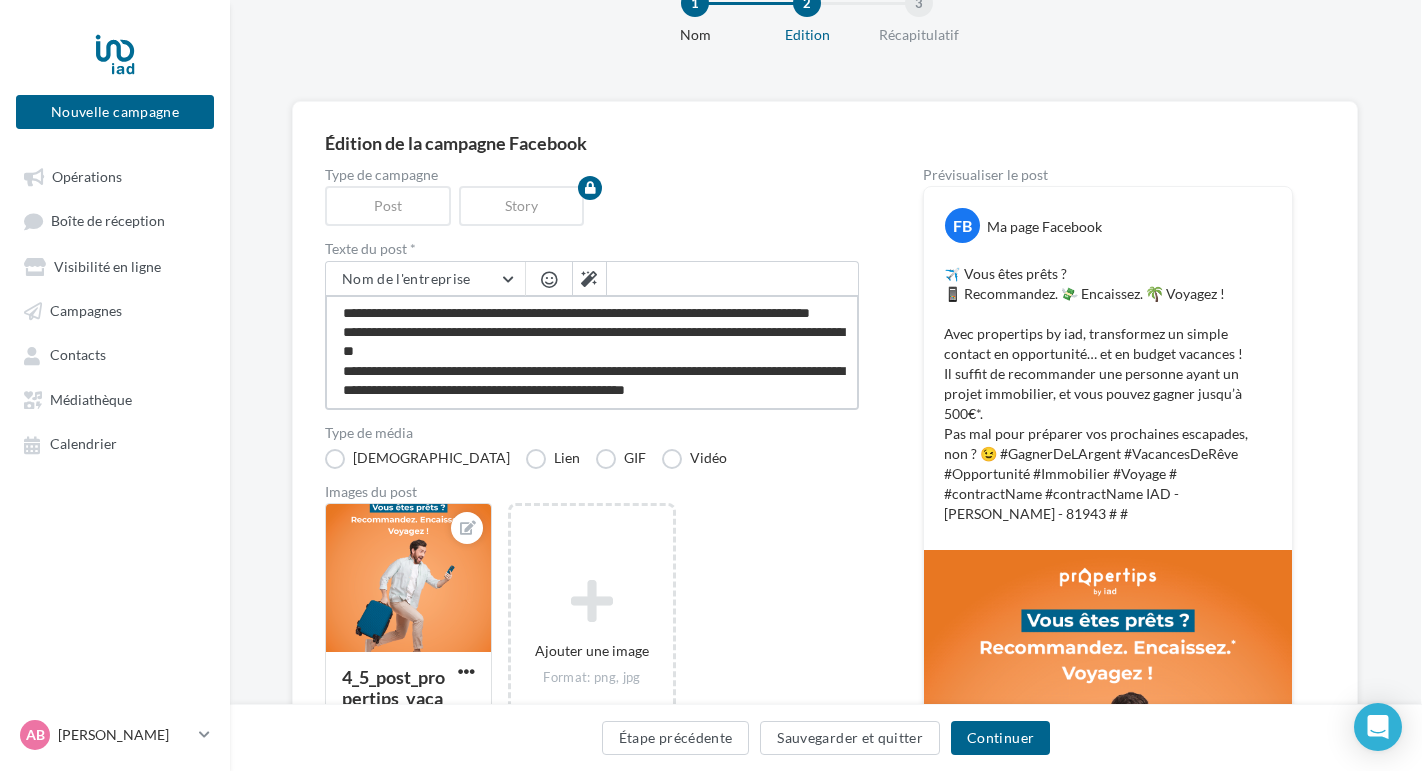 type on "**********" 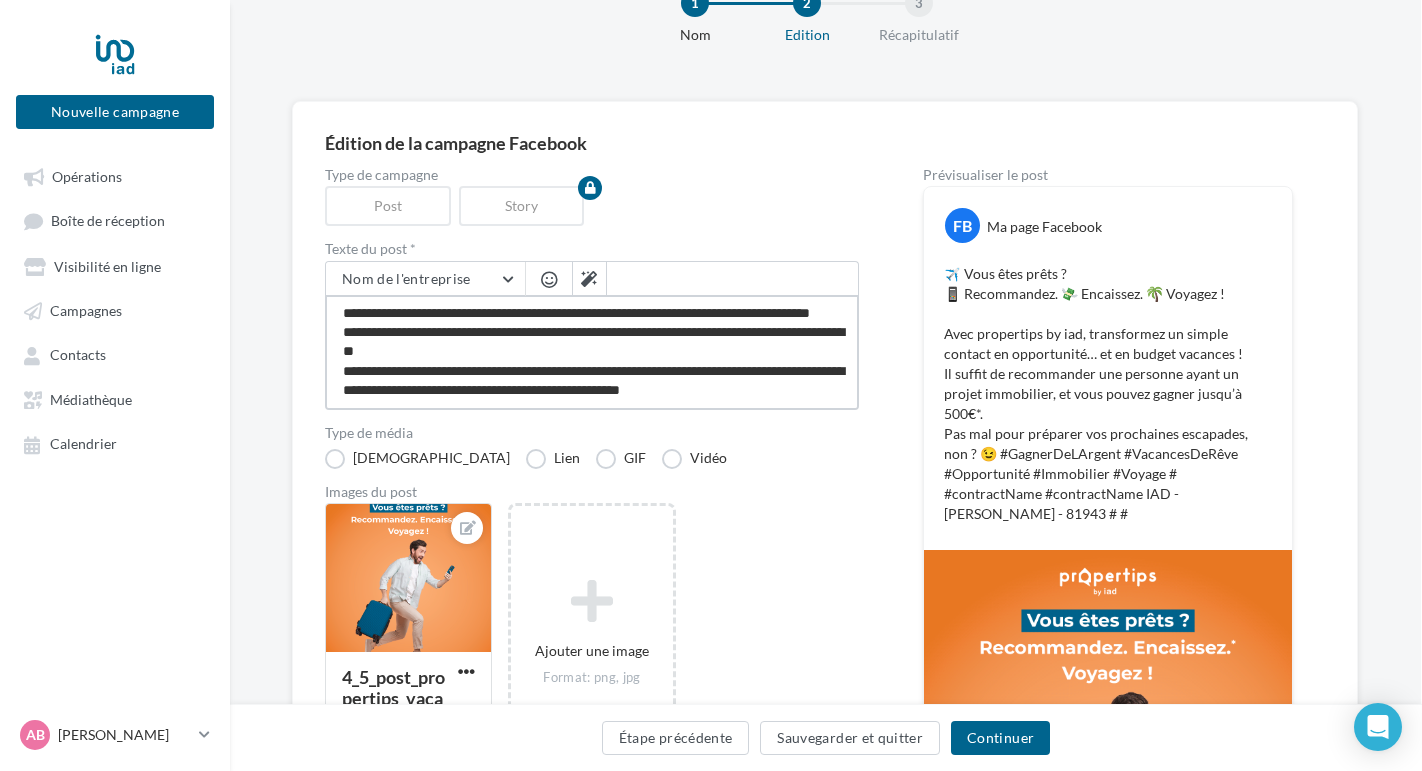 type on "**********" 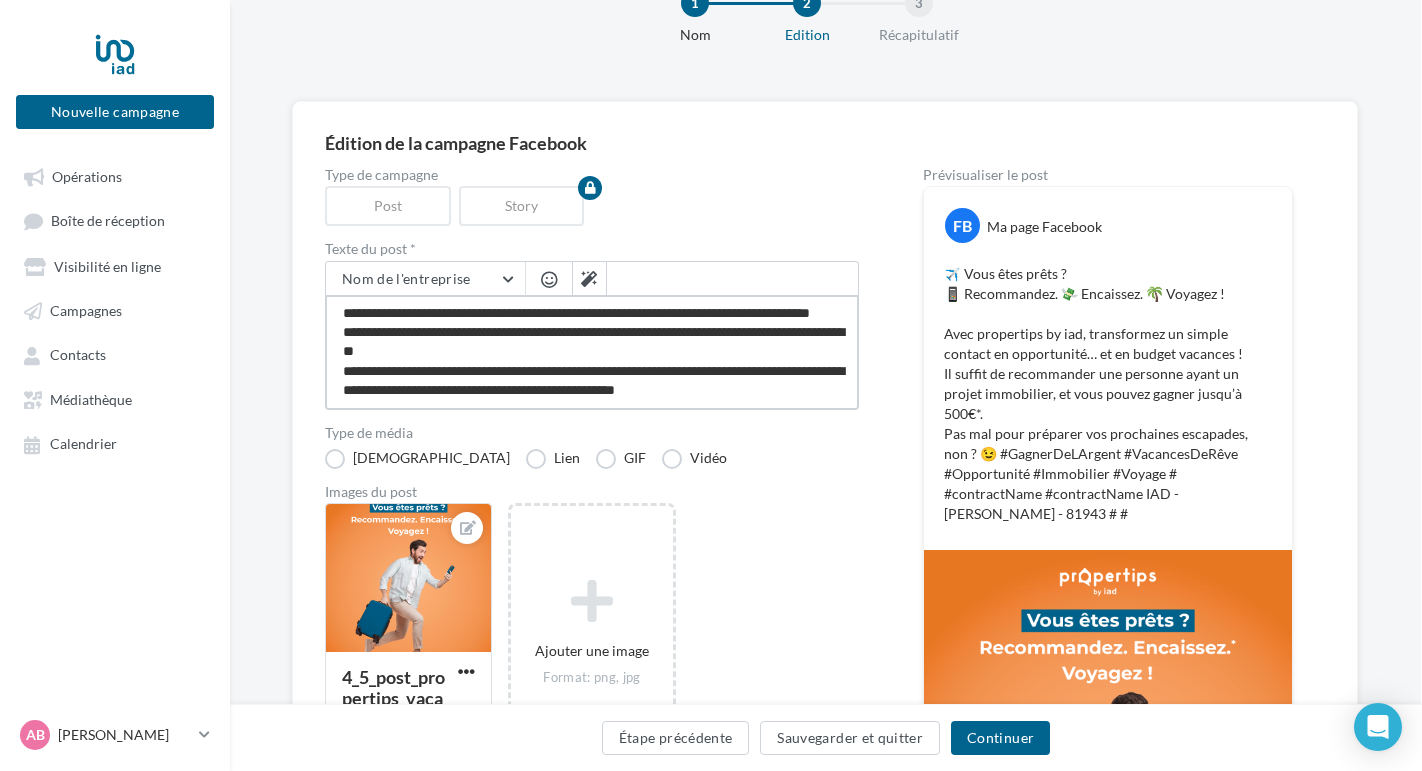 type on "**********" 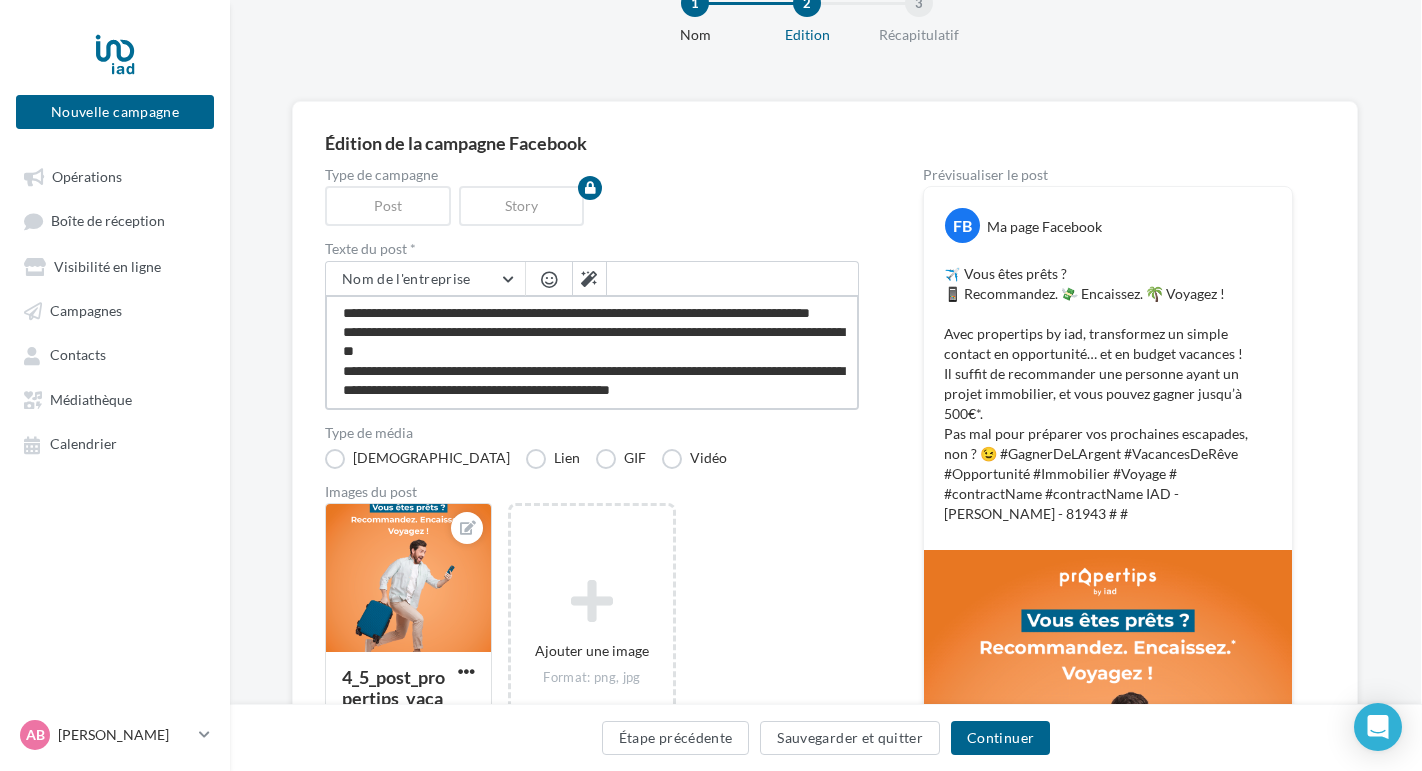 type on "**********" 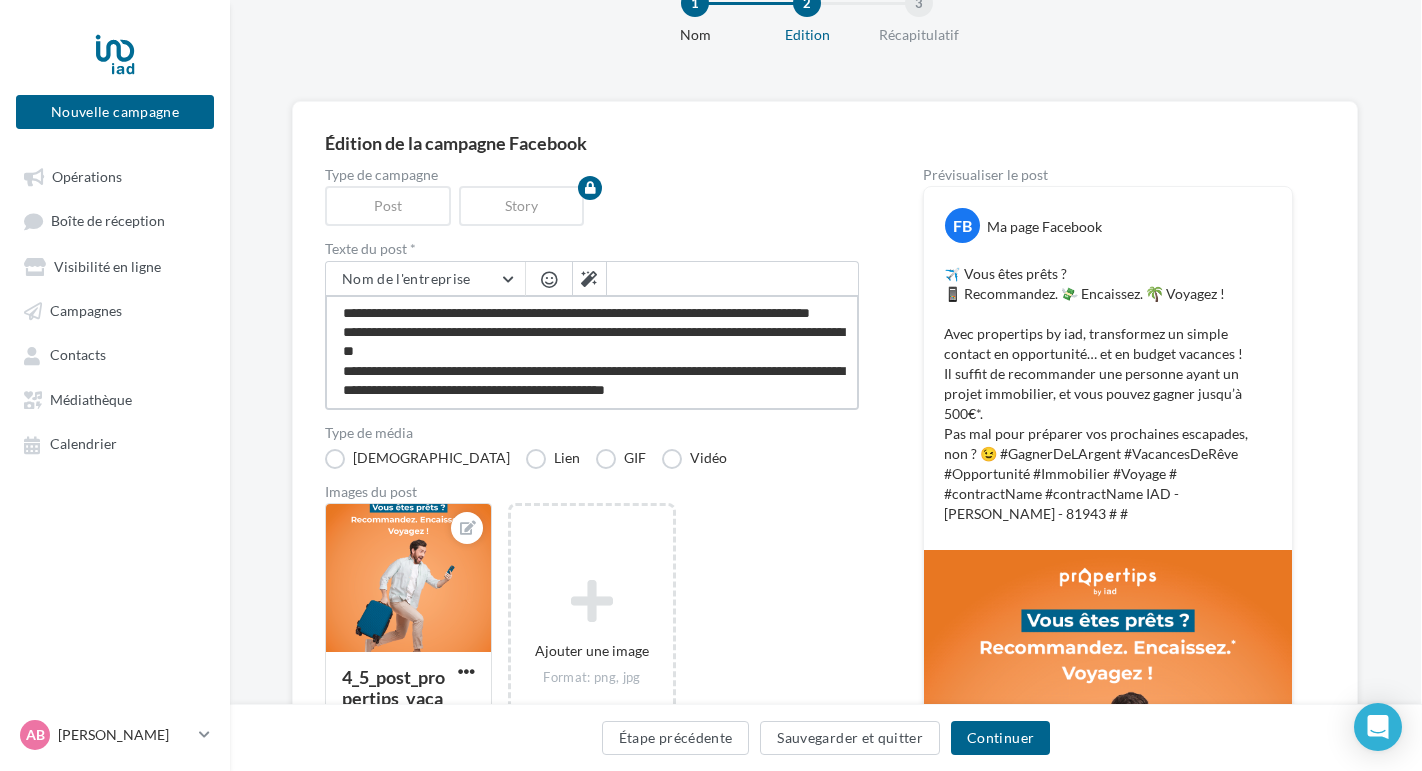 type on "**********" 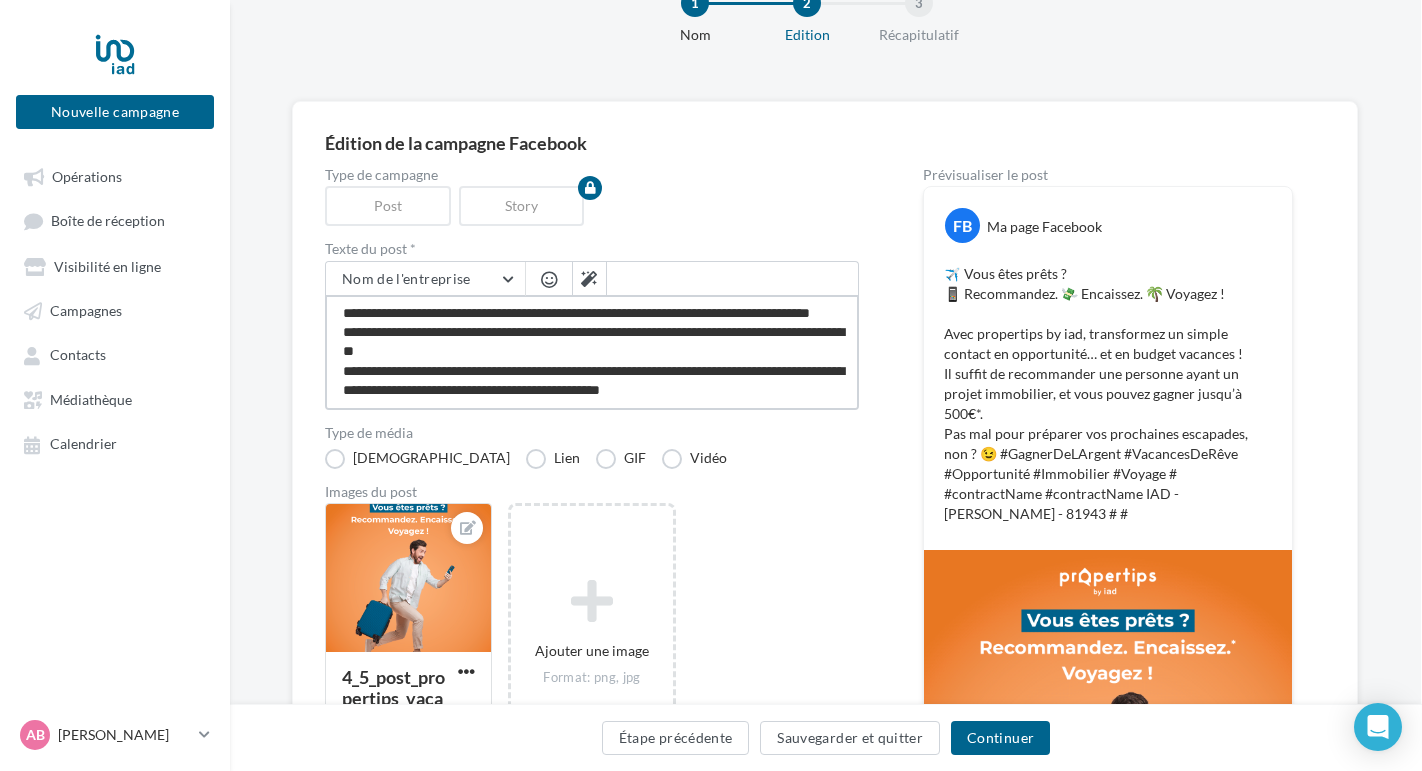 type on "**********" 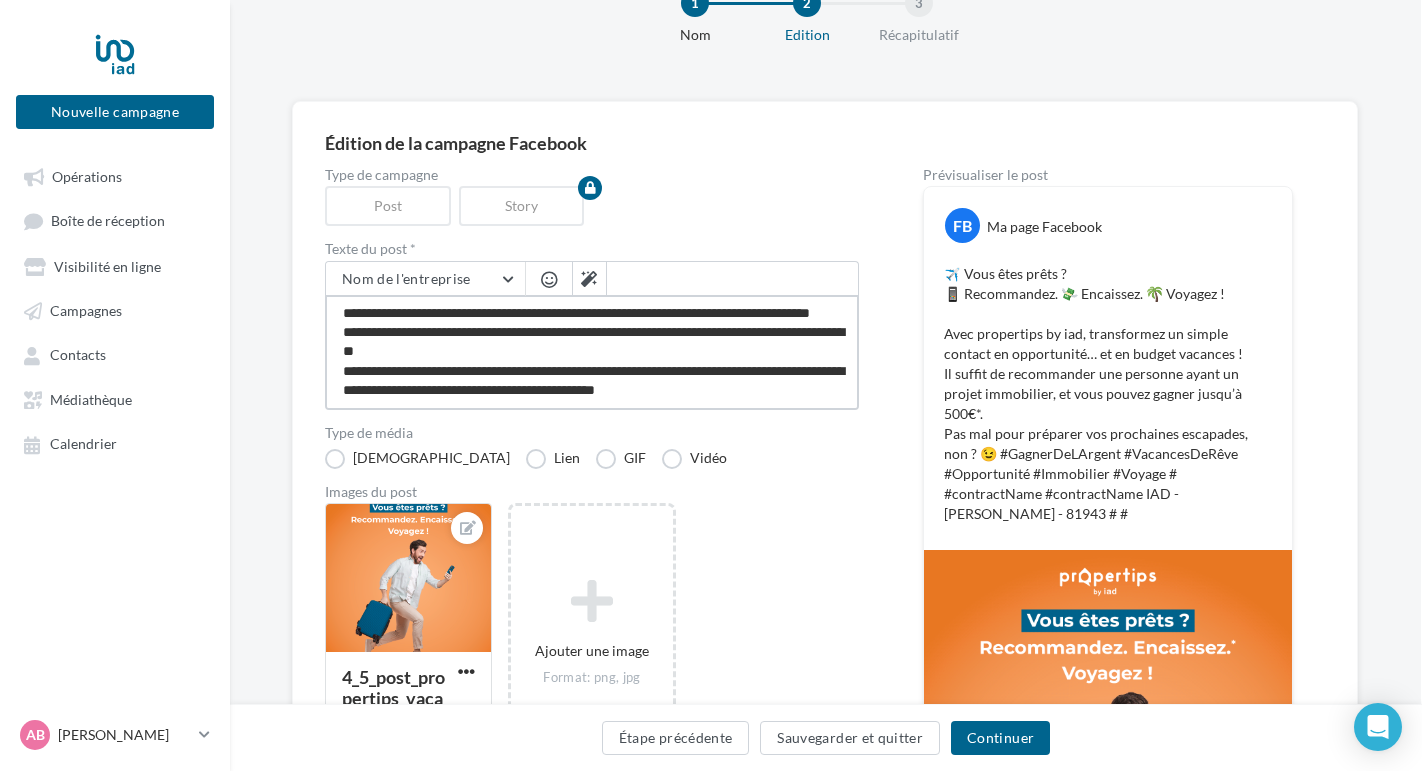 type on "**********" 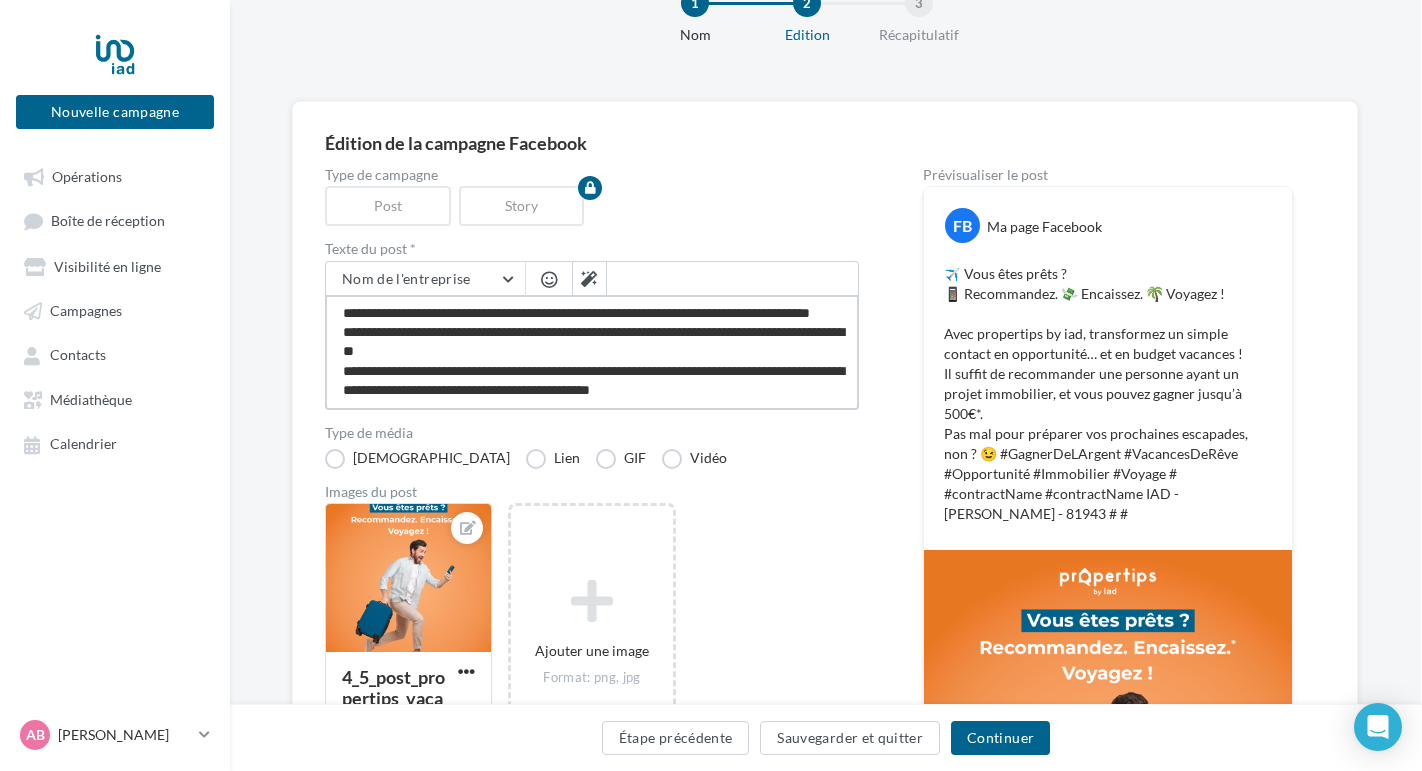 type on "**********" 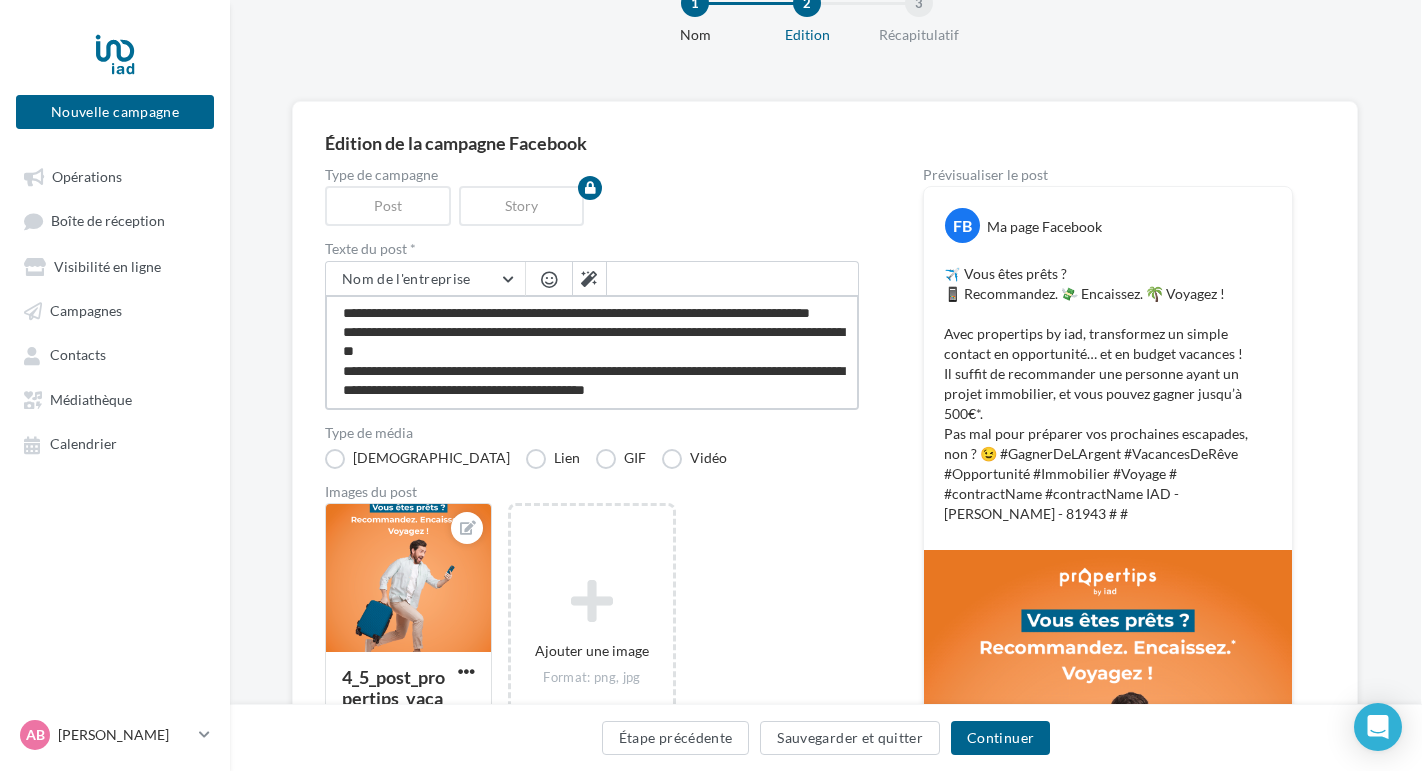 type on "**********" 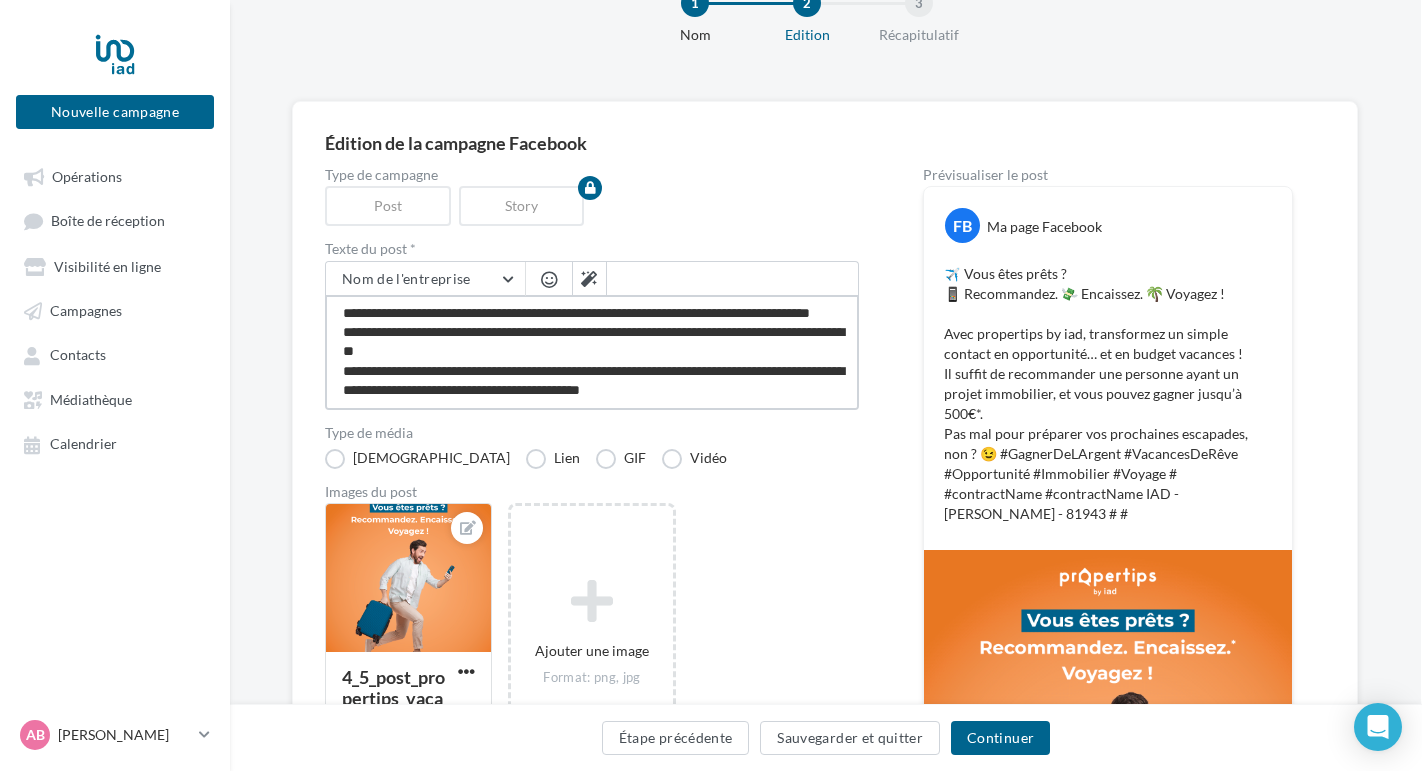 type on "**********" 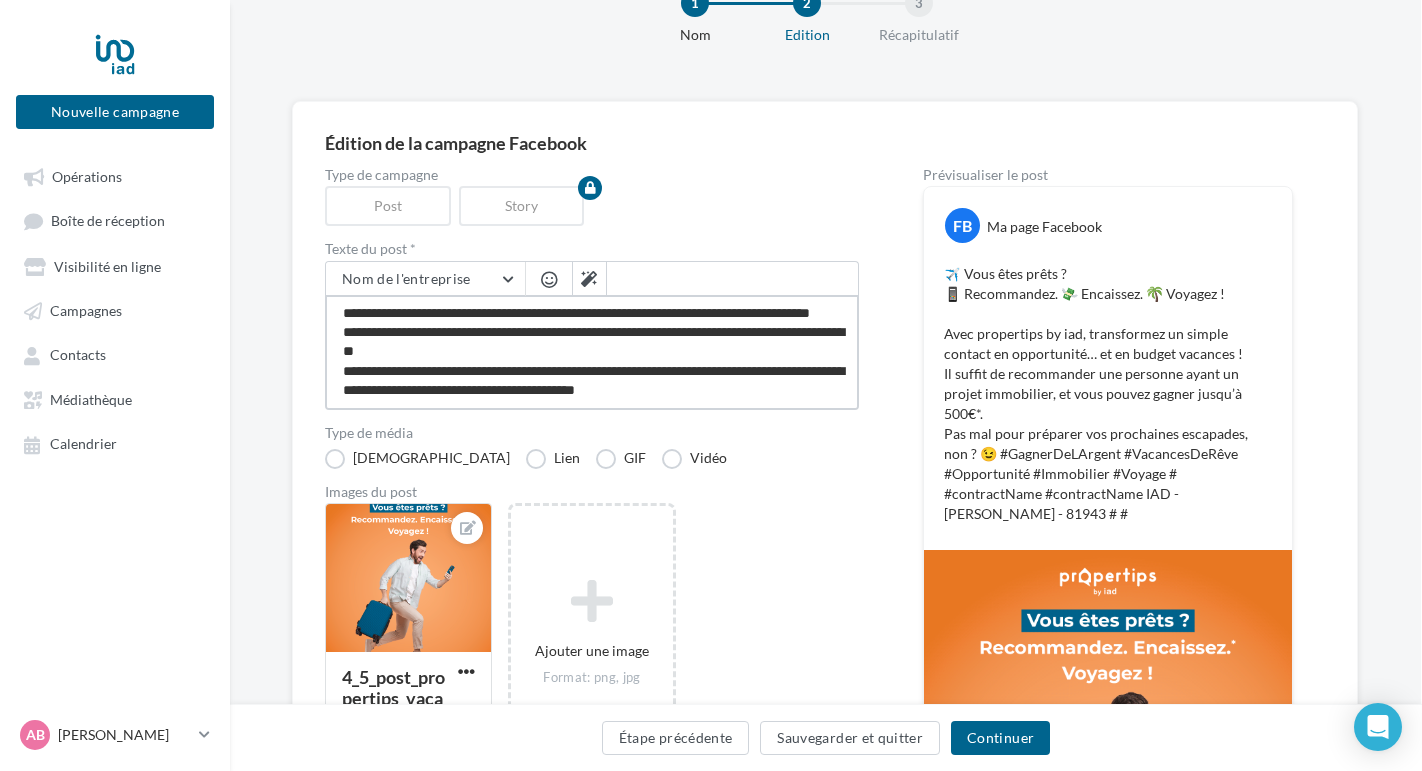 type on "**********" 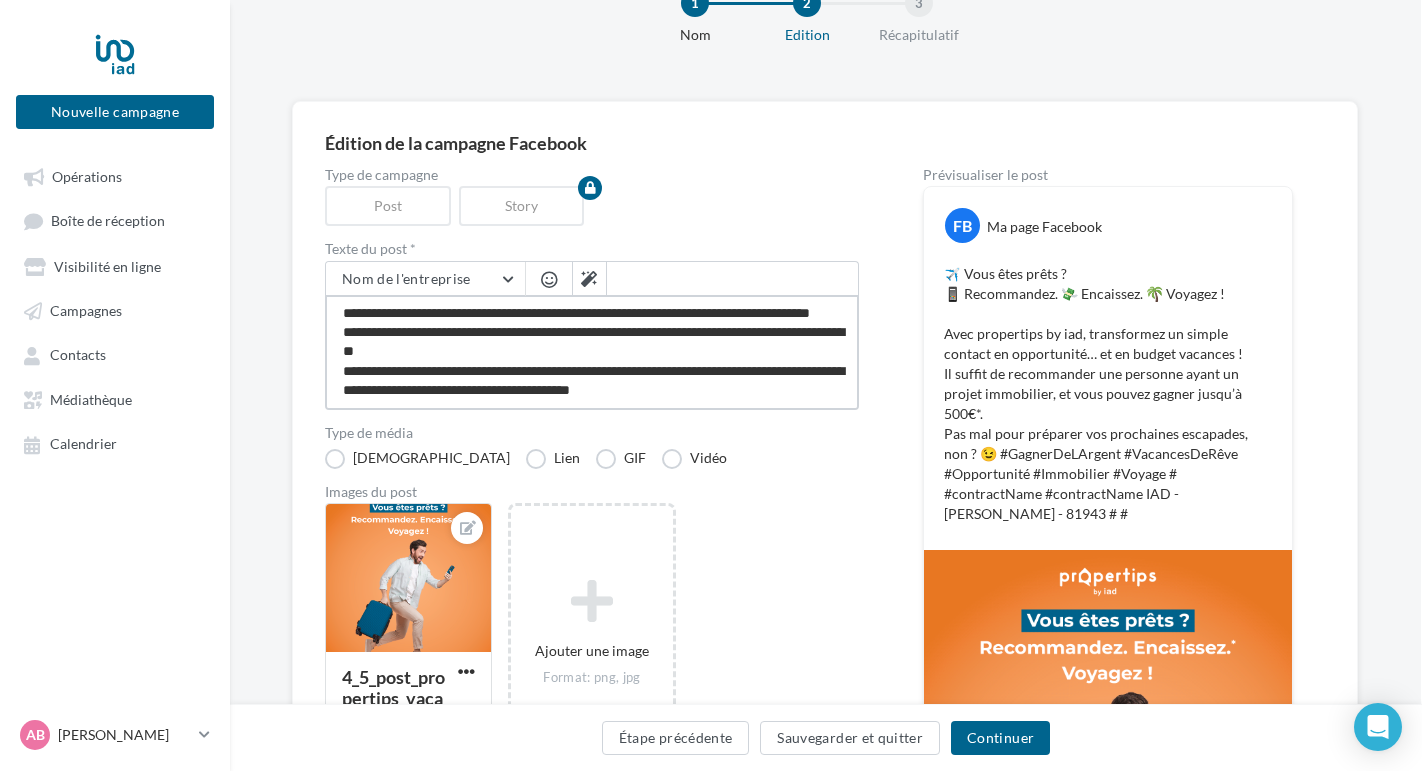 type on "**********" 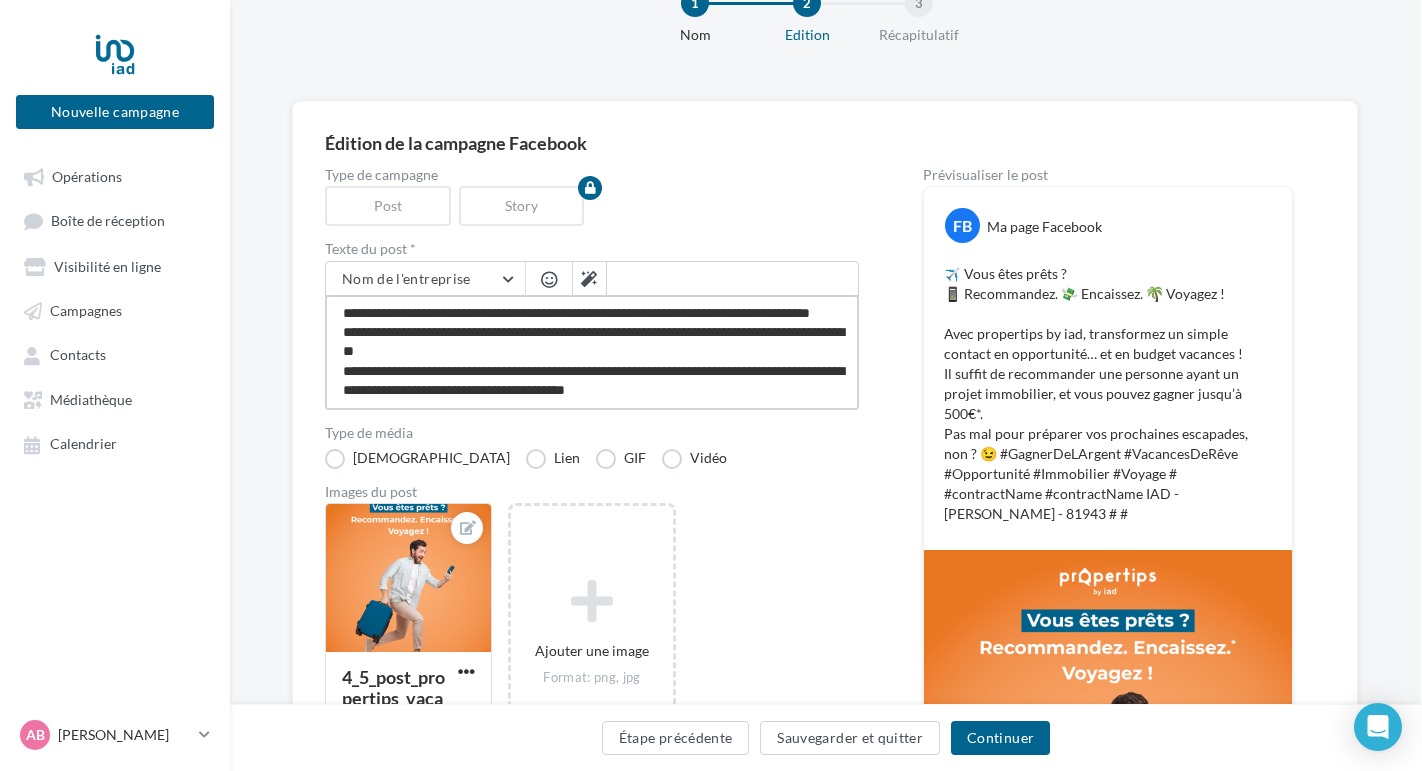 scroll, scrollTop: 78, scrollLeft: 0, axis: vertical 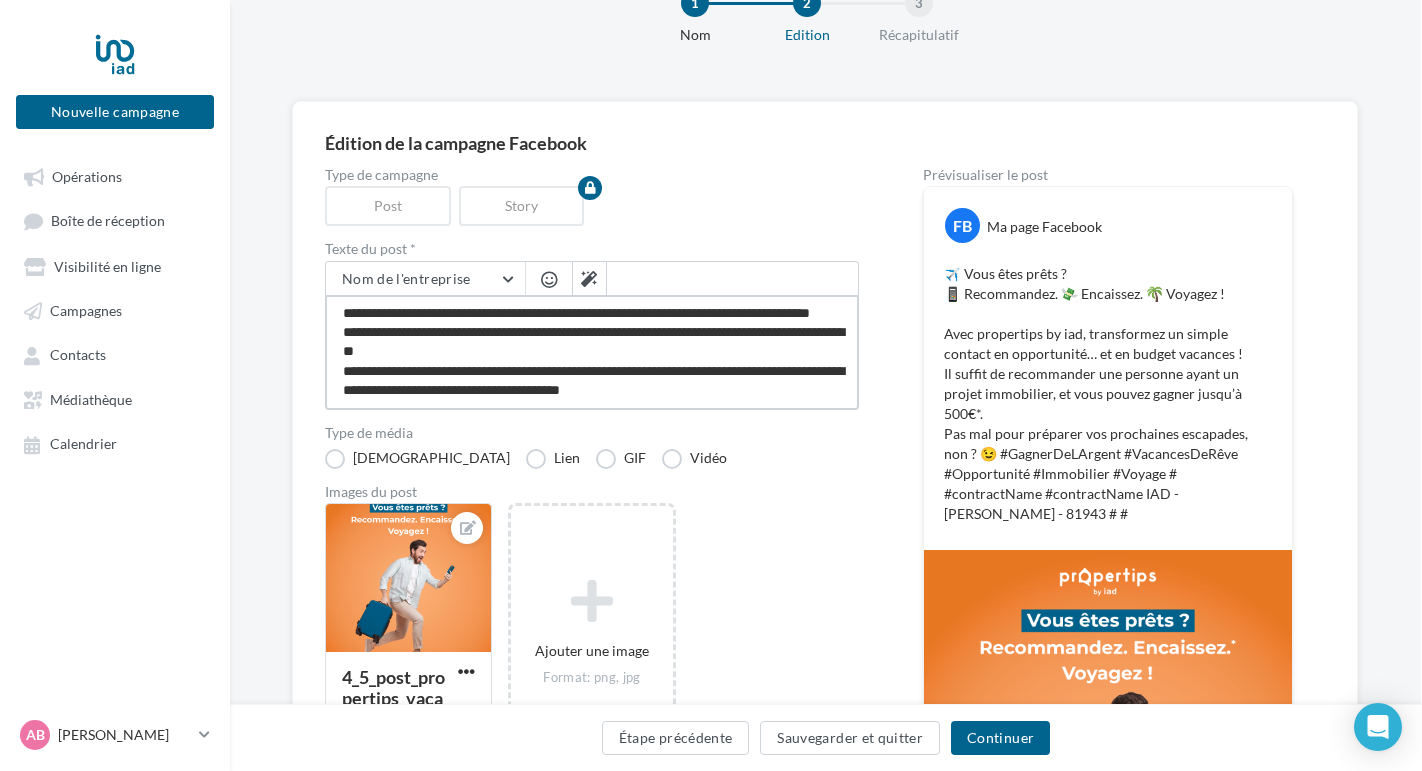 type on "**********" 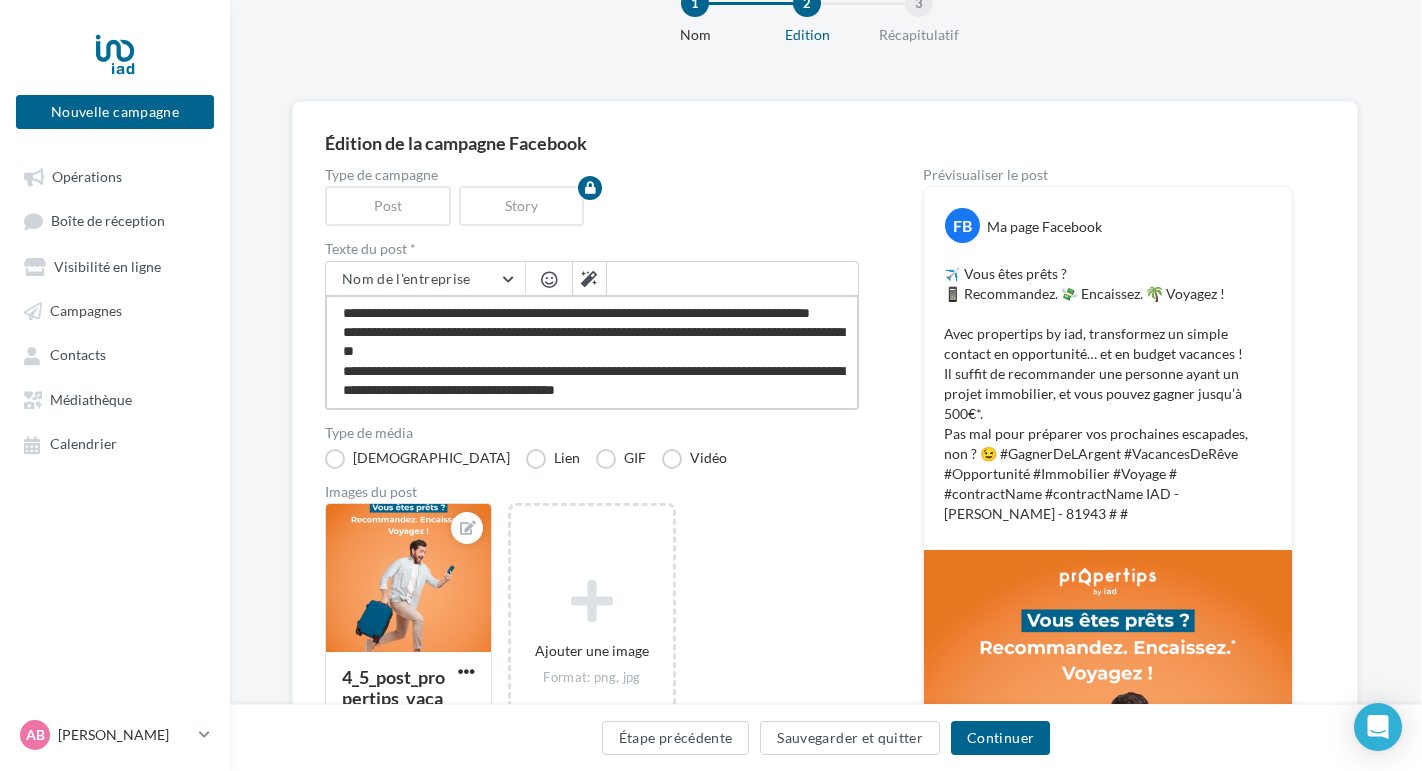 type on "**********" 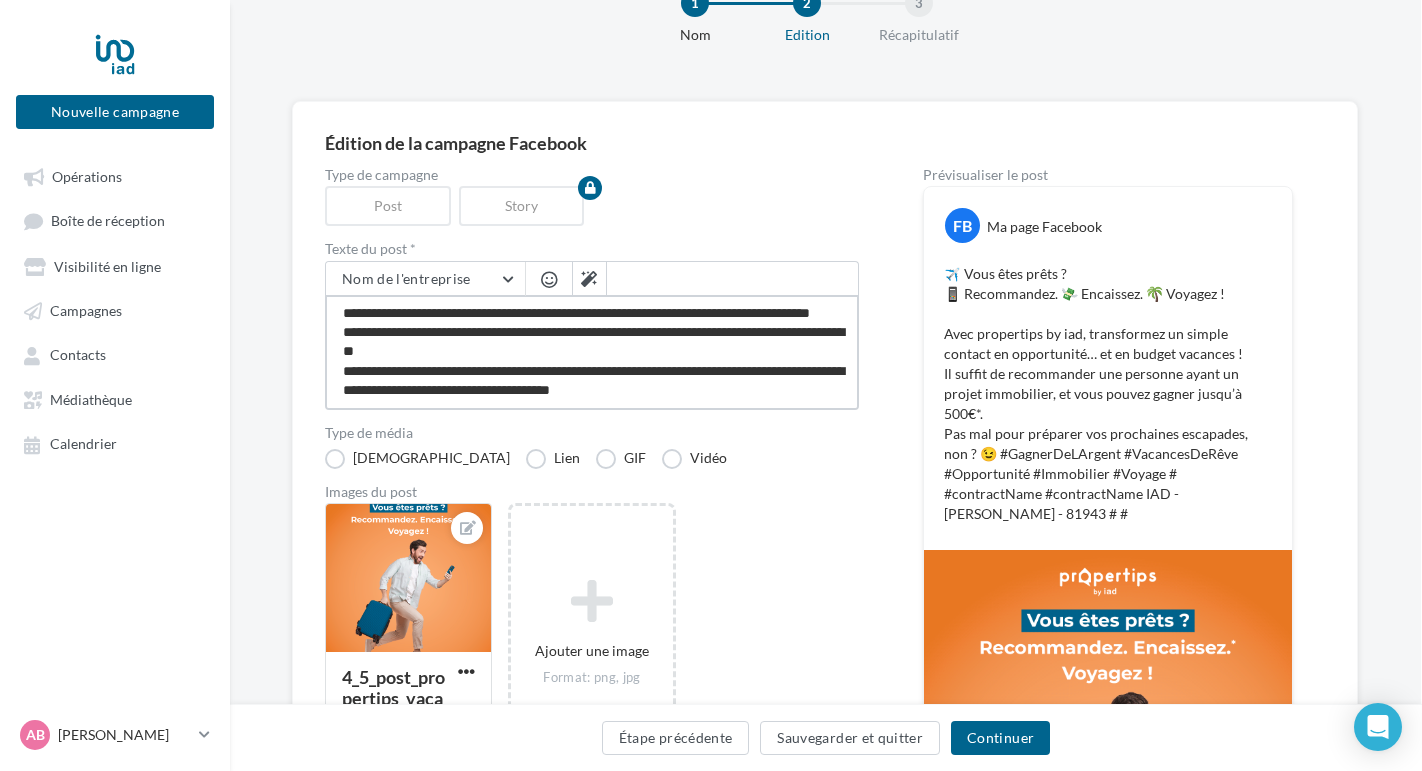 type on "**********" 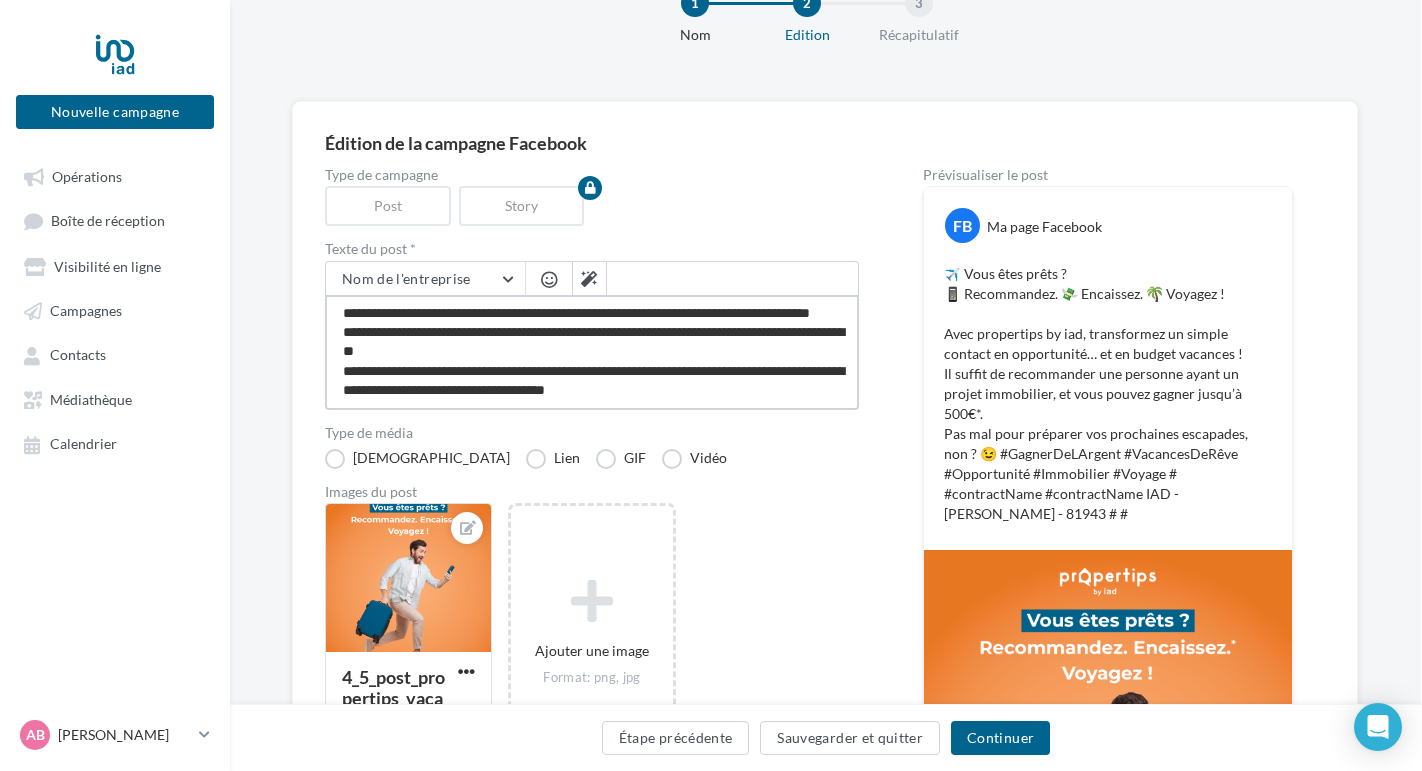 type on "**********" 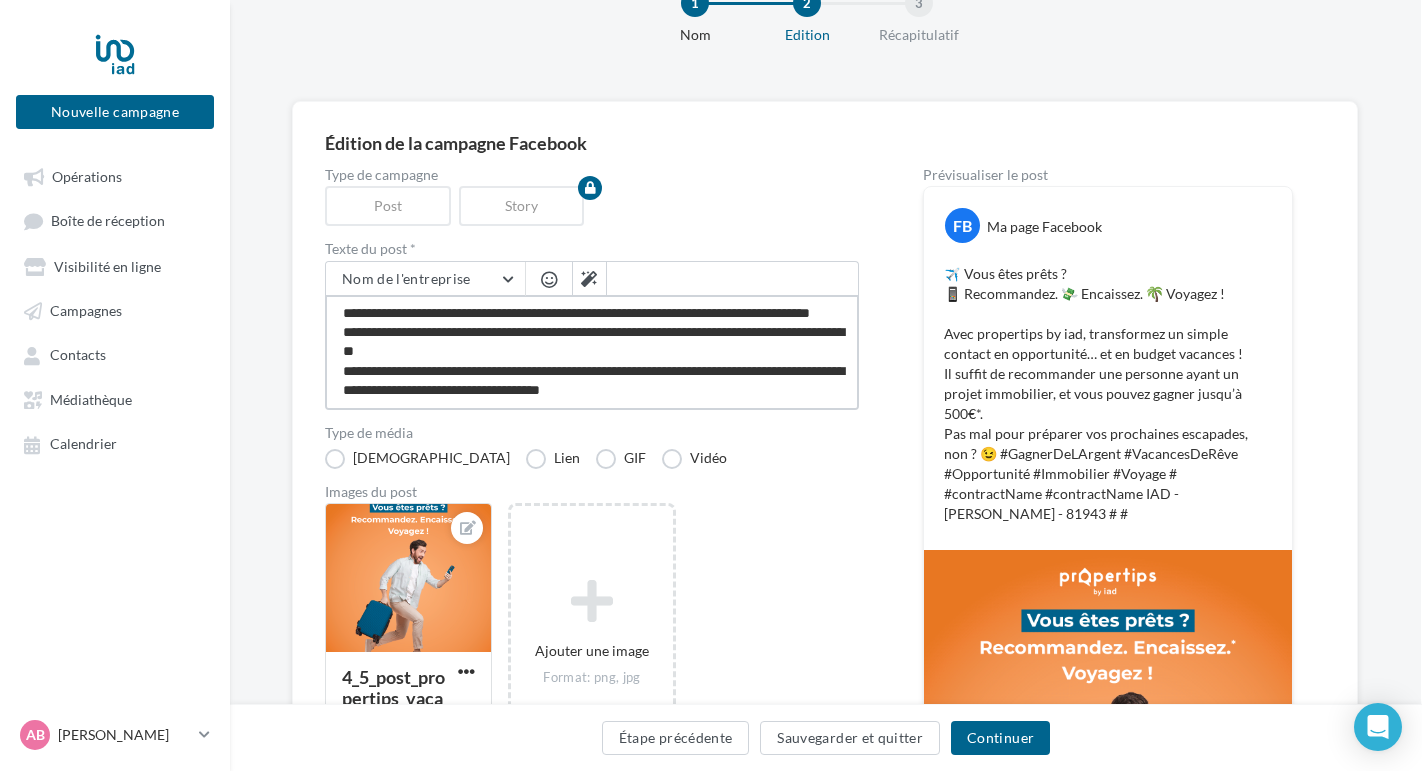 type on "**********" 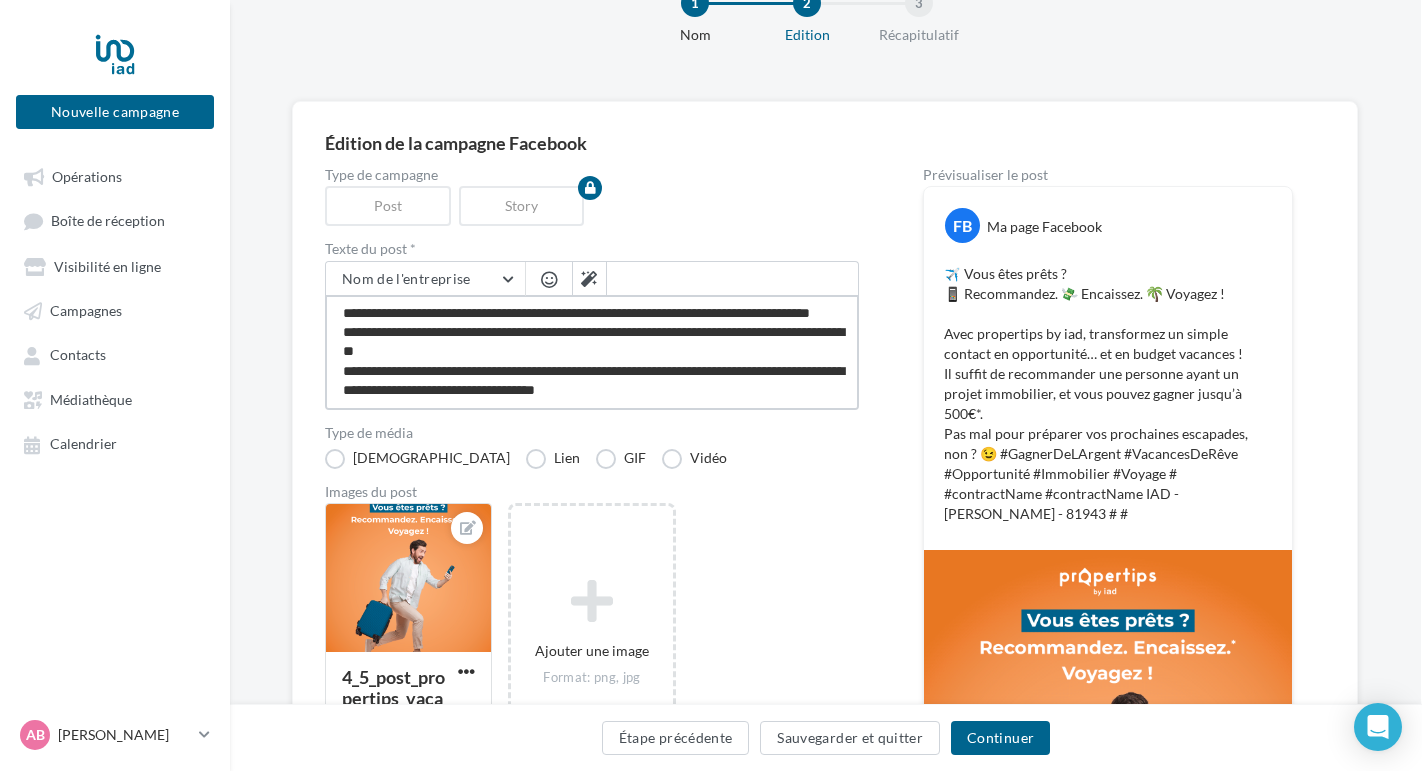 type on "**********" 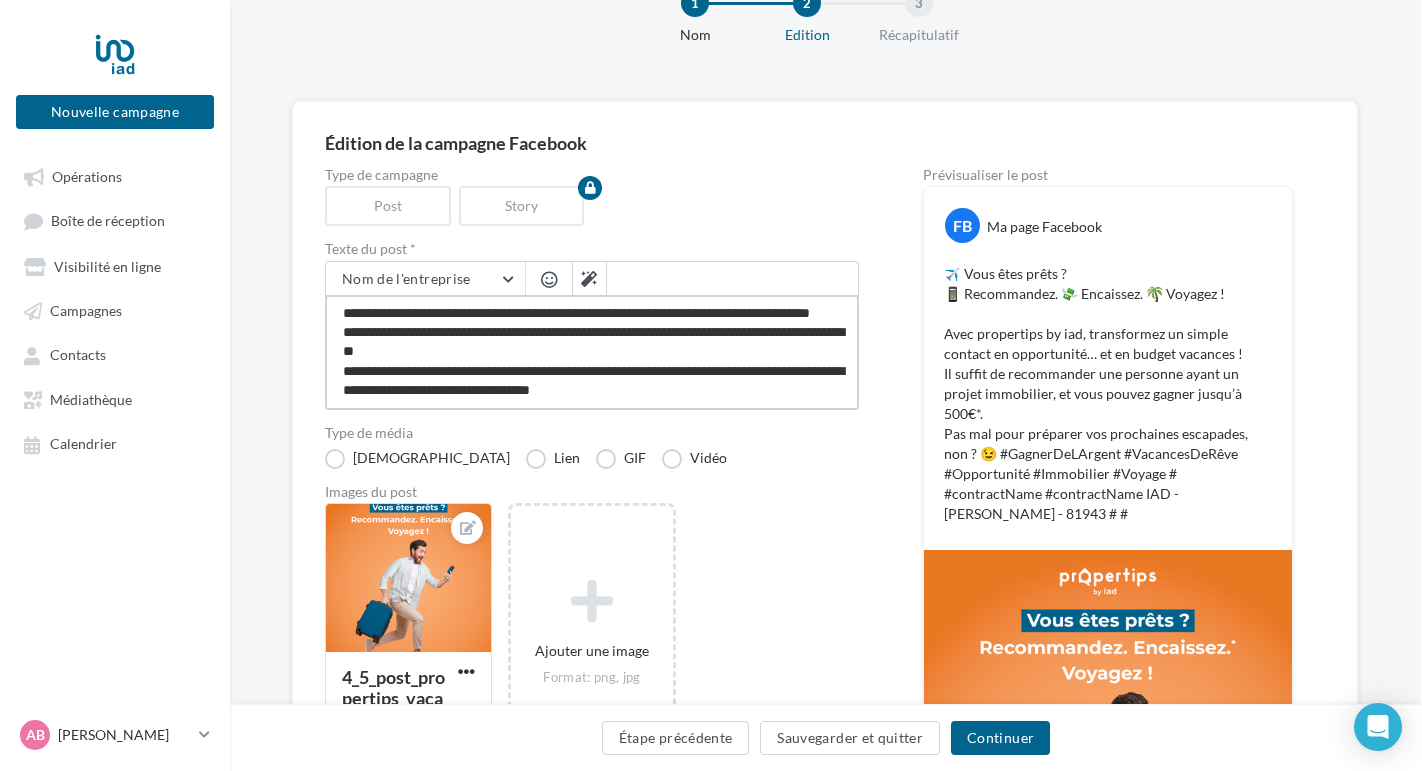 type on "**********" 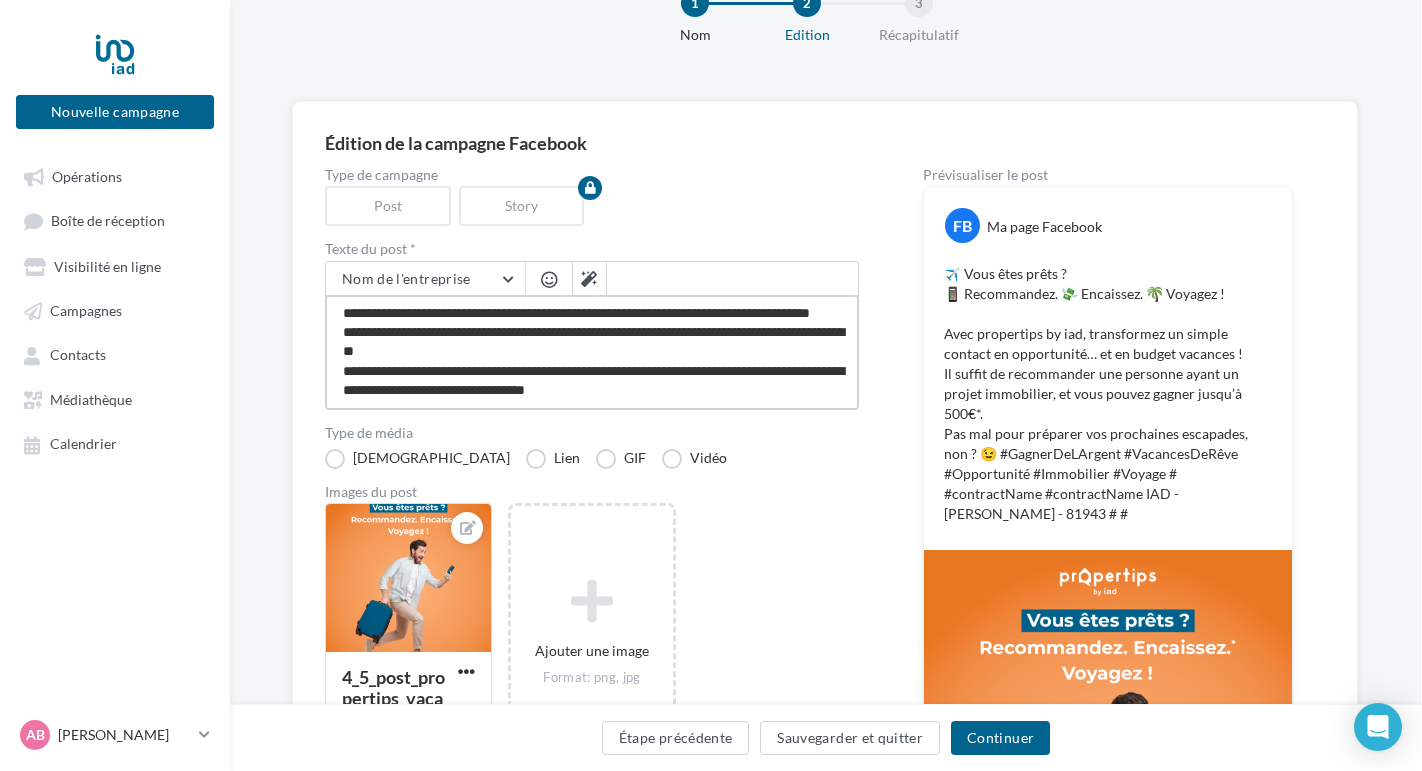 type on "**********" 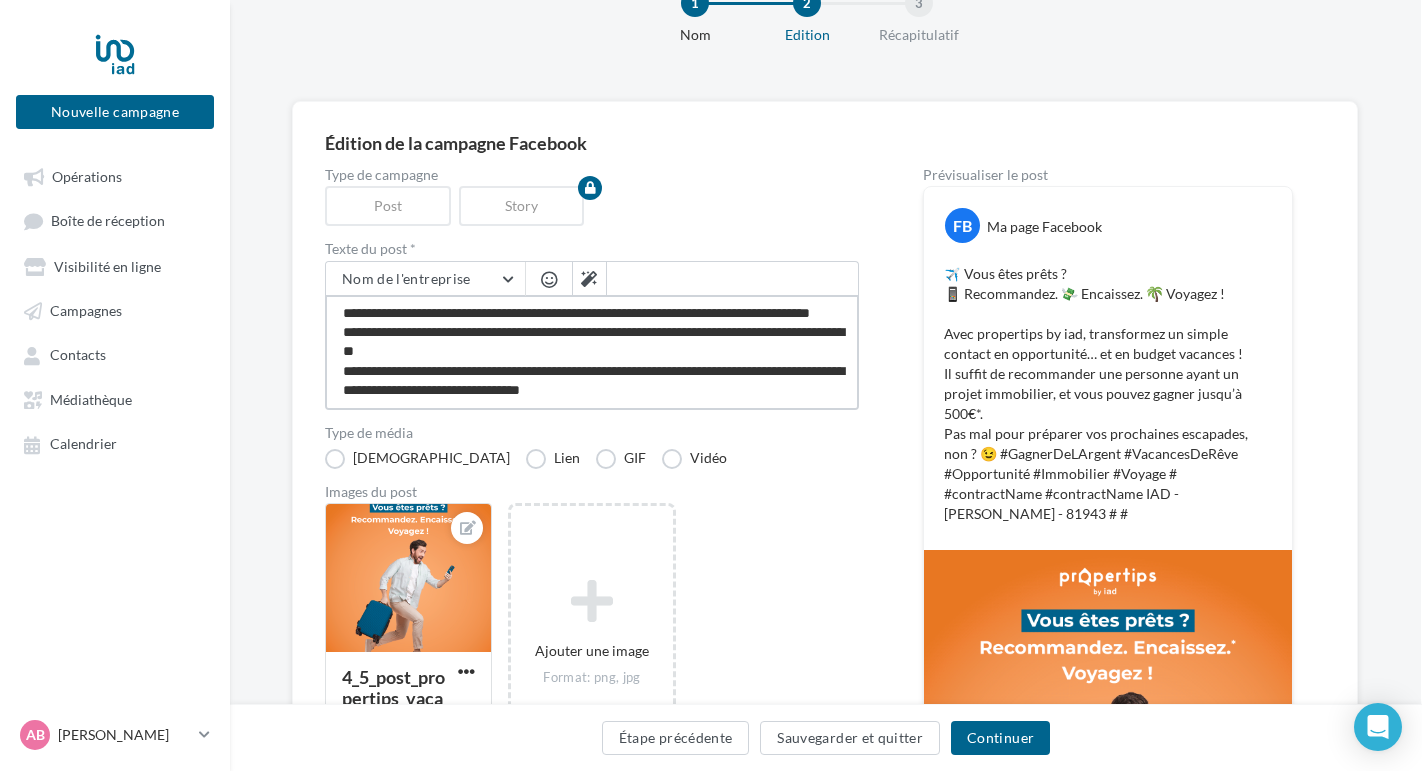 type on "**********" 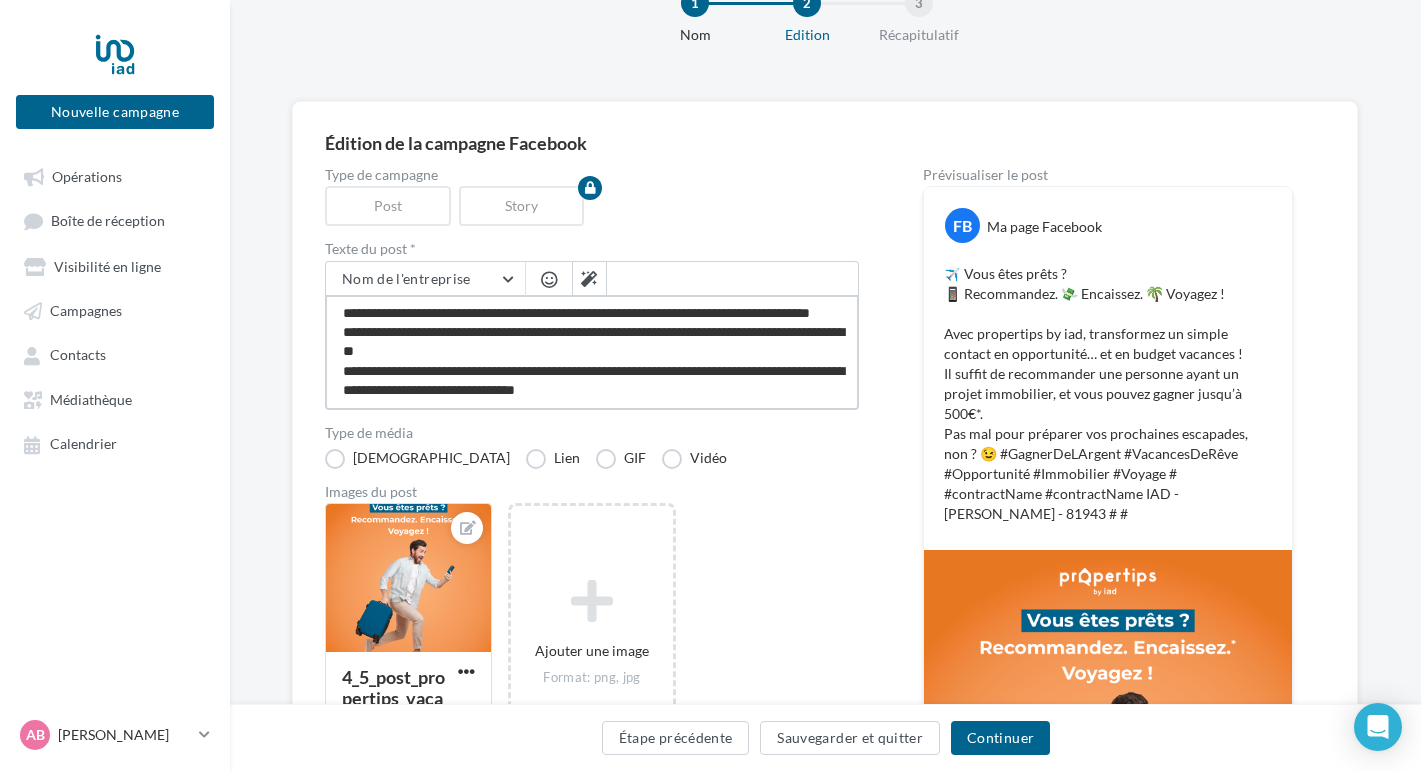 type on "**********" 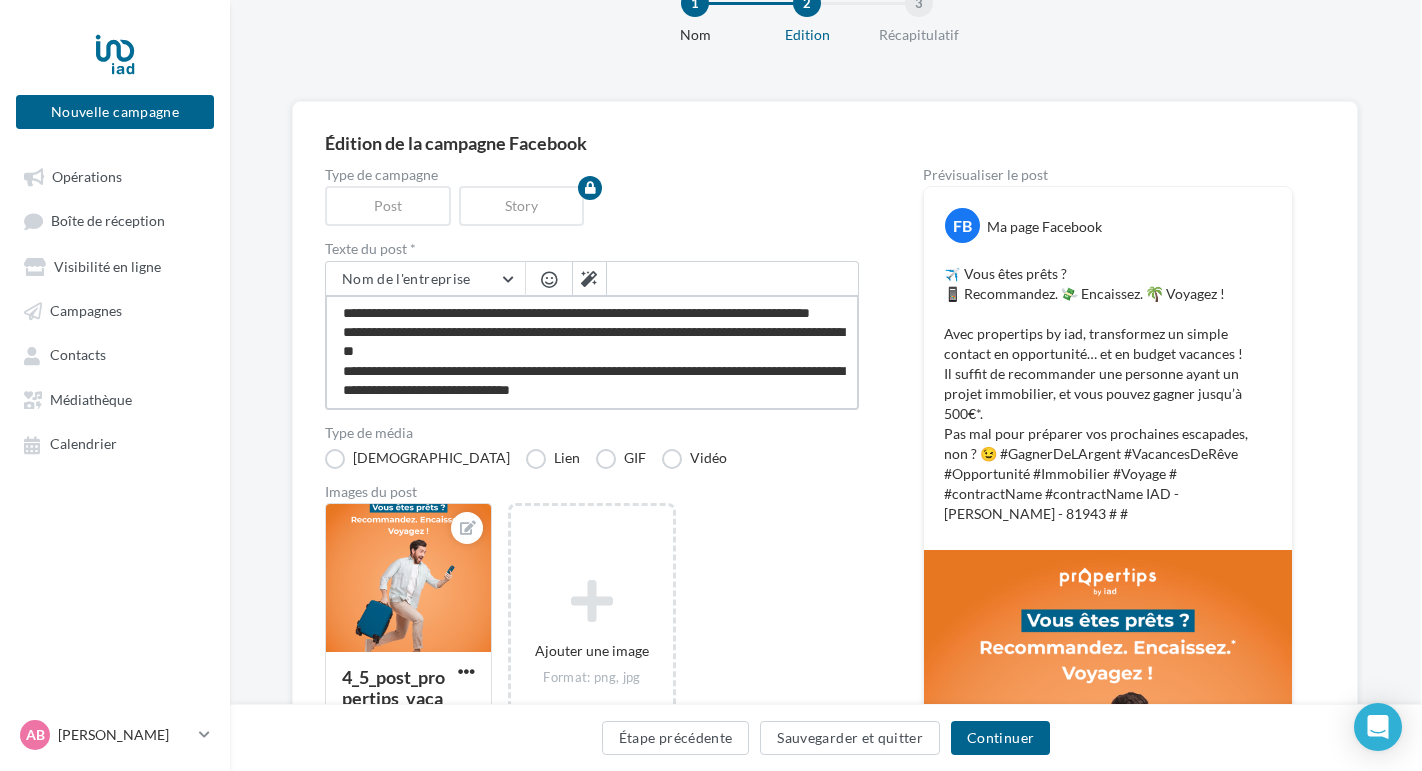type on "**********" 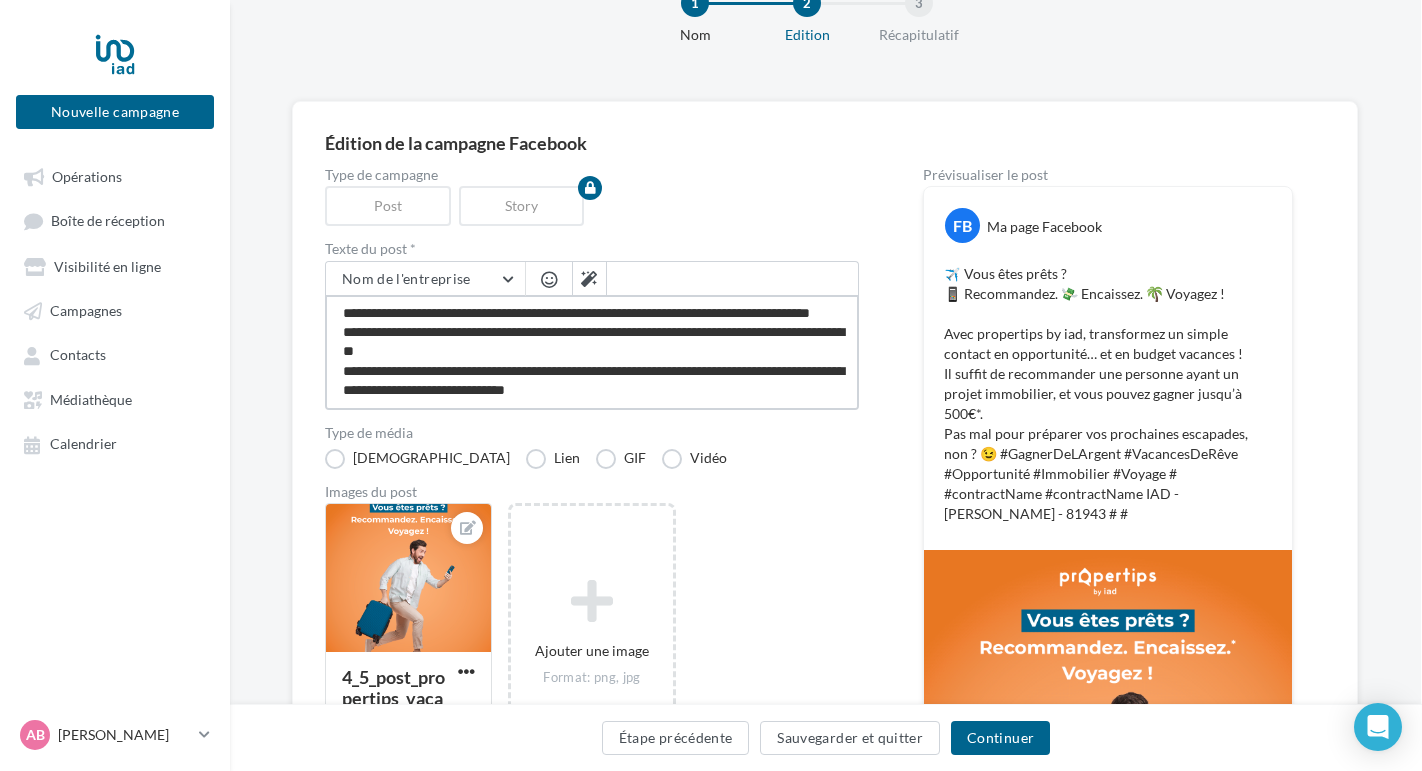 type on "**********" 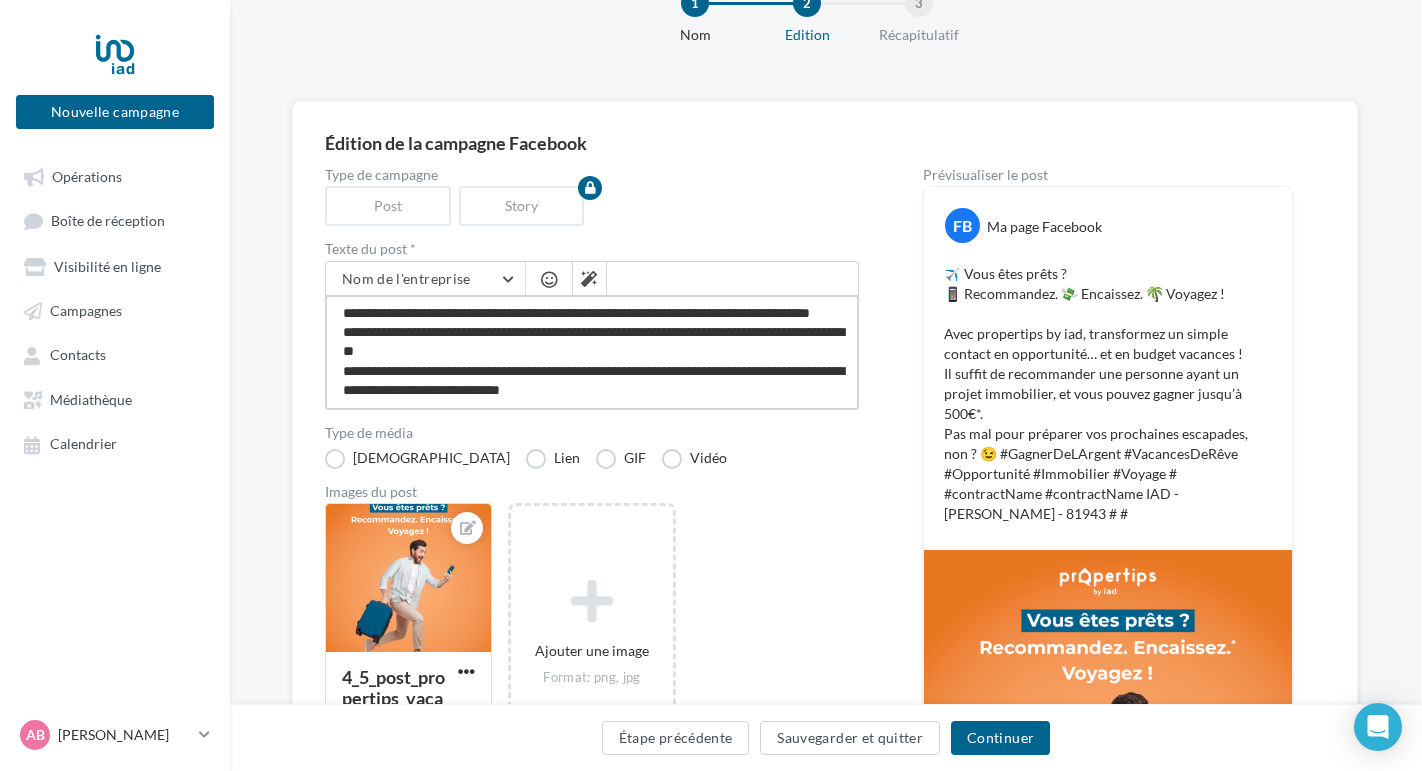 type on "**********" 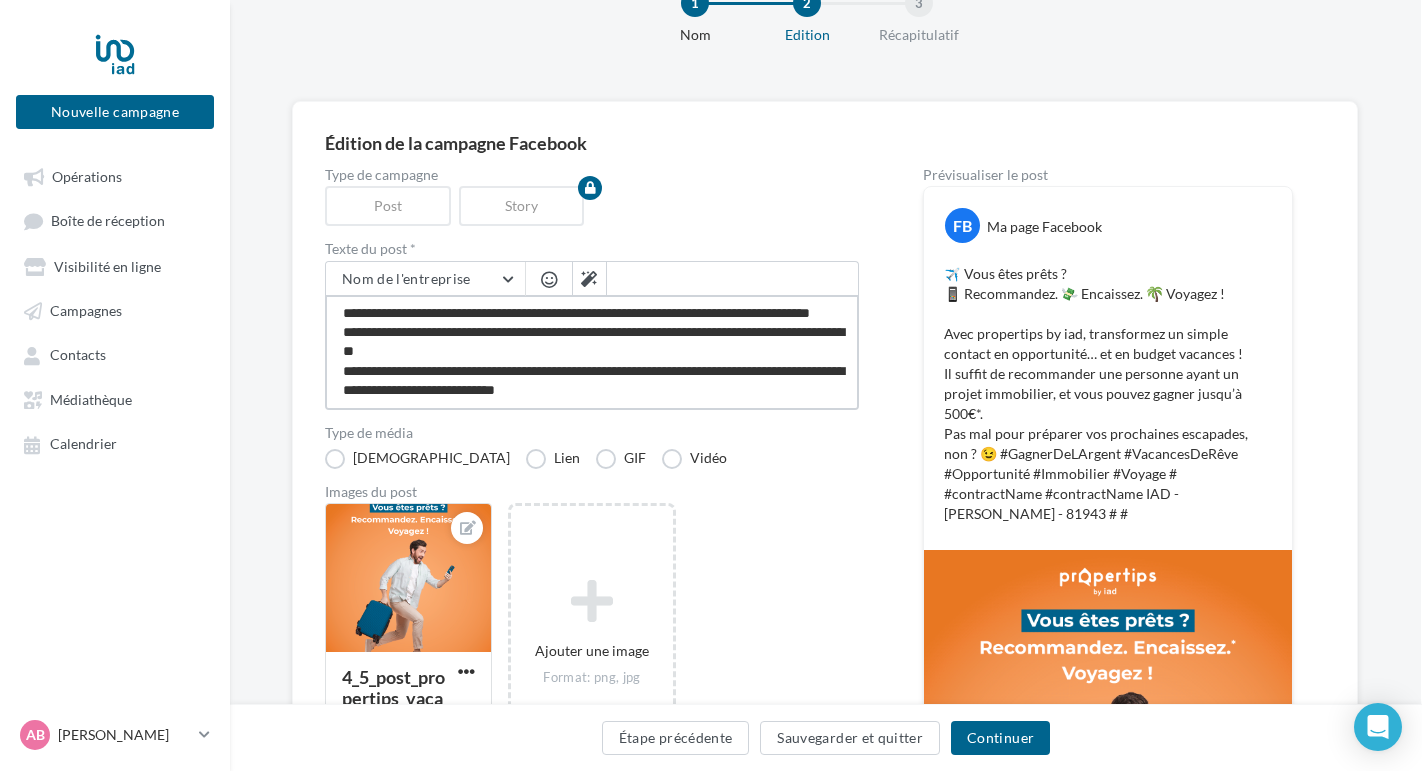 type on "**********" 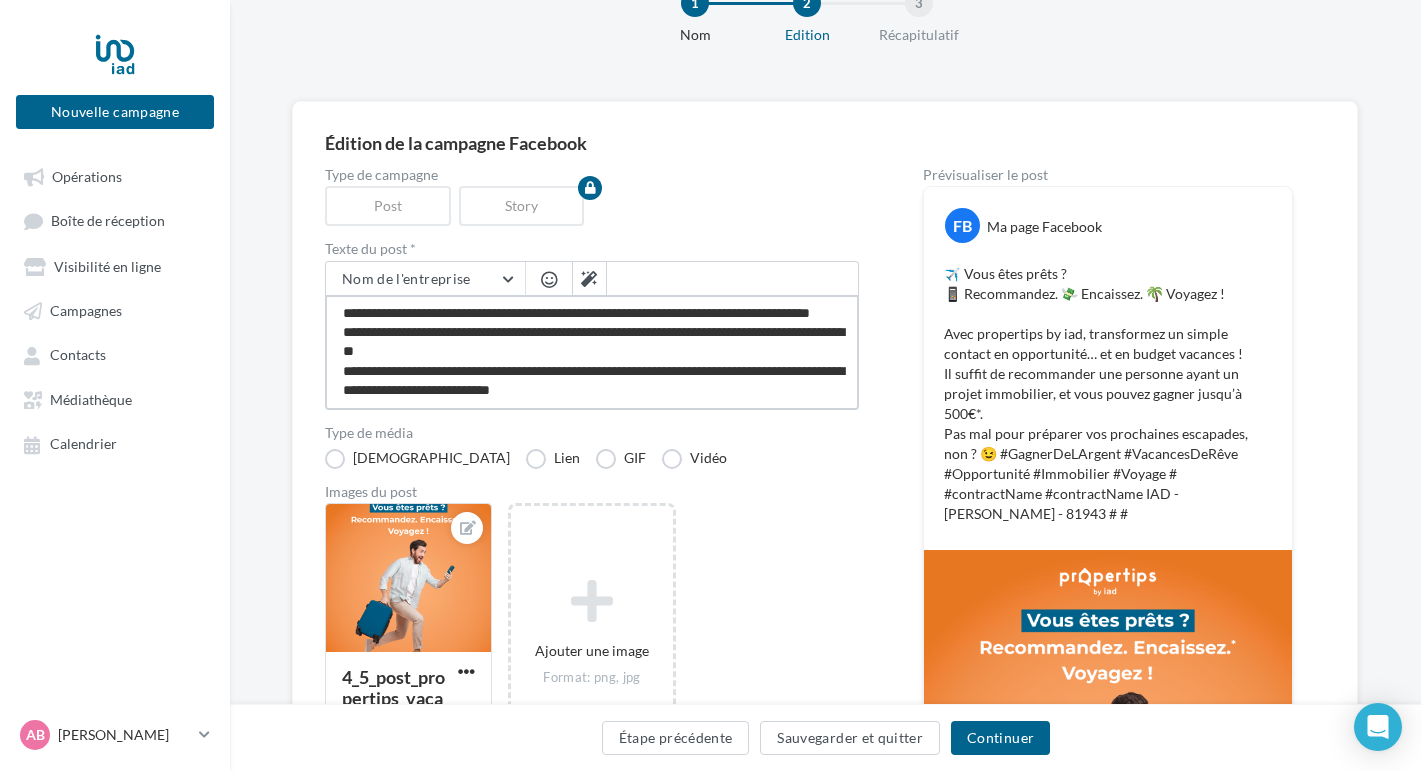 type on "**********" 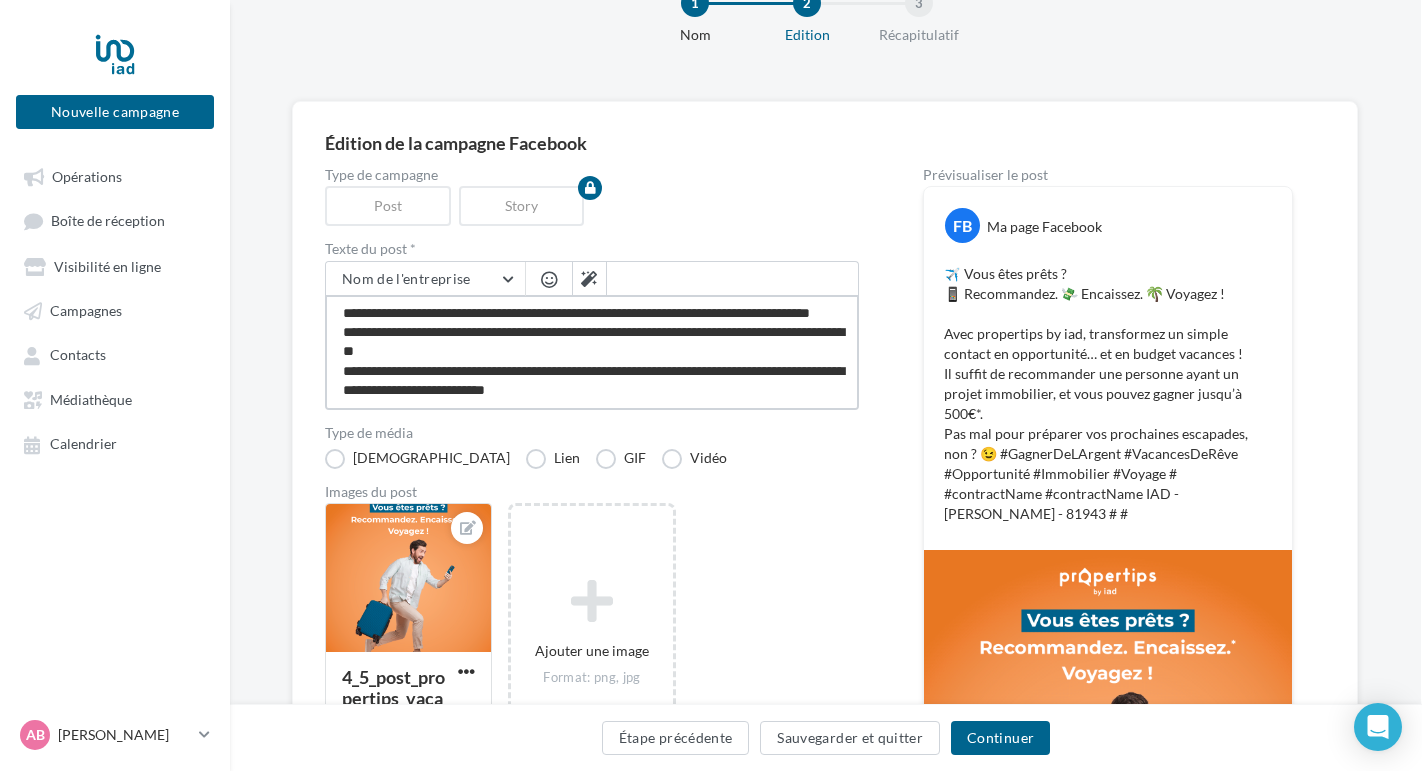 type on "**********" 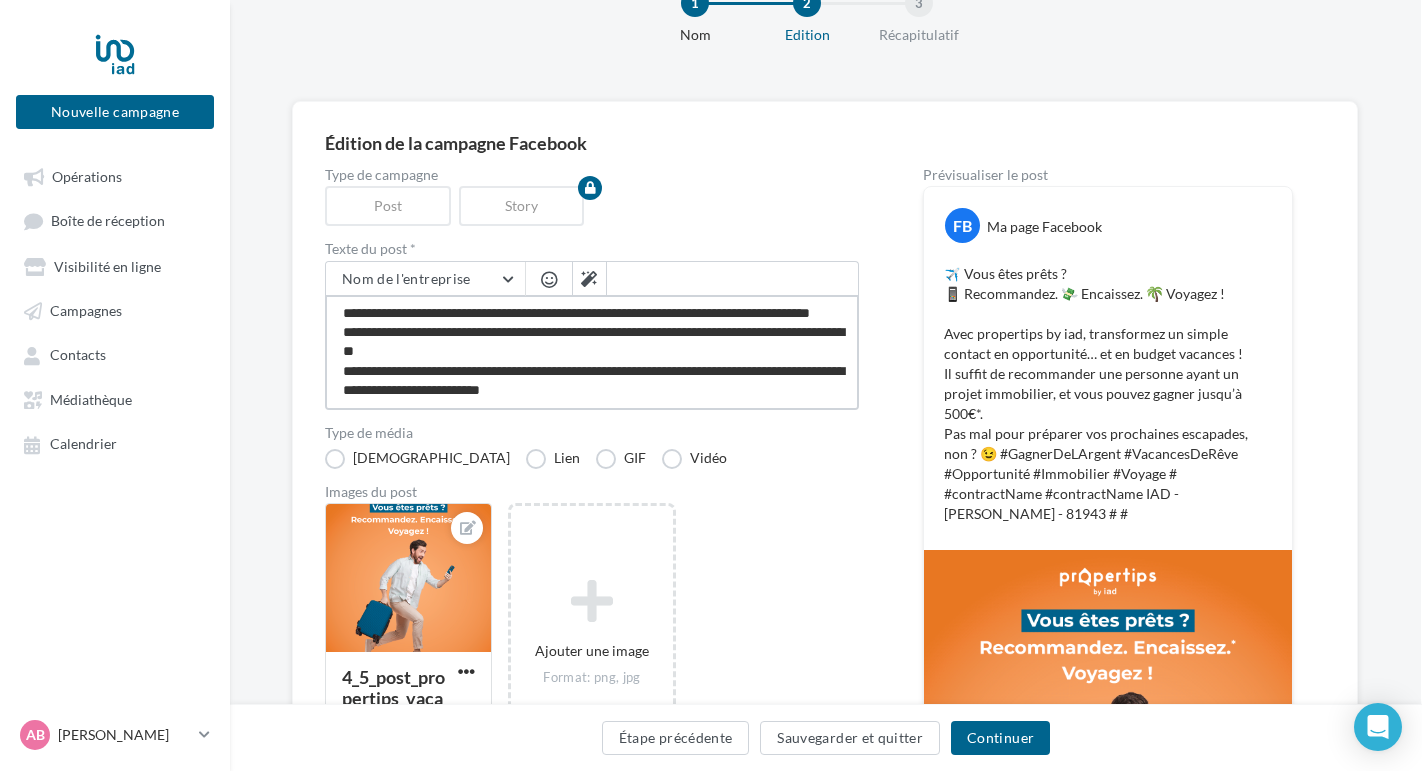 type on "**********" 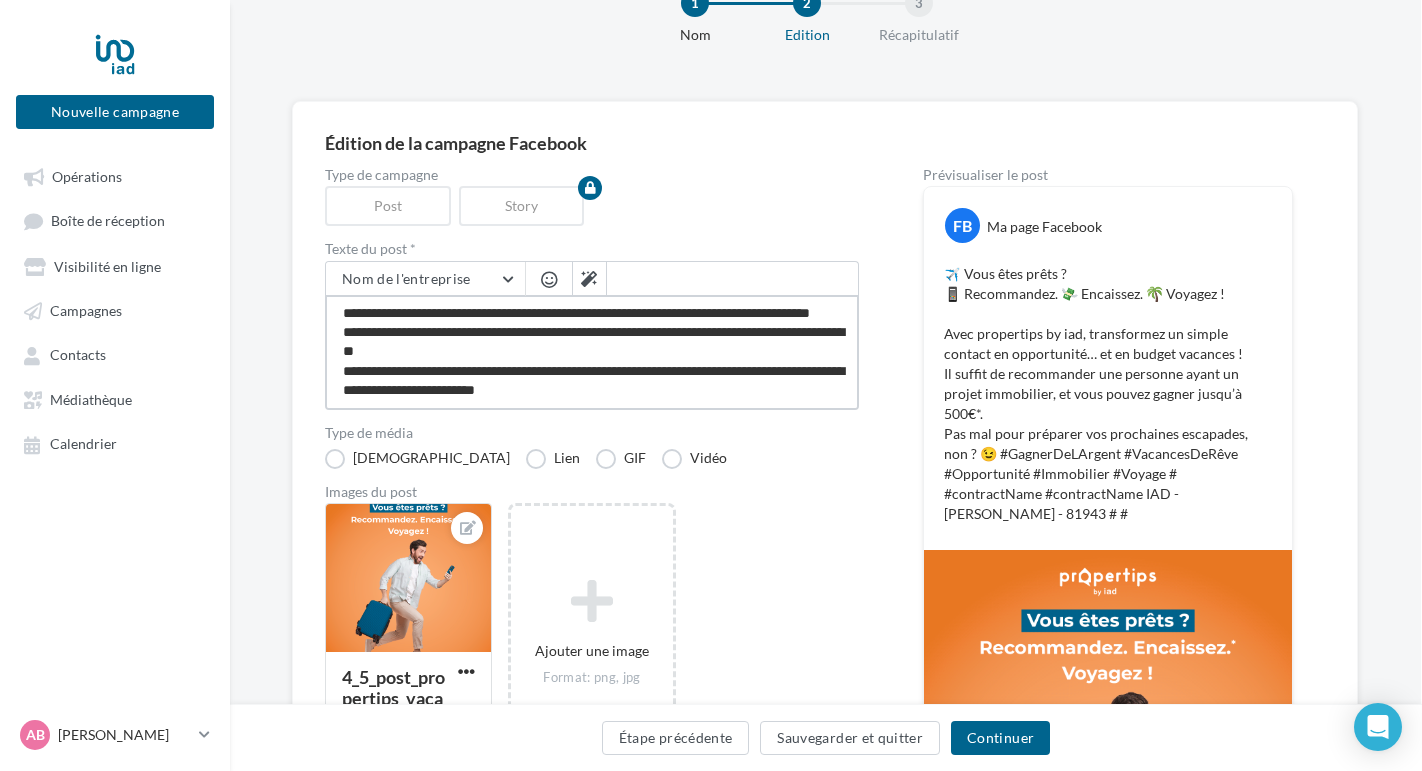 type on "**********" 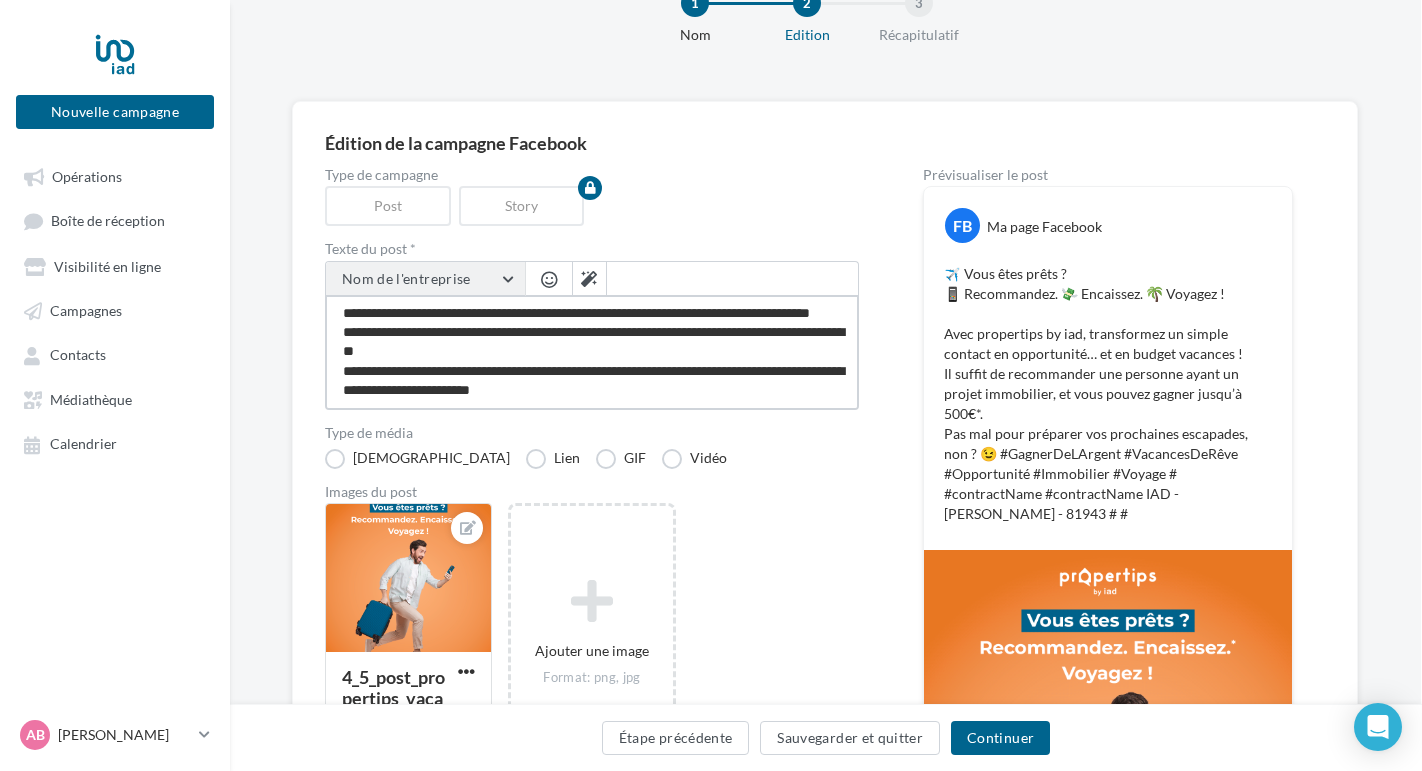 type on "**********" 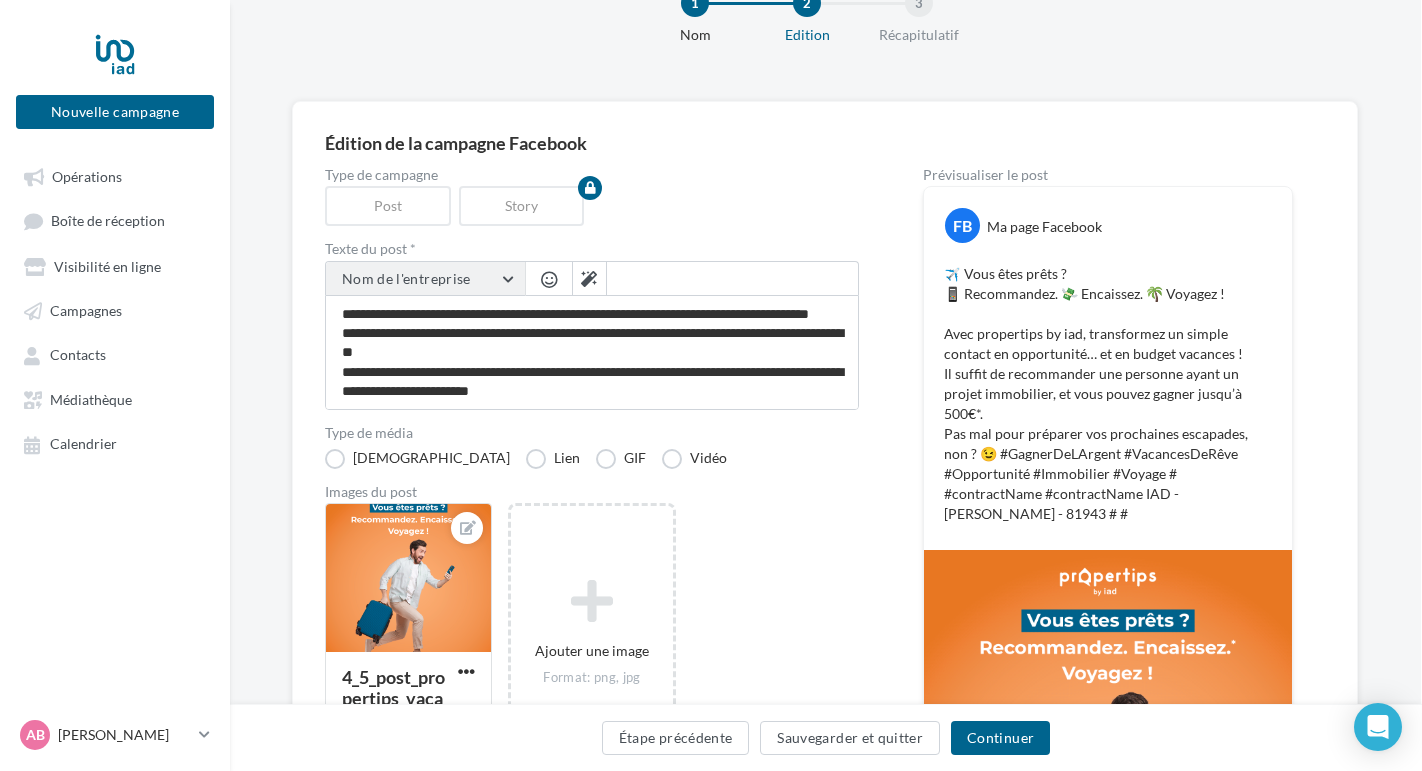 scroll, scrollTop: 76, scrollLeft: 0, axis: vertical 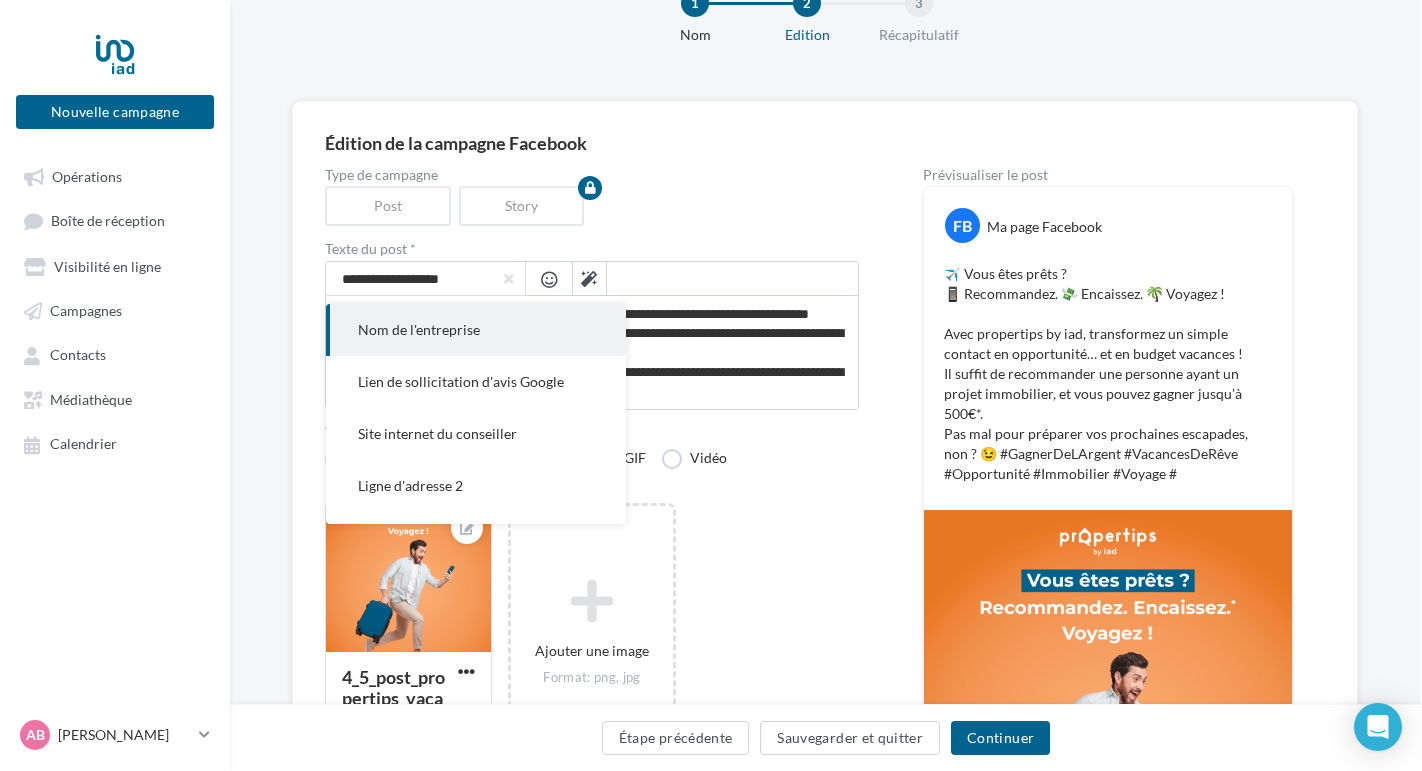 click on "Nom de l'entreprise" at bounding box center (419, 329) 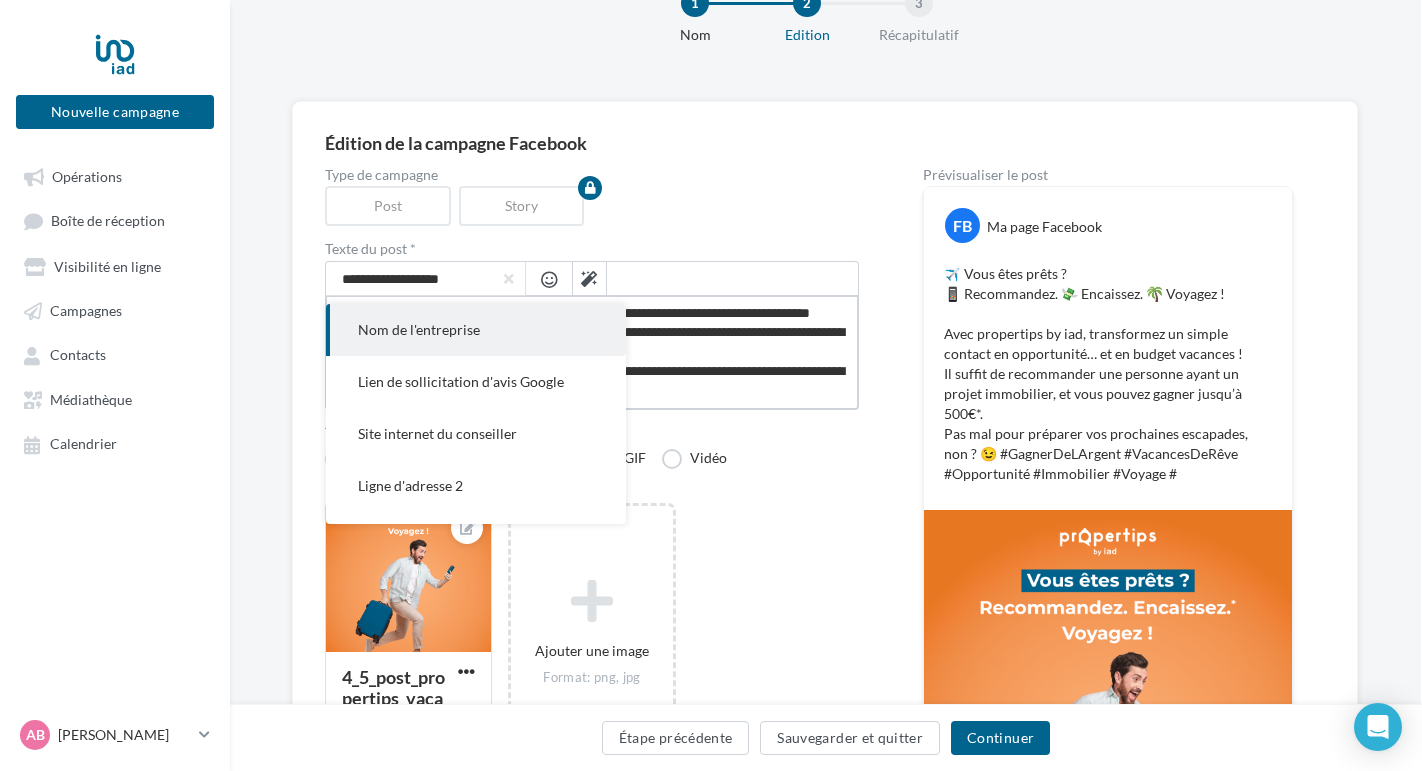type on "**********" 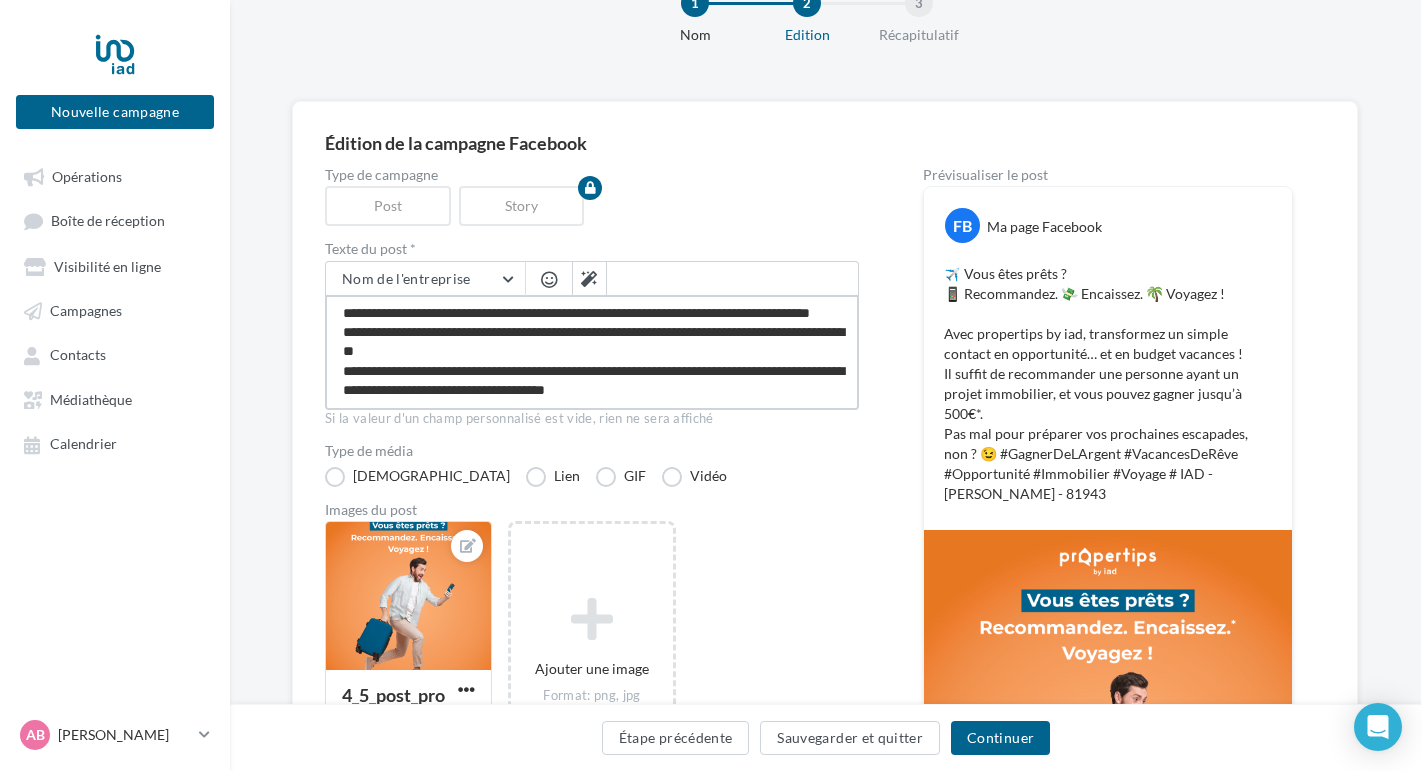 click on "**********" at bounding box center [592, 352] 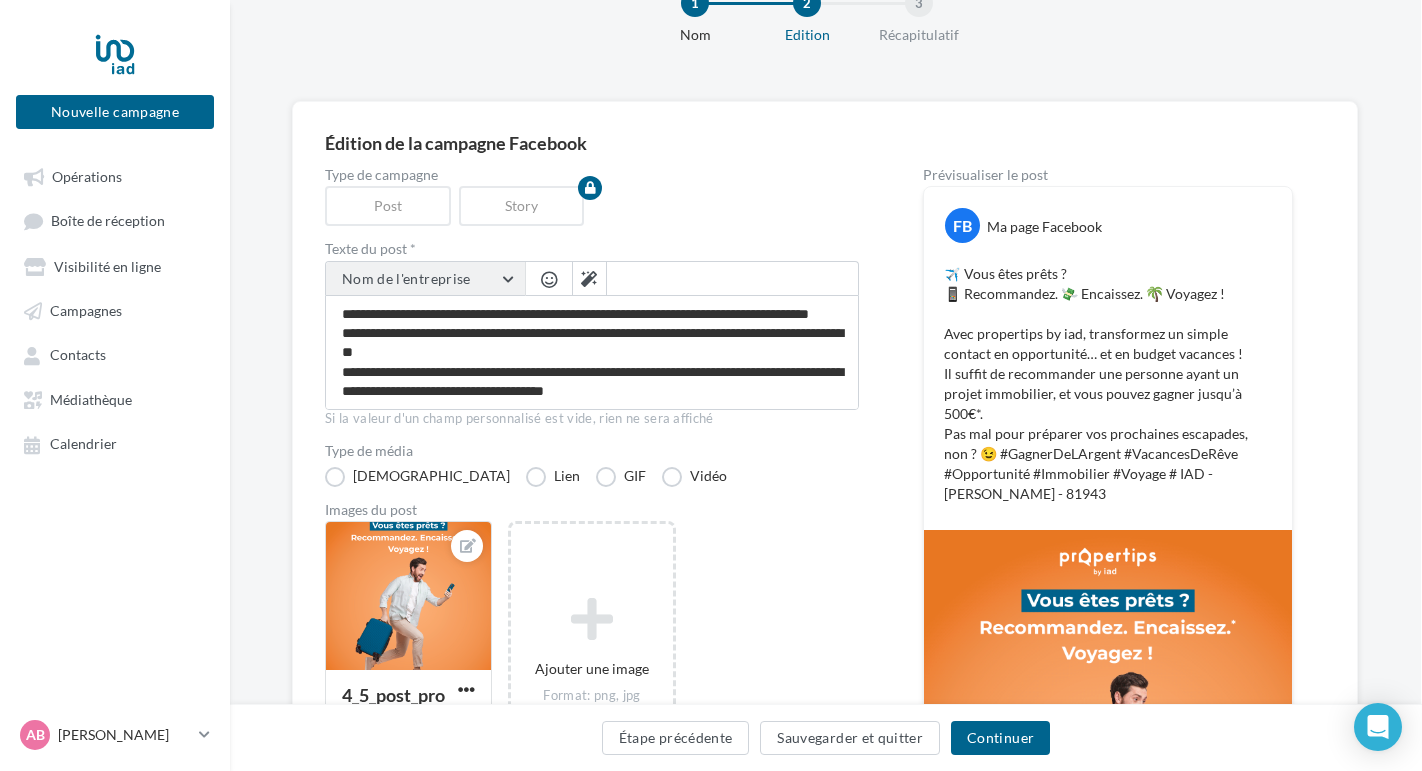 scroll, scrollTop: 76, scrollLeft: 0, axis: vertical 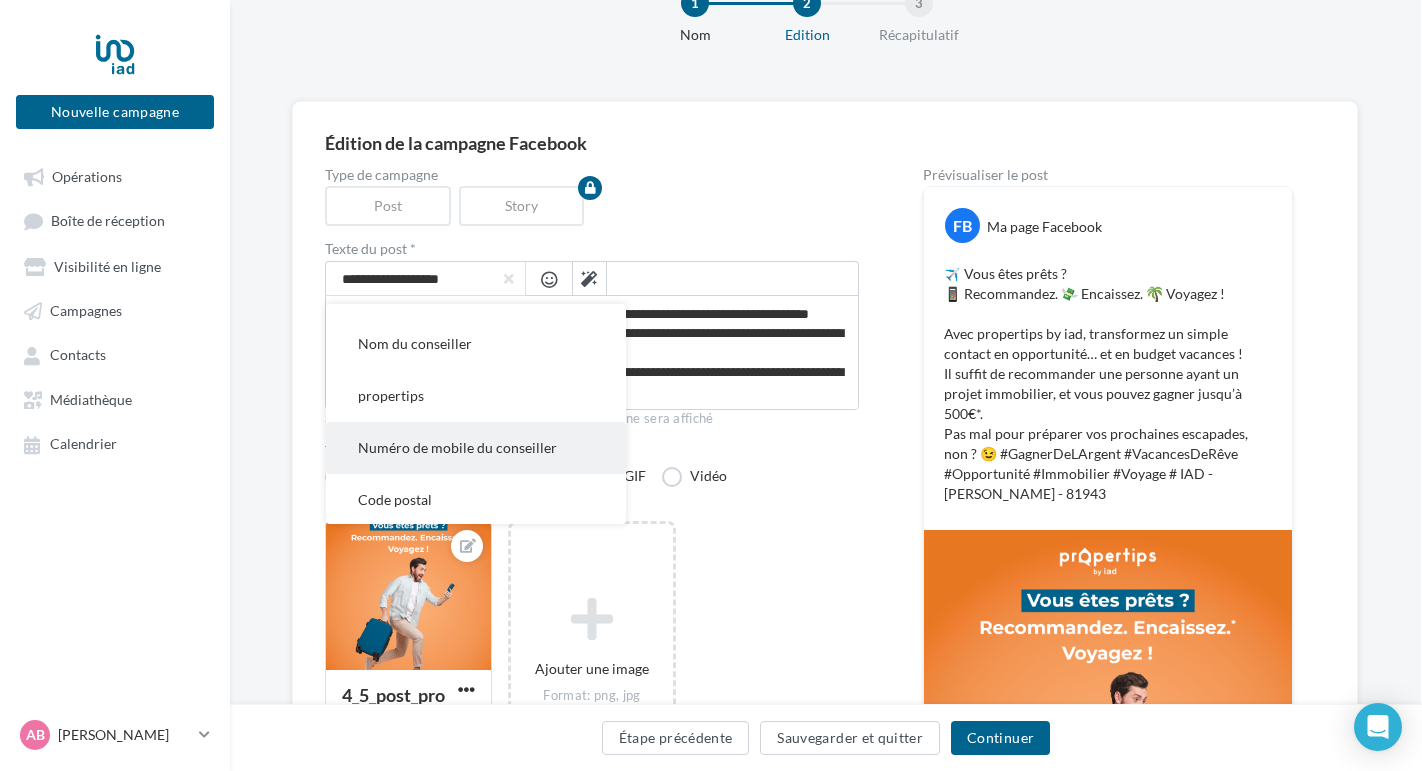 click on "Numéro de mobile du conseiller" at bounding box center [457, 447] 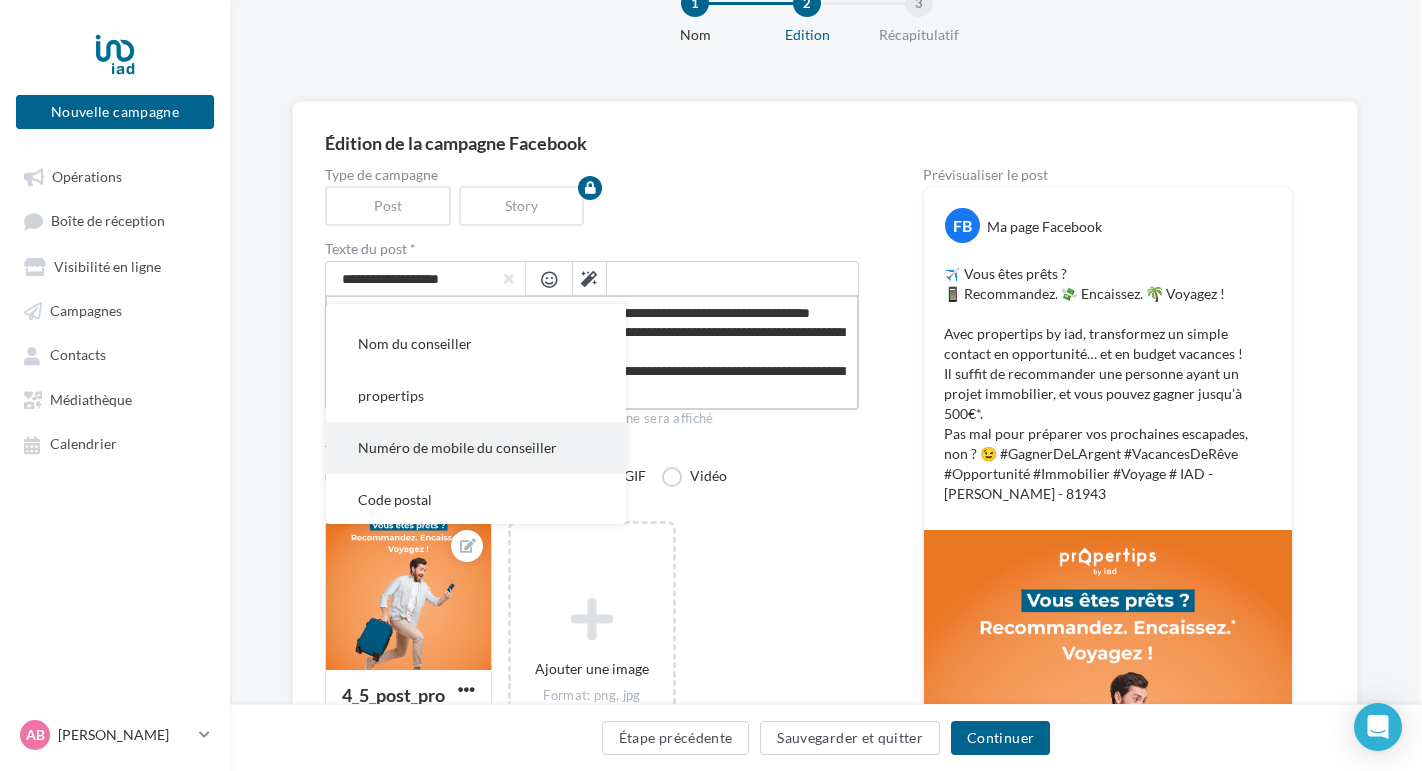 type on "**********" 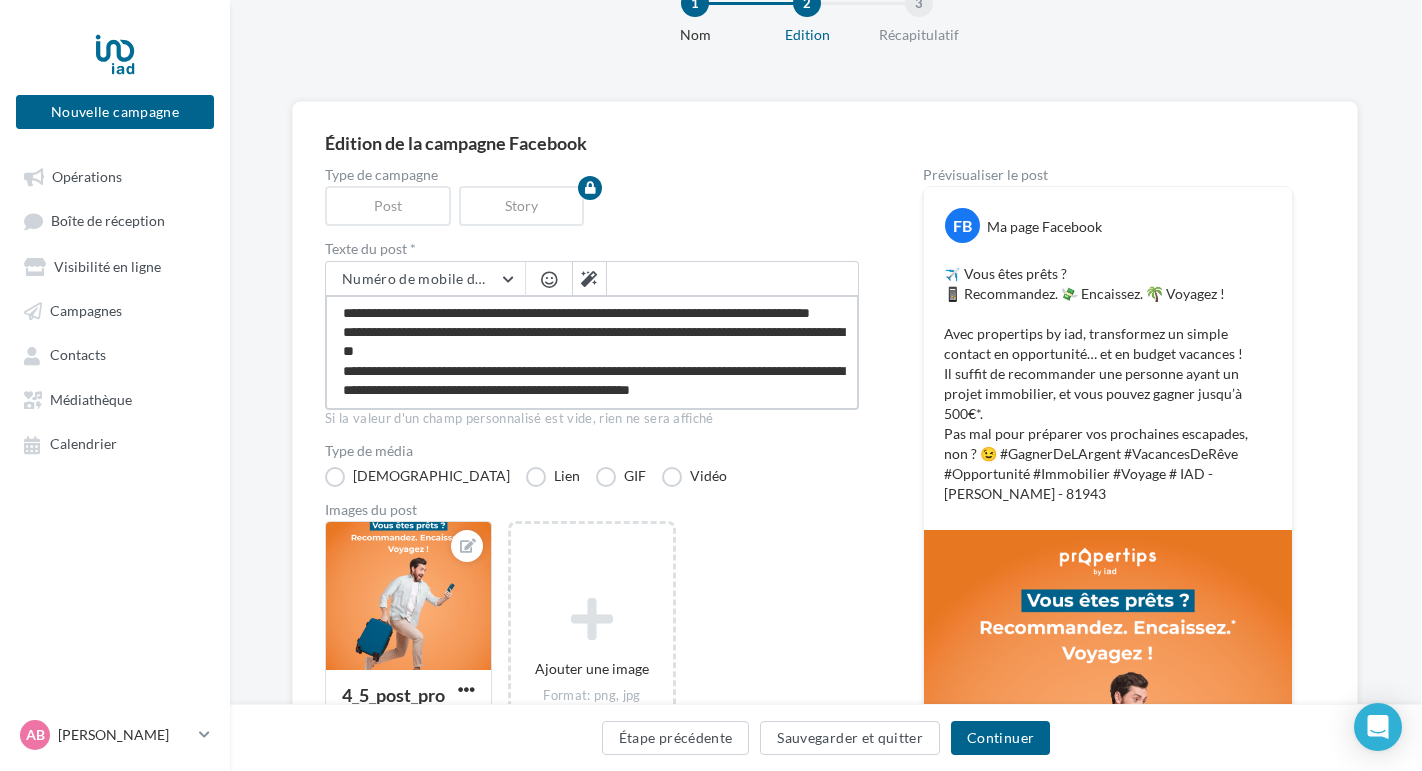scroll, scrollTop: 88, scrollLeft: 0, axis: vertical 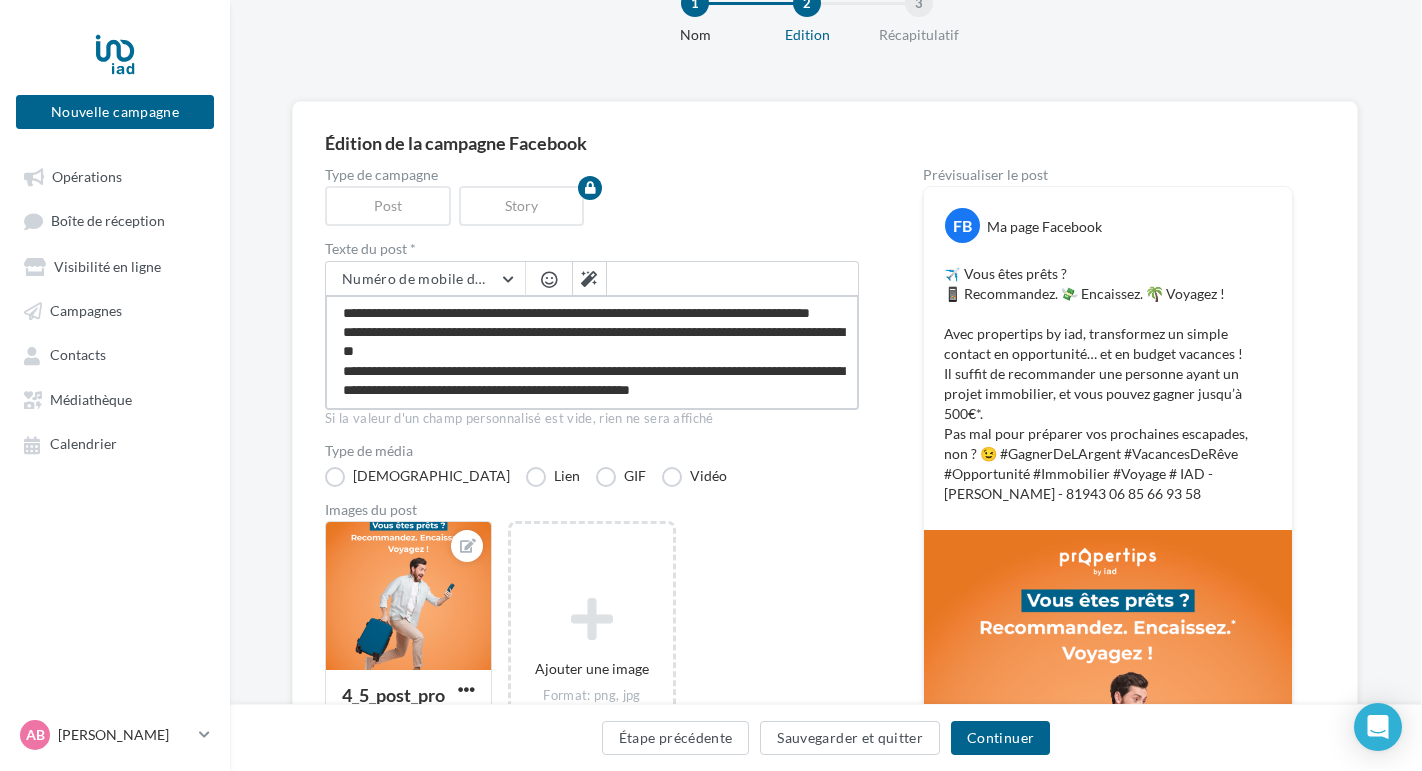 click on "**********" at bounding box center (592, 352) 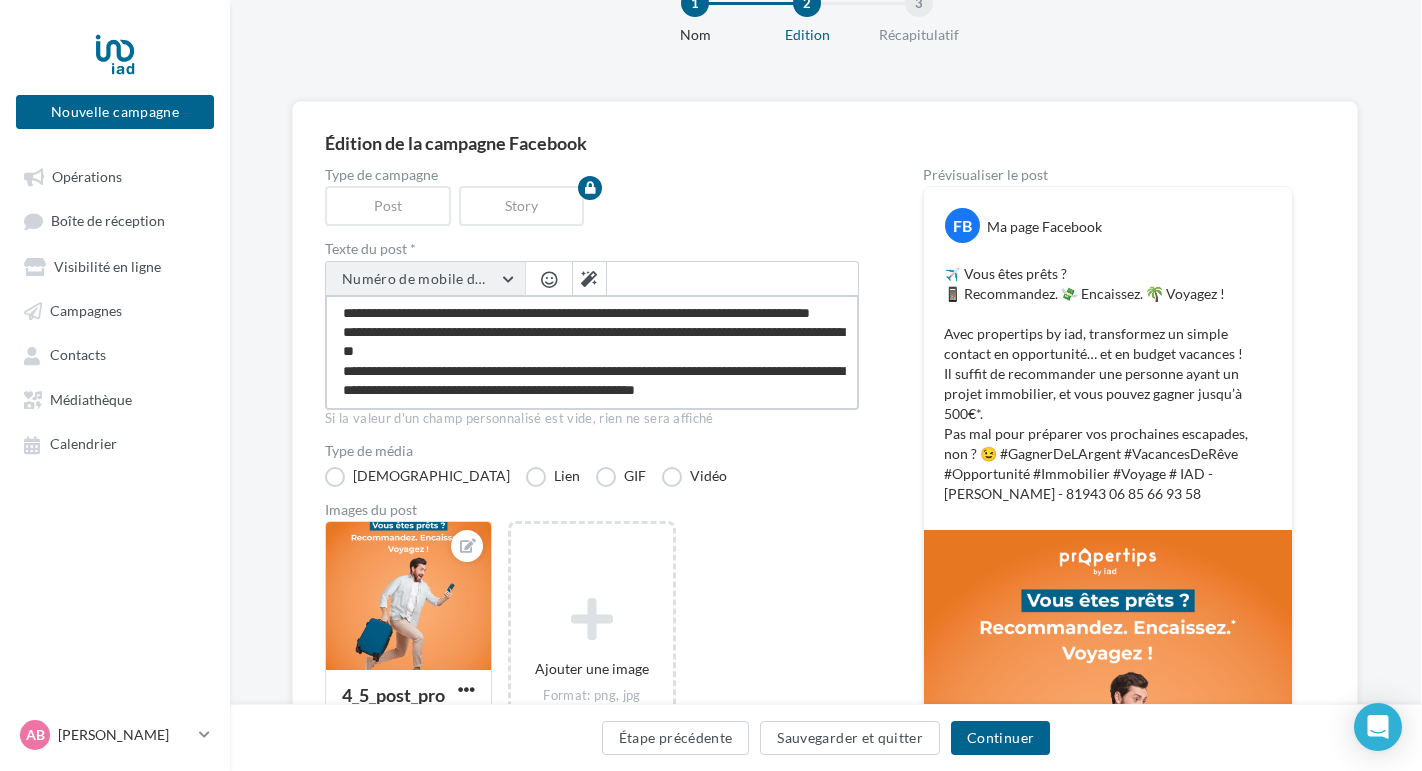type on "**********" 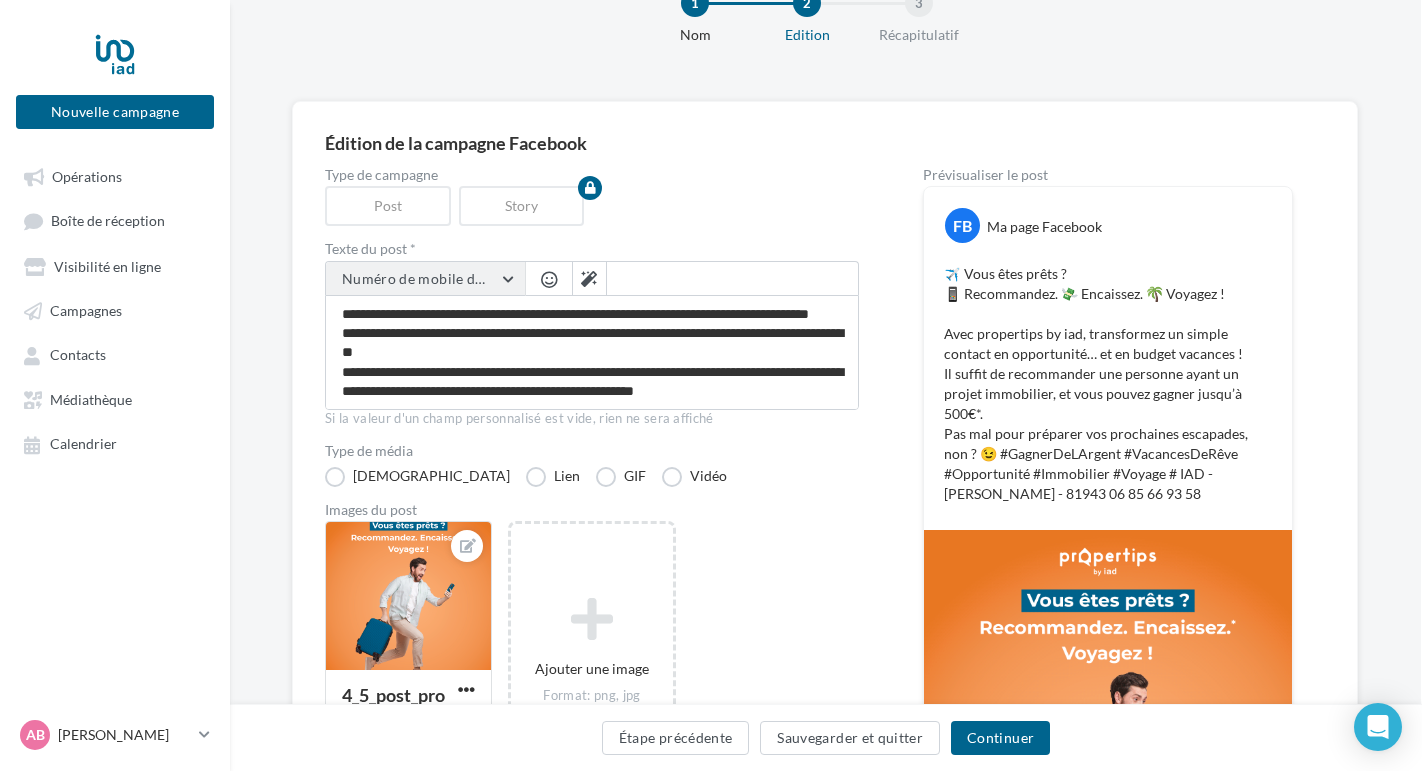 scroll, scrollTop: 87, scrollLeft: 0, axis: vertical 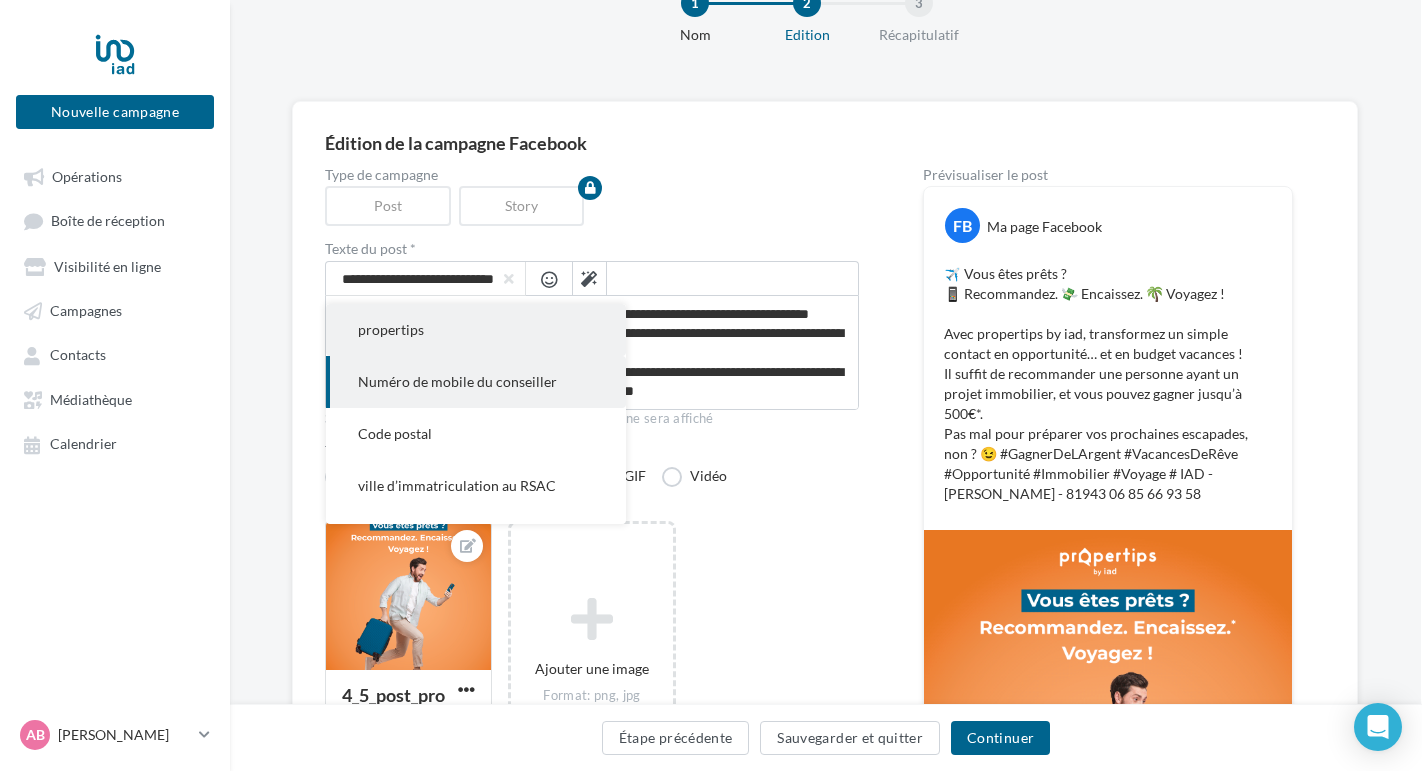 click on "propertips" at bounding box center [476, 330] 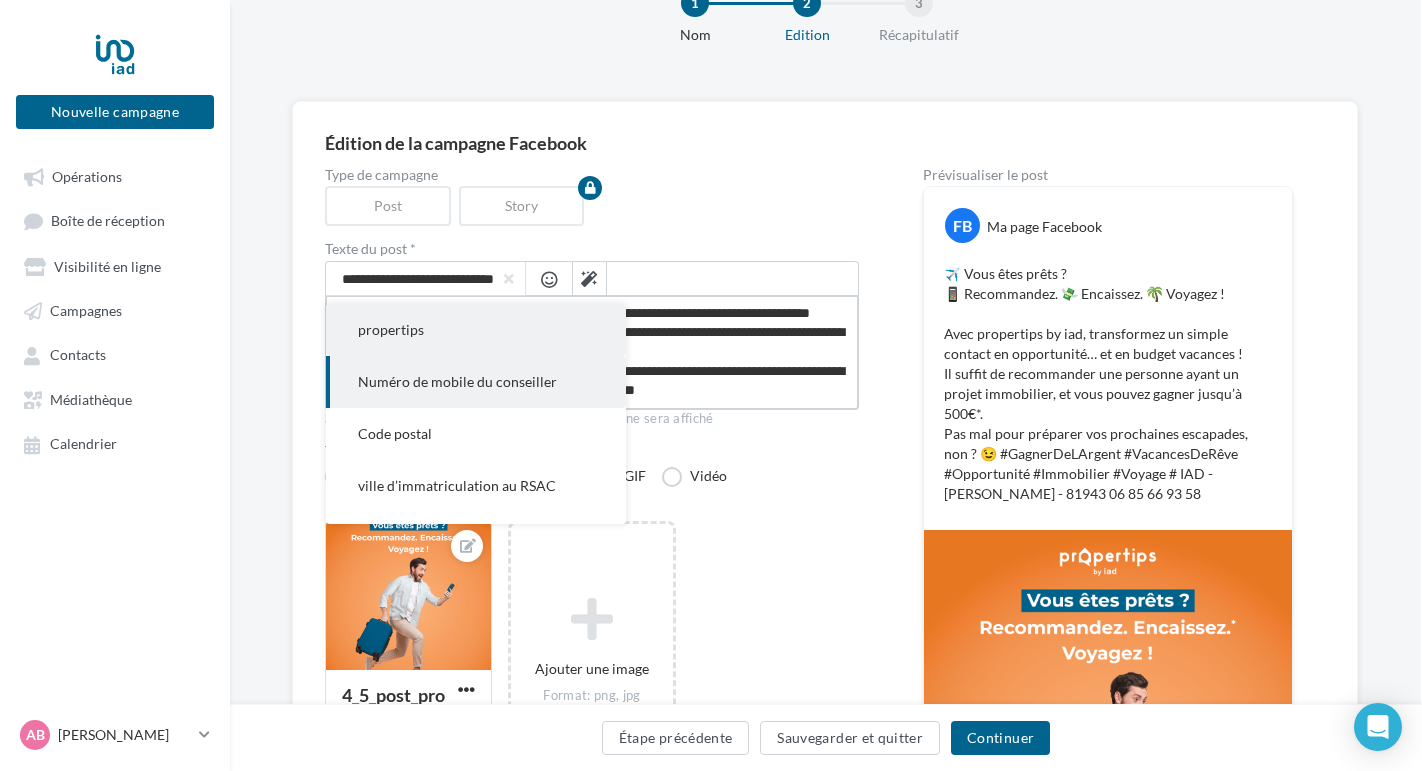 type on "**********" 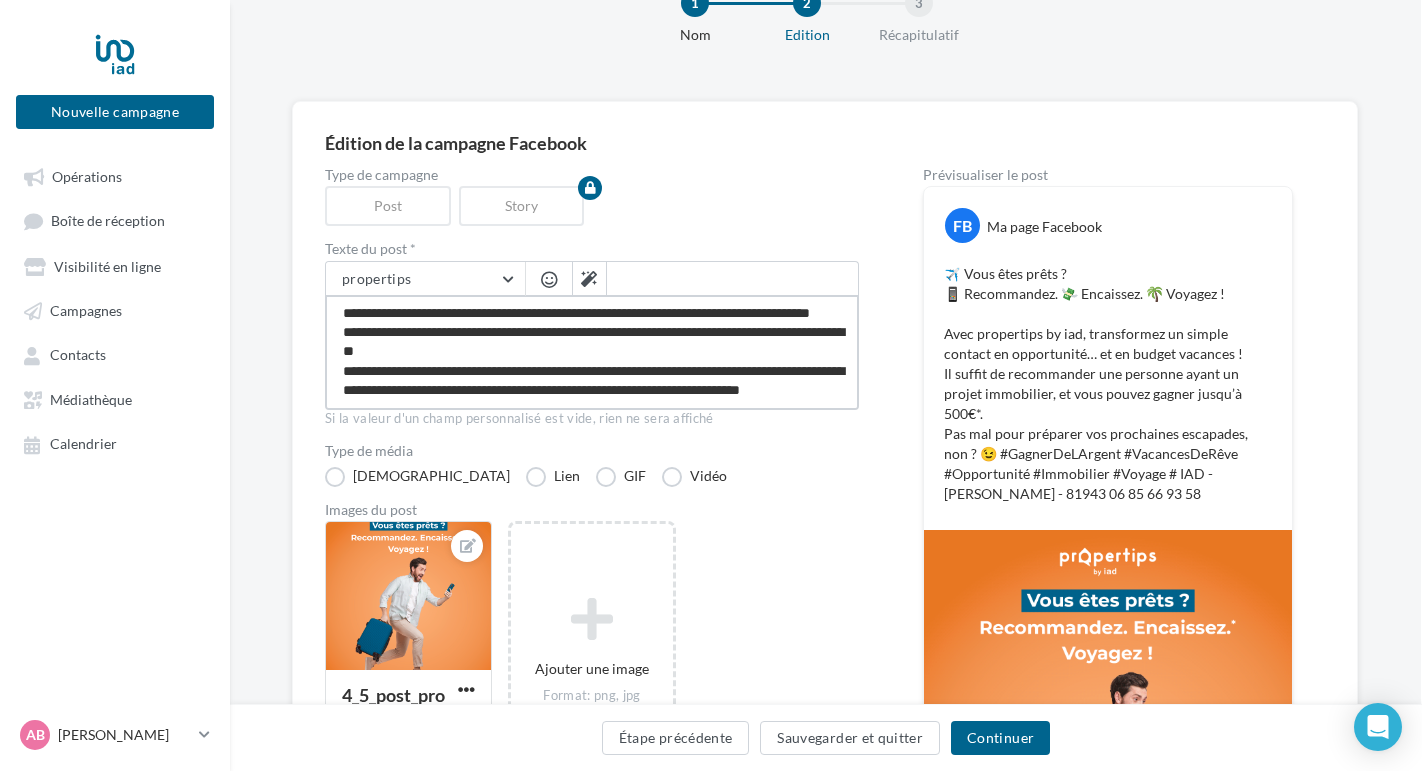 scroll, scrollTop: 88, scrollLeft: 0, axis: vertical 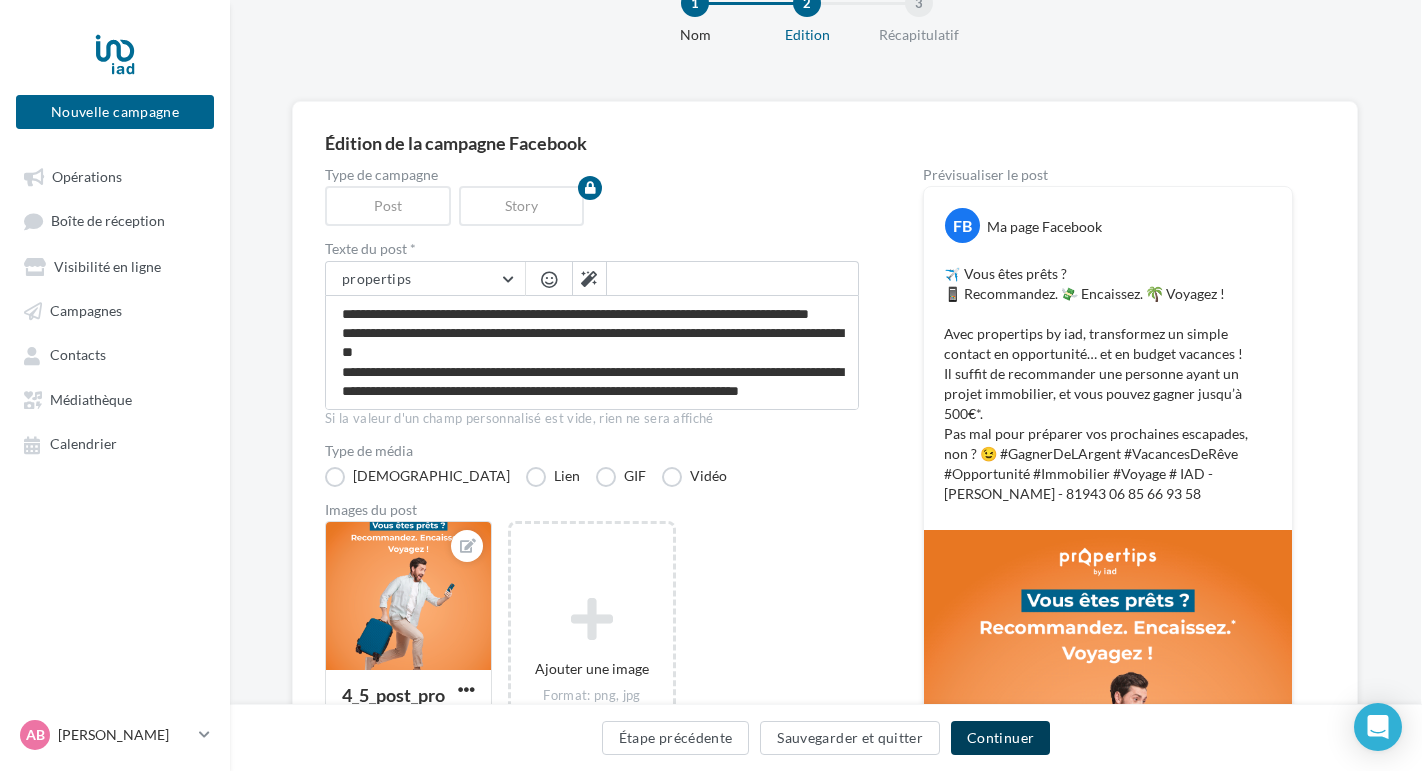 click on "Continuer" at bounding box center [1000, 738] 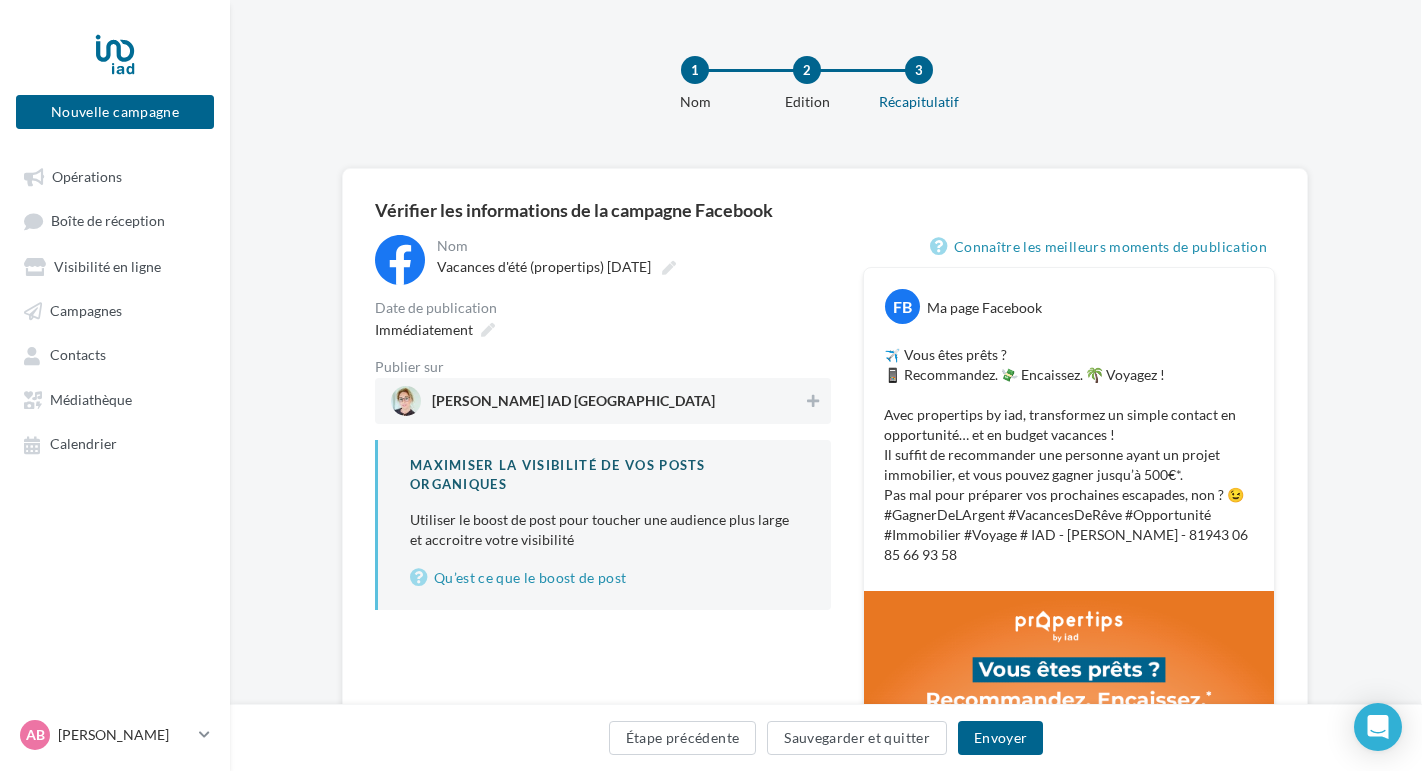 click on "✈️ Vous êtes prêts ? 📱 Recommandez. 💸 Encaissez. 🌴 Voyagez ! Avec propertips by iad, transformez un simple contact en opportunité… et en budget vacances ! Il suffit de recommander une personne ayant un projet immobilier, et vous pouvez gagner jusqu’à 500€*. Pas mal pour préparer vos prochaines escapades, non ? 😉 #GagnerDeLArgent #VacancesDeRêve #Opportunité #Immobilier #Voyage #  IAD - Alexandra BELIS - 81943 06 85 66 93 58" at bounding box center [1069, 455] 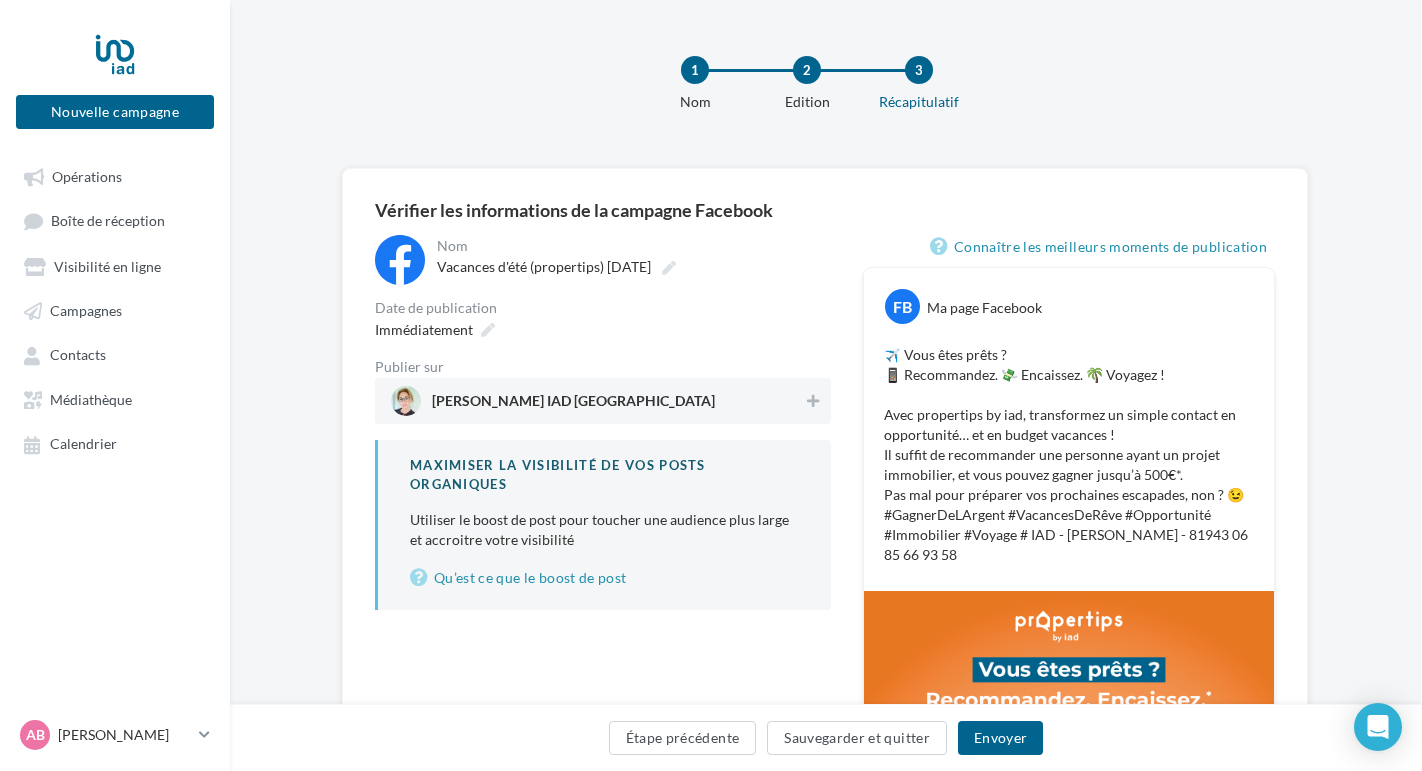 click on "✈️ Vous êtes prêts ? 📱 Recommandez. 💸 Encaissez. 🌴 Voyagez ! Avec propertips by iad, transformez un simple contact en opportunité… et en budget vacances ! Il suffit de recommander une personne ayant un projet immobilier, et vous pouvez gagner jusqu’à 500€*. Pas mal pour préparer vos prochaines escapades, non ? 😉 #GagnerDeLArgent #VacancesDeRêve #Opportunité #Immobilier #Voyage #  IAD - Alexandra BELIS - 81943 06 85 66 93 58" at bounding box center (1069, 455) 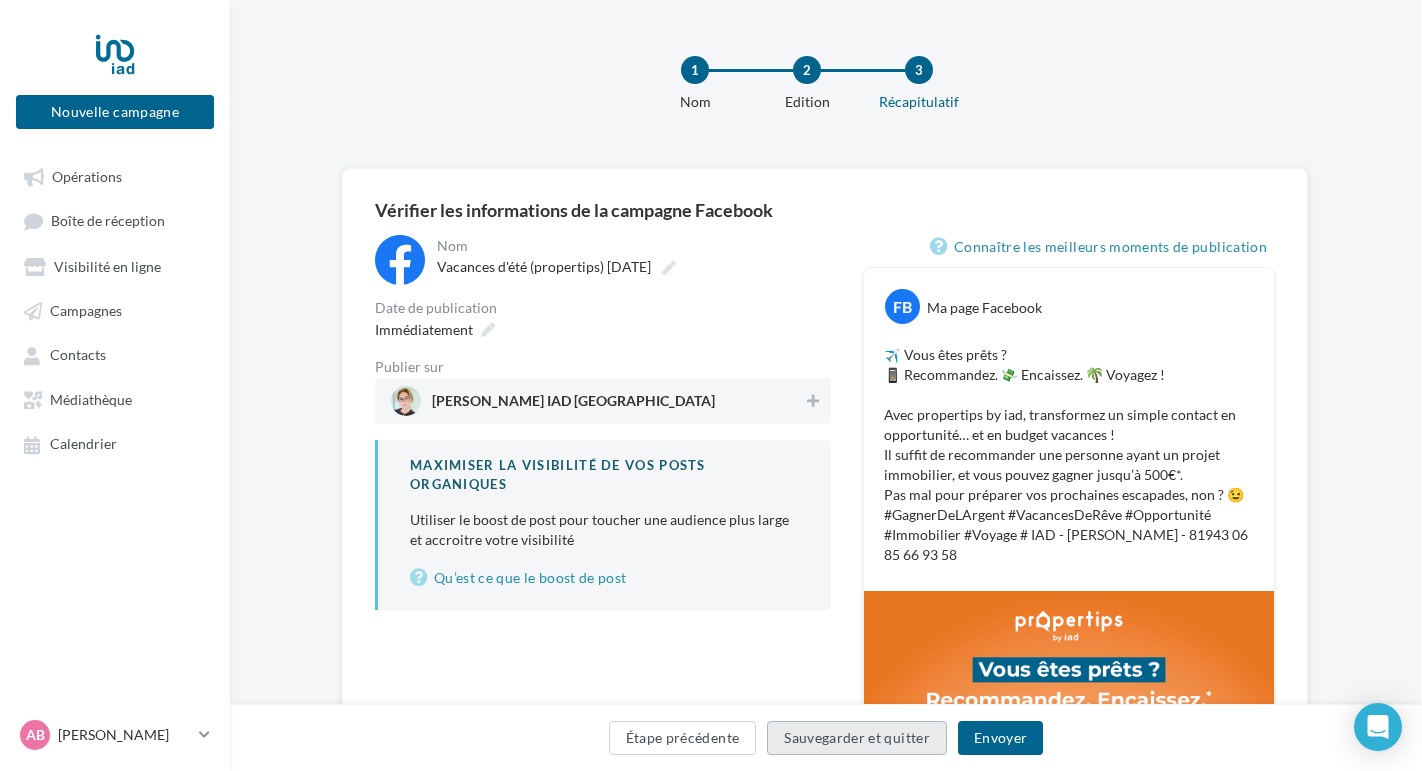 click on "Sauvegarder et quitter" at bounding box center (857, 738) 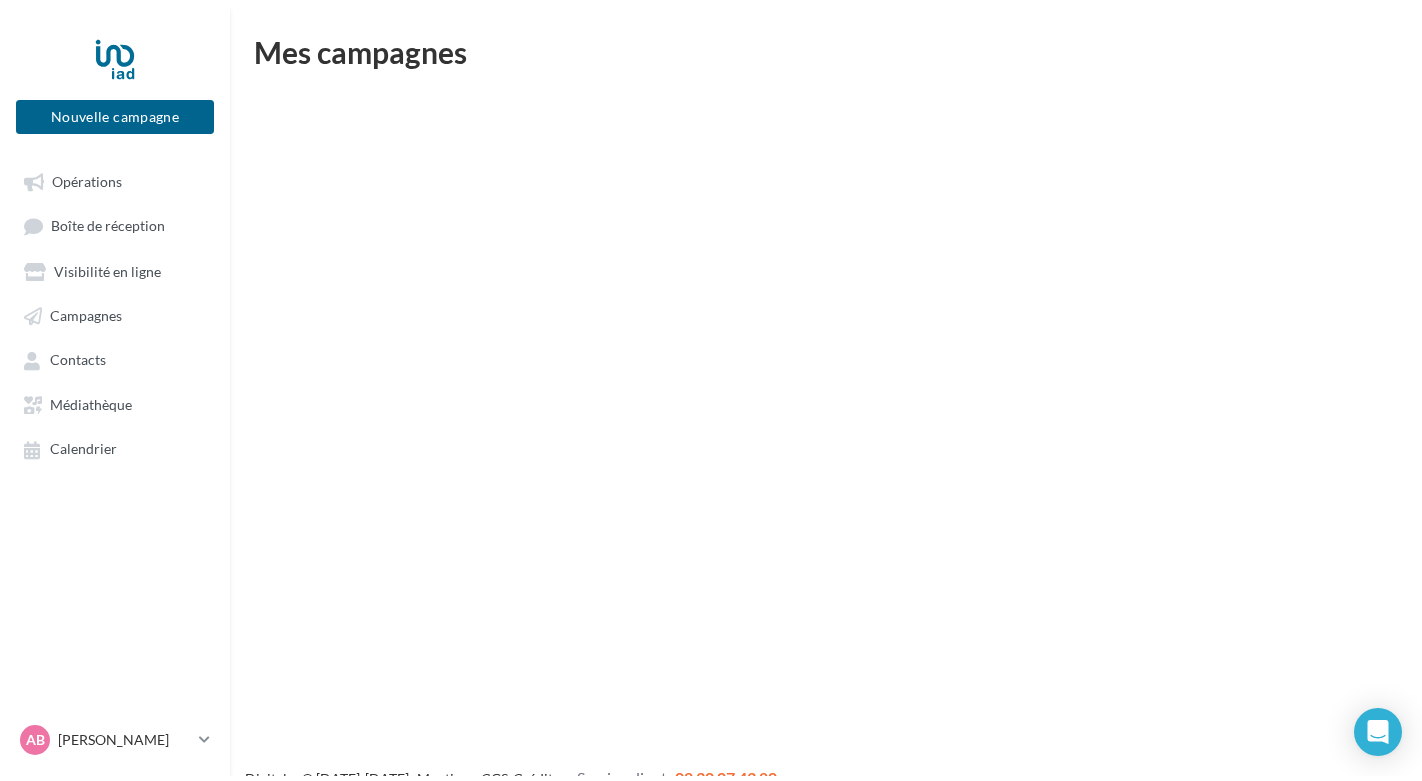 scroll, scrollTop: 0, scrollLeft: 0, axis: both 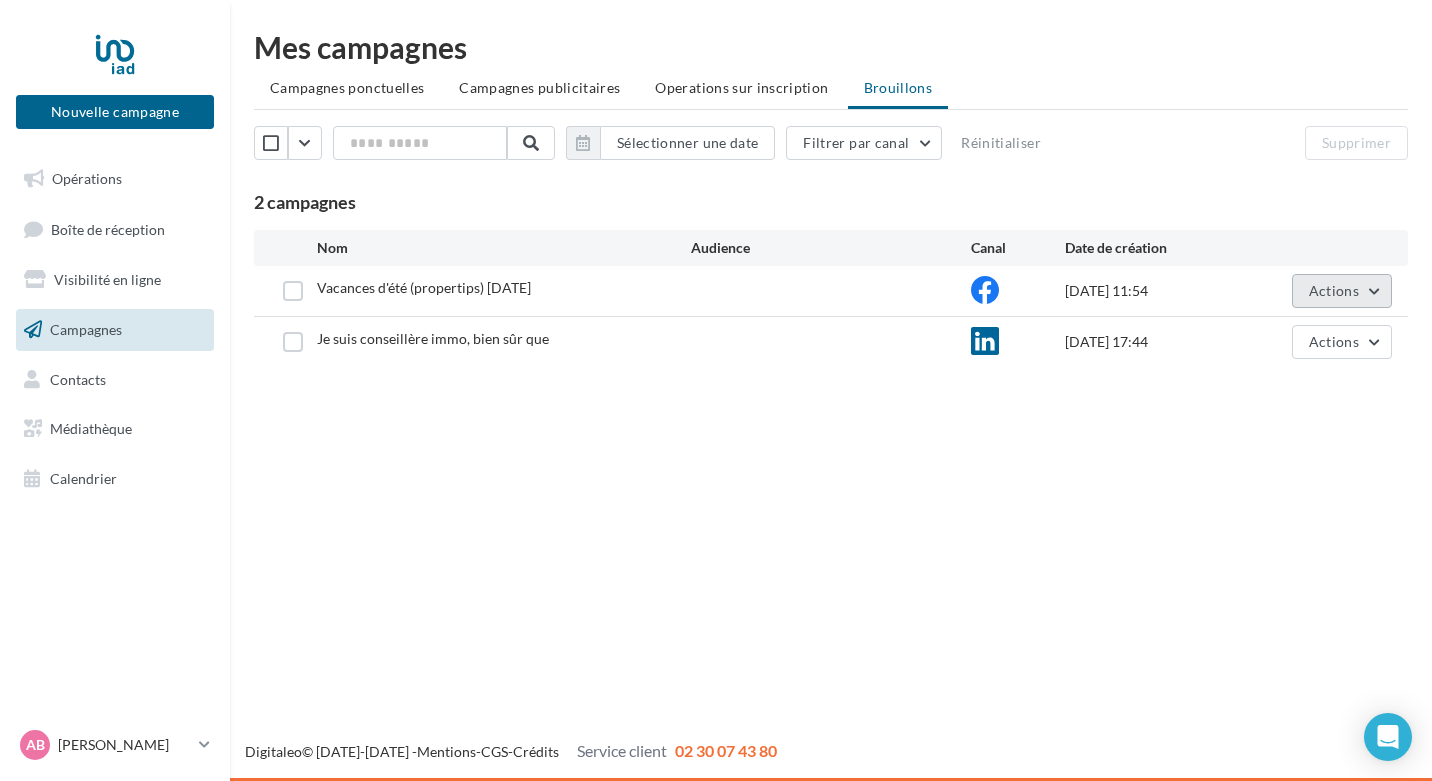 click on "Actions" at bounding box center (1342, 291) 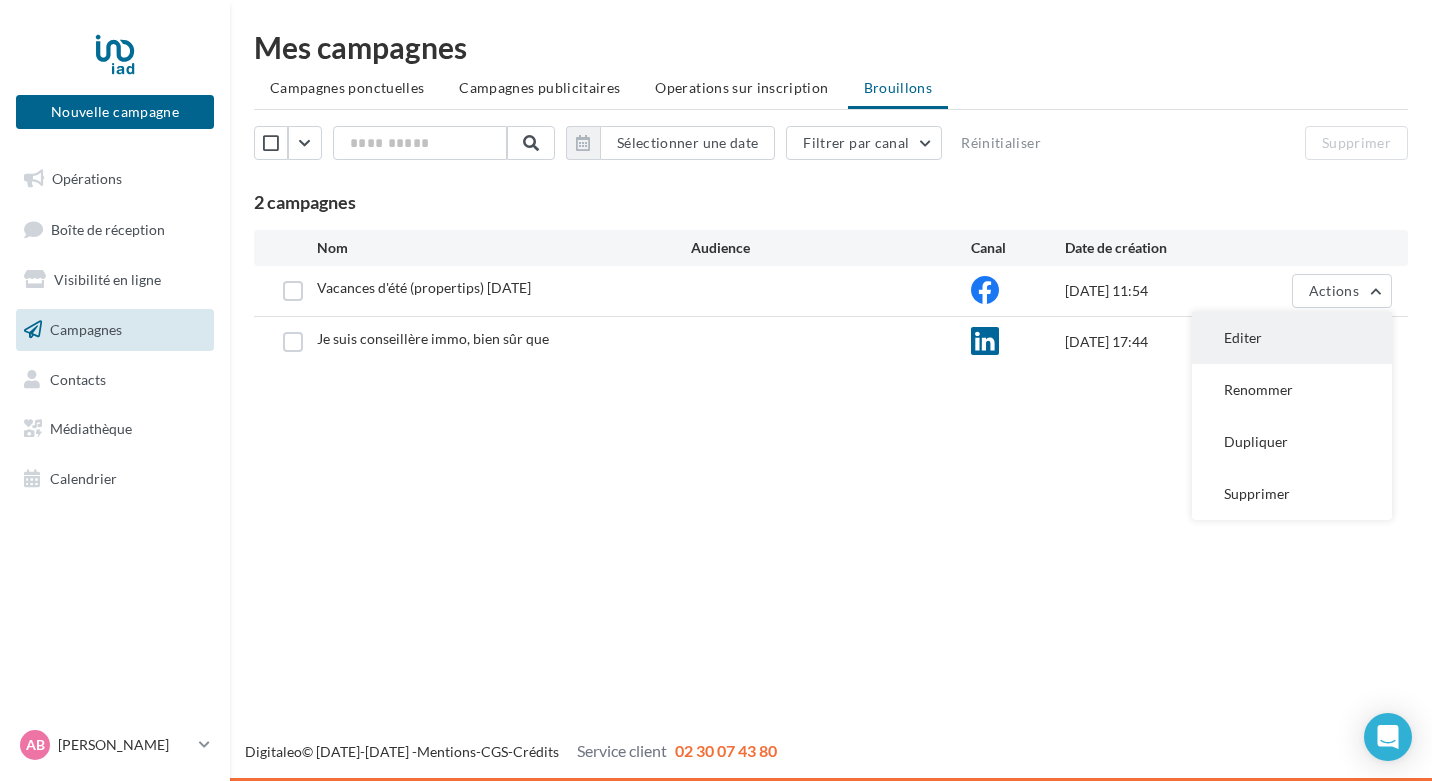 click on "Editer" at bounding box center (1292, 338) 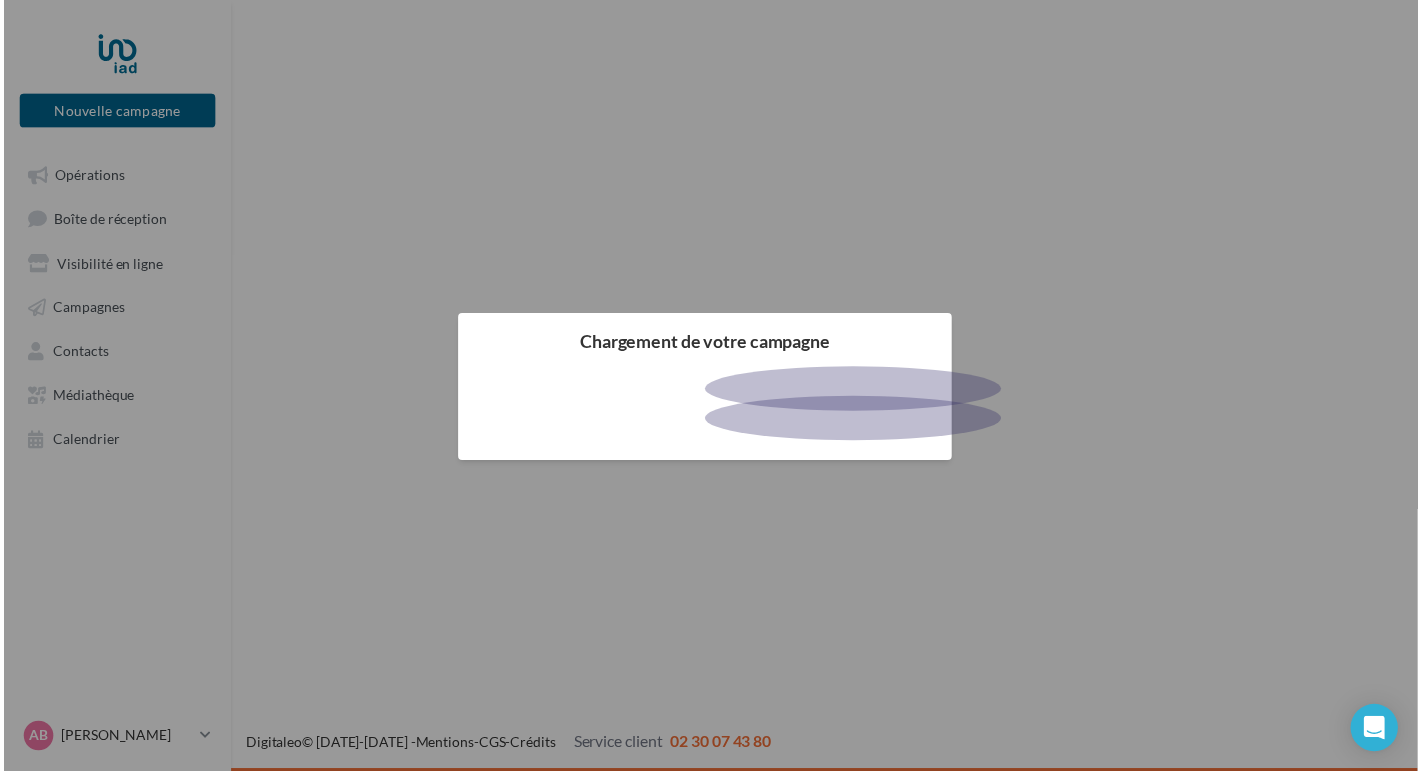 scroll, scrollTop: 0, scrollLeft: 0, axis: both 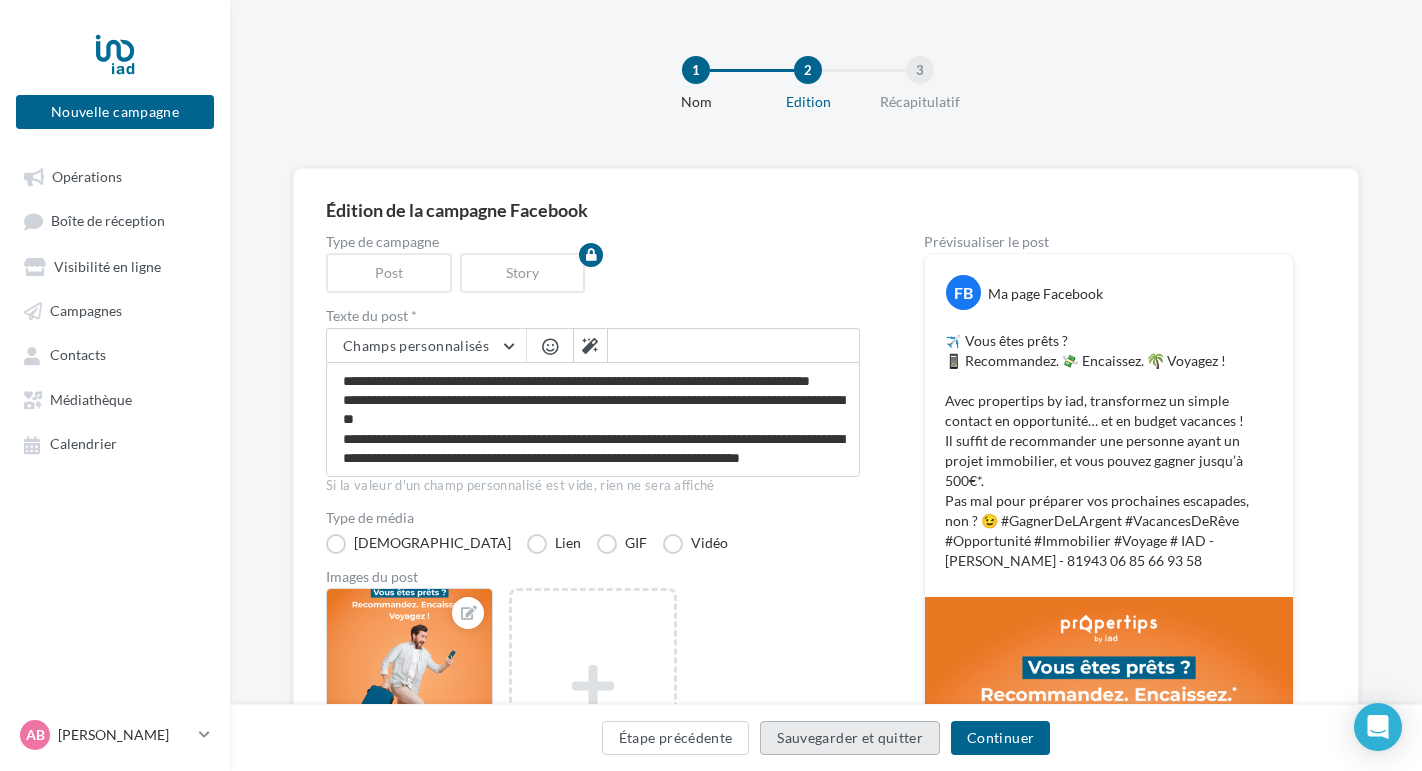 click on "Sauvegarder et quitter" at bounding box center [850, 738] 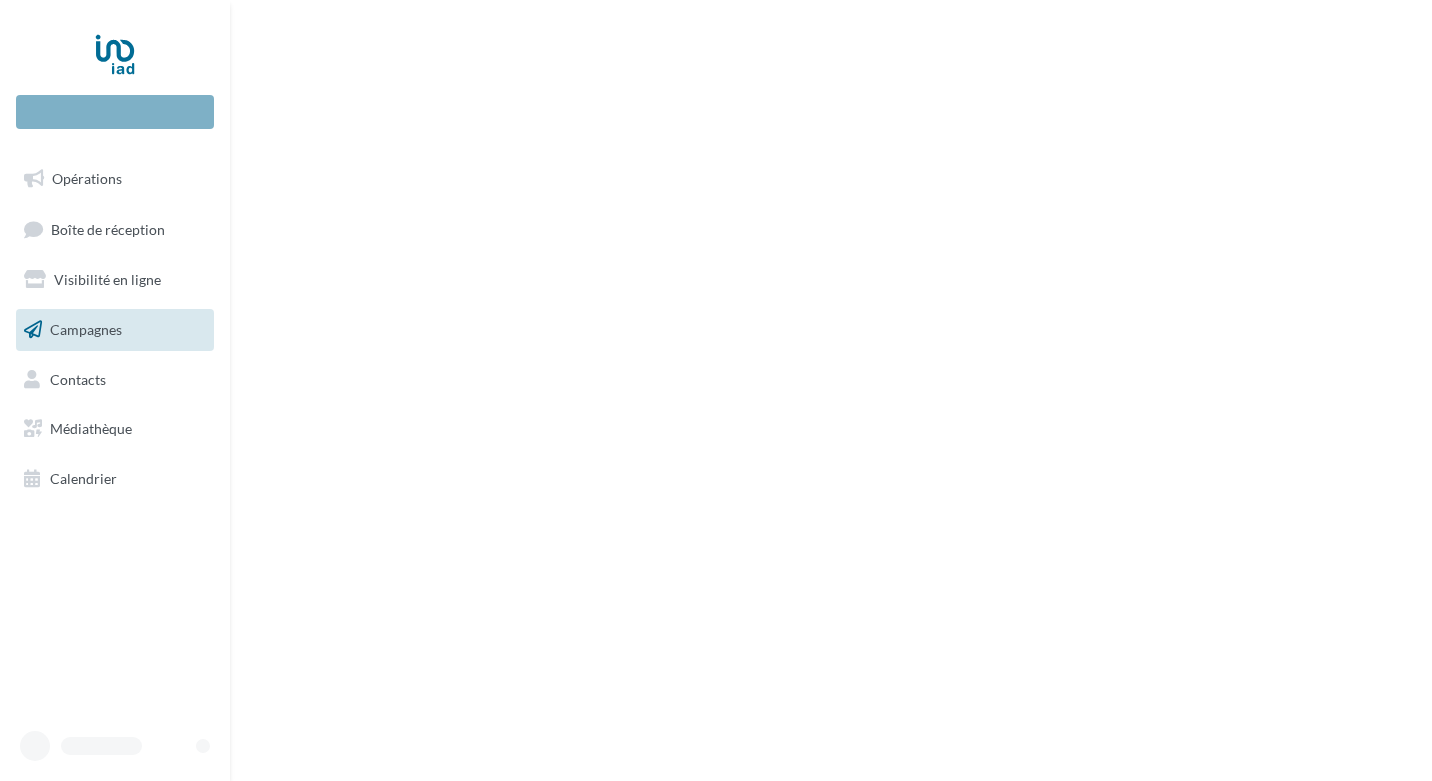 scroll, scrollTop: 0, scrollLeft: 0, axis: both 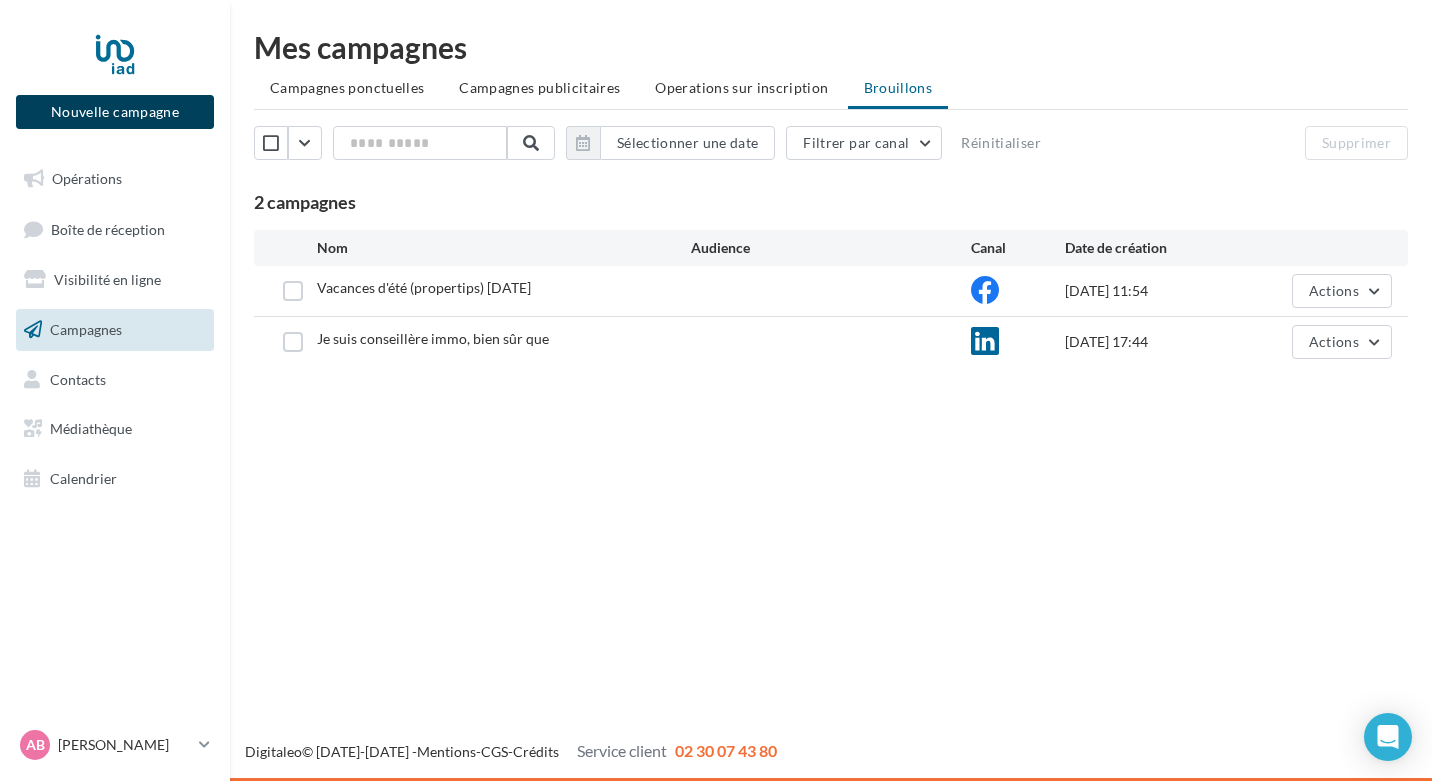 click on "Nouvelle campagne" at bounding box center (115, 112) 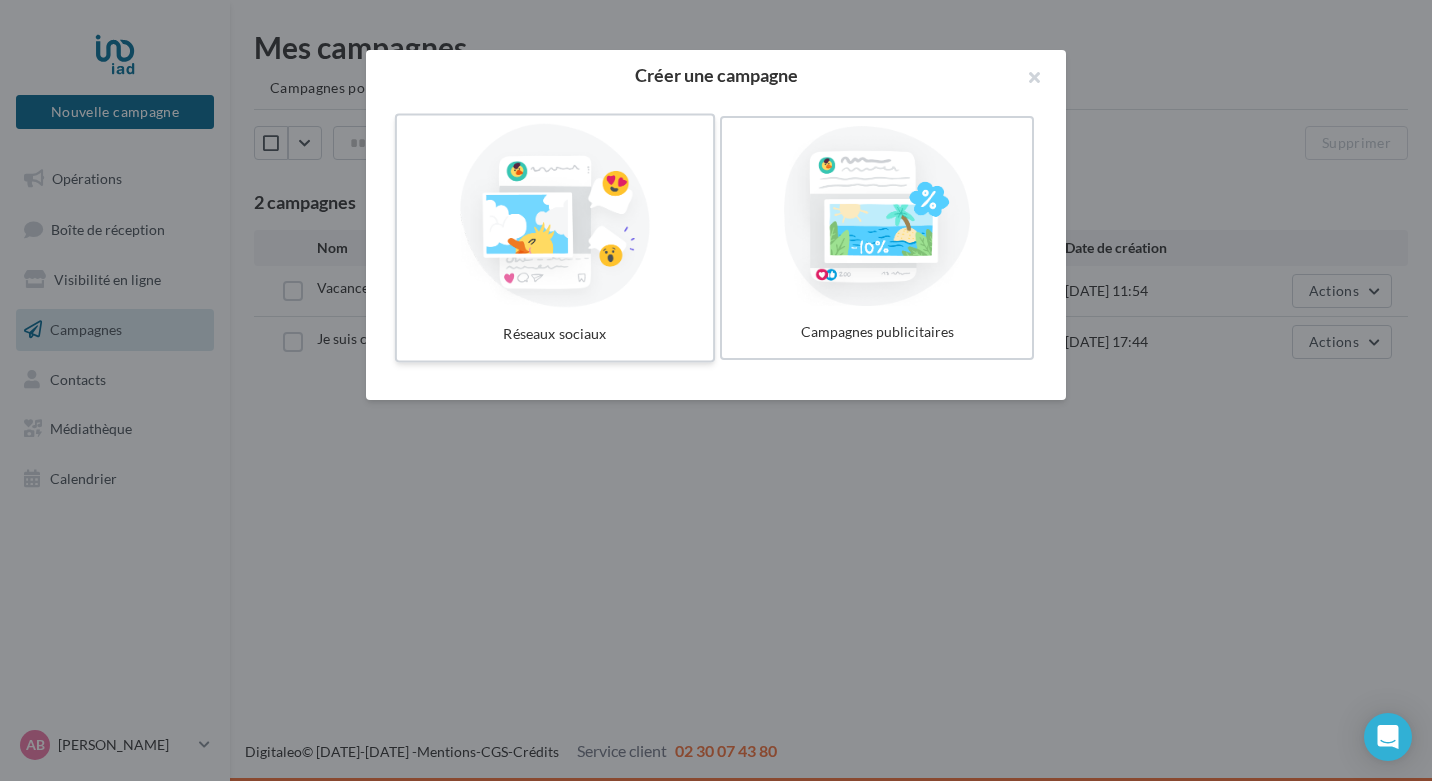 click at bounding box center (555, 216) 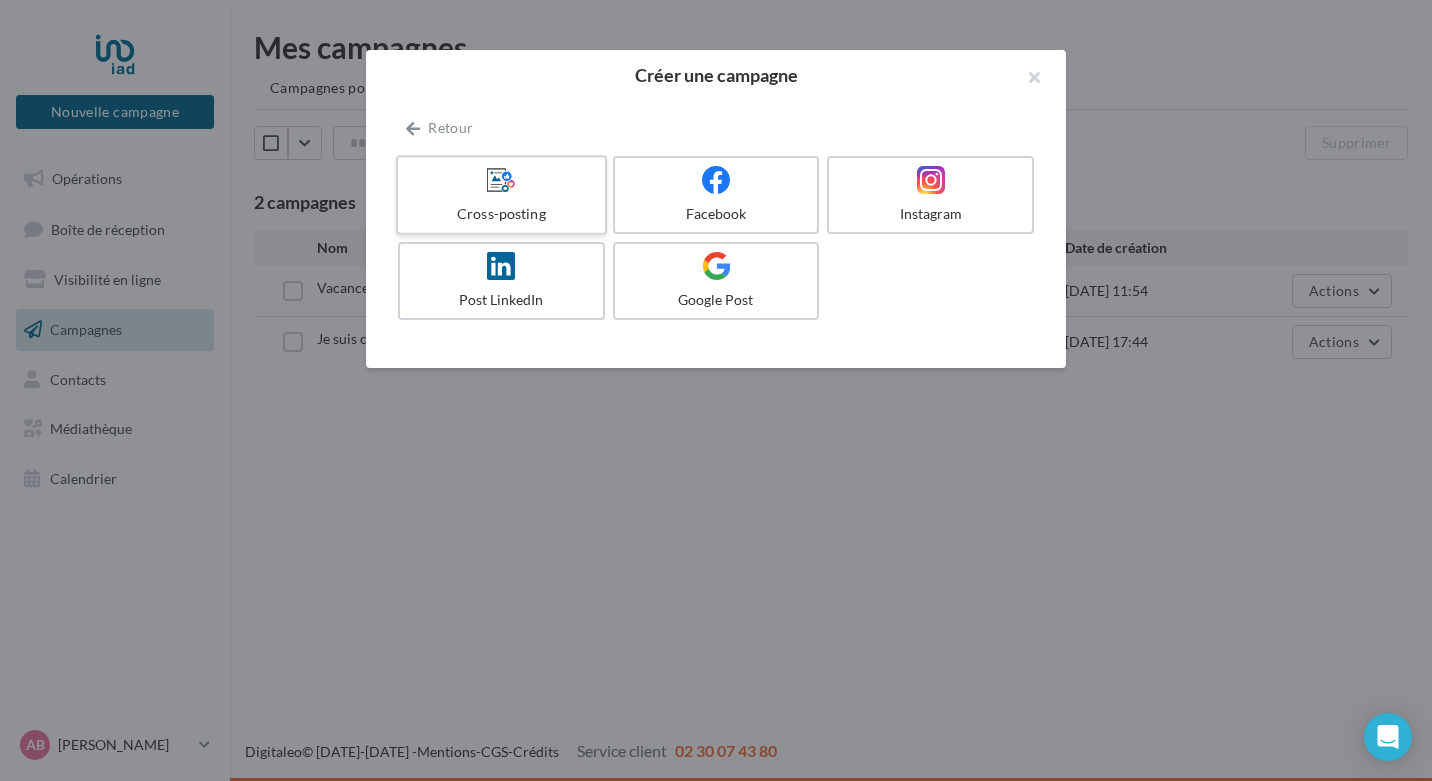 click on "Cross-posting" at bounding box center [501, 195] 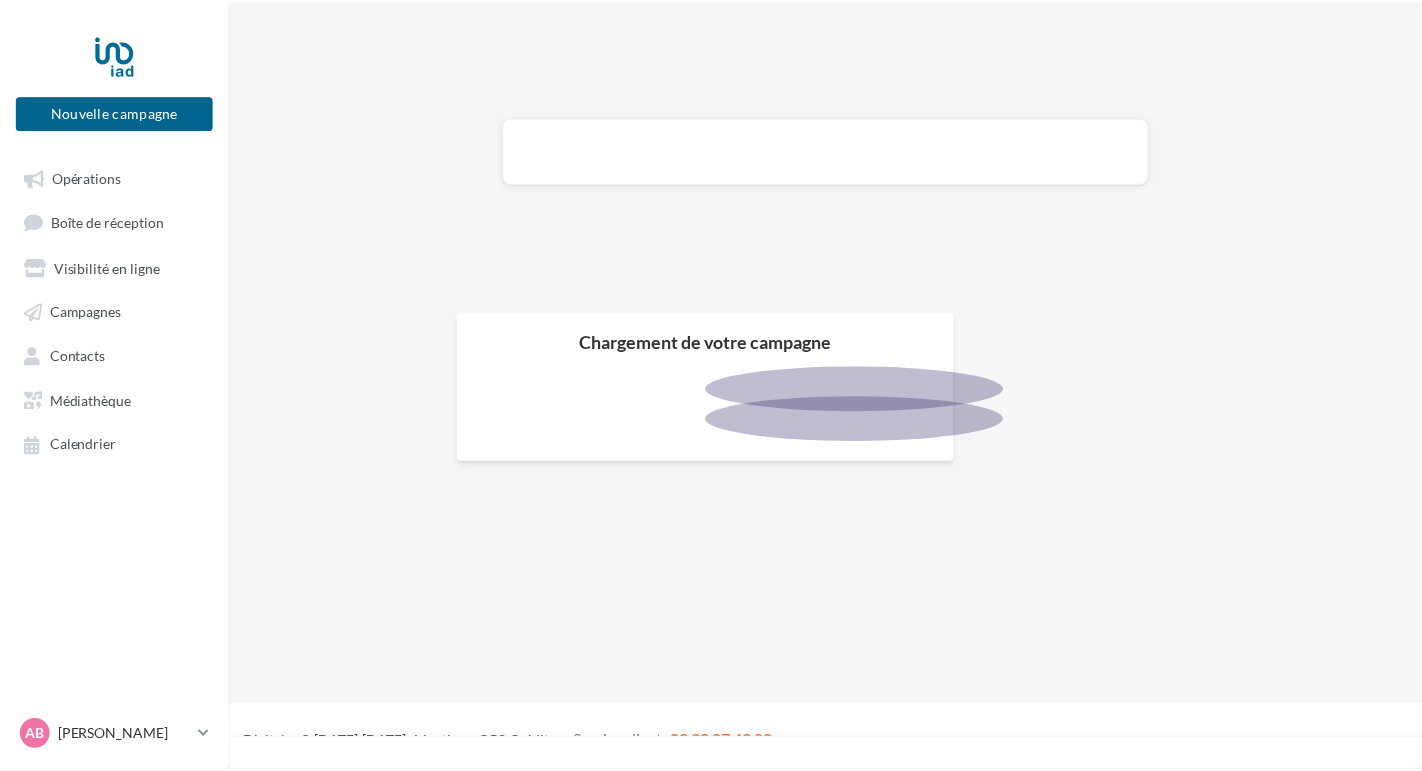 scroll, scrollTop: 0, scrollLeft: 0, axis: both 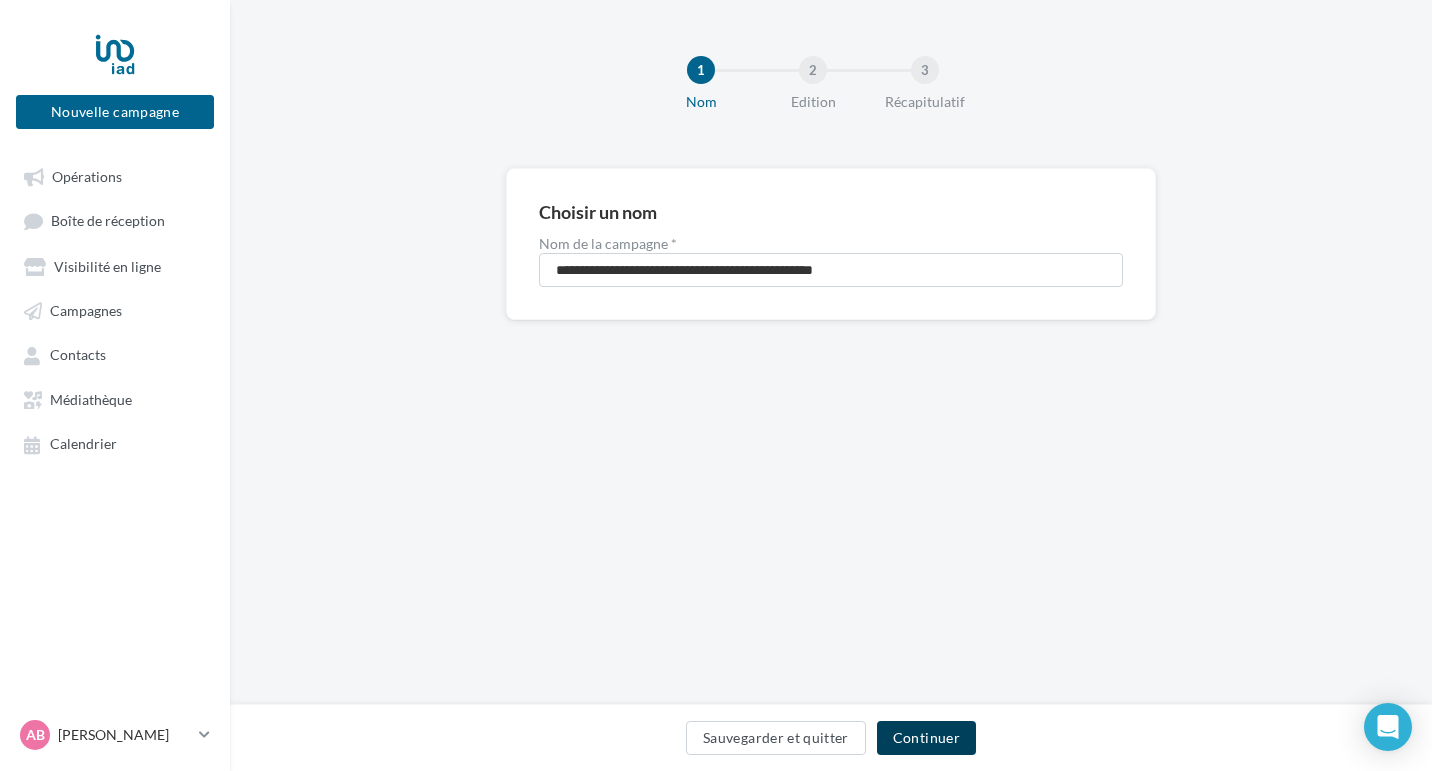 click on "Continuer" at bounding box center [926, 738] 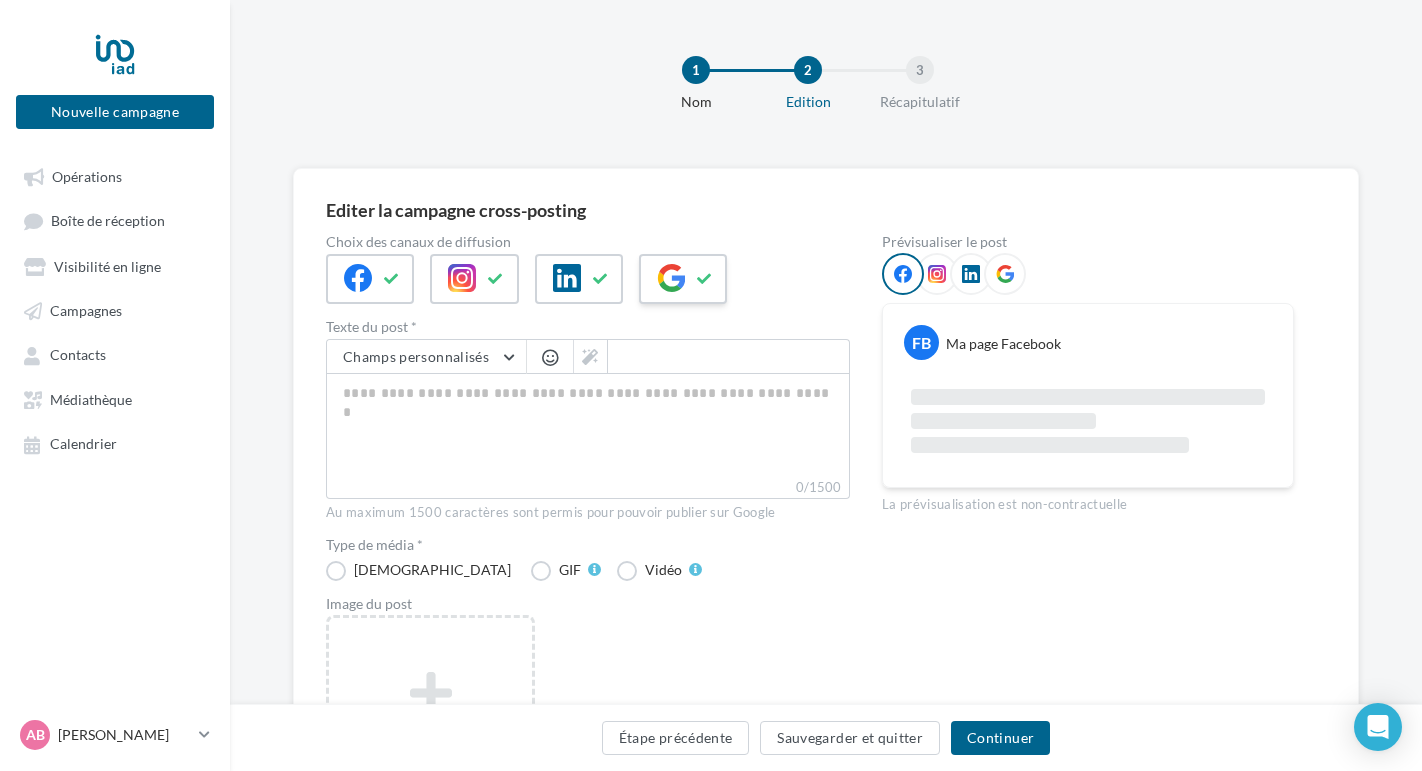 click at bounding box center (671, 278) 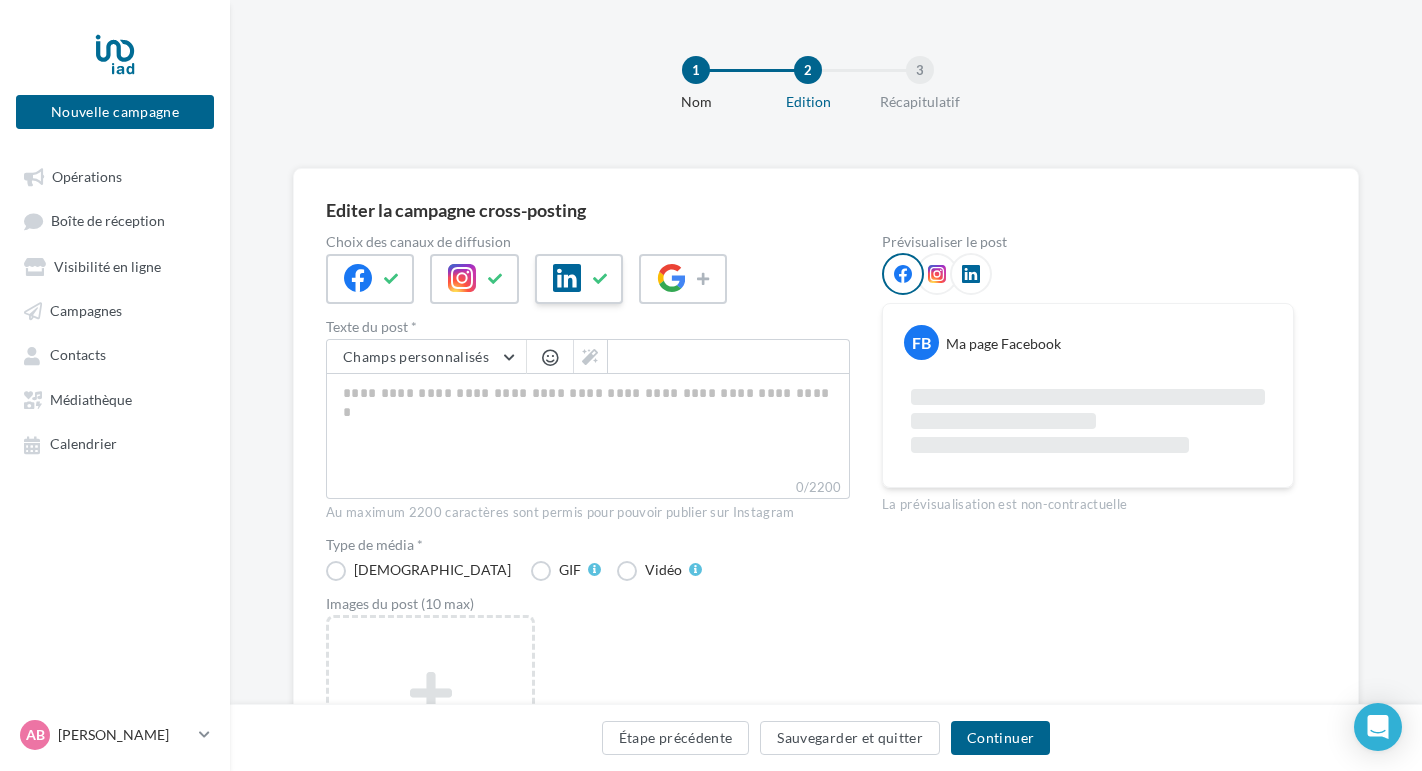 click at bounding box center [601, 279] 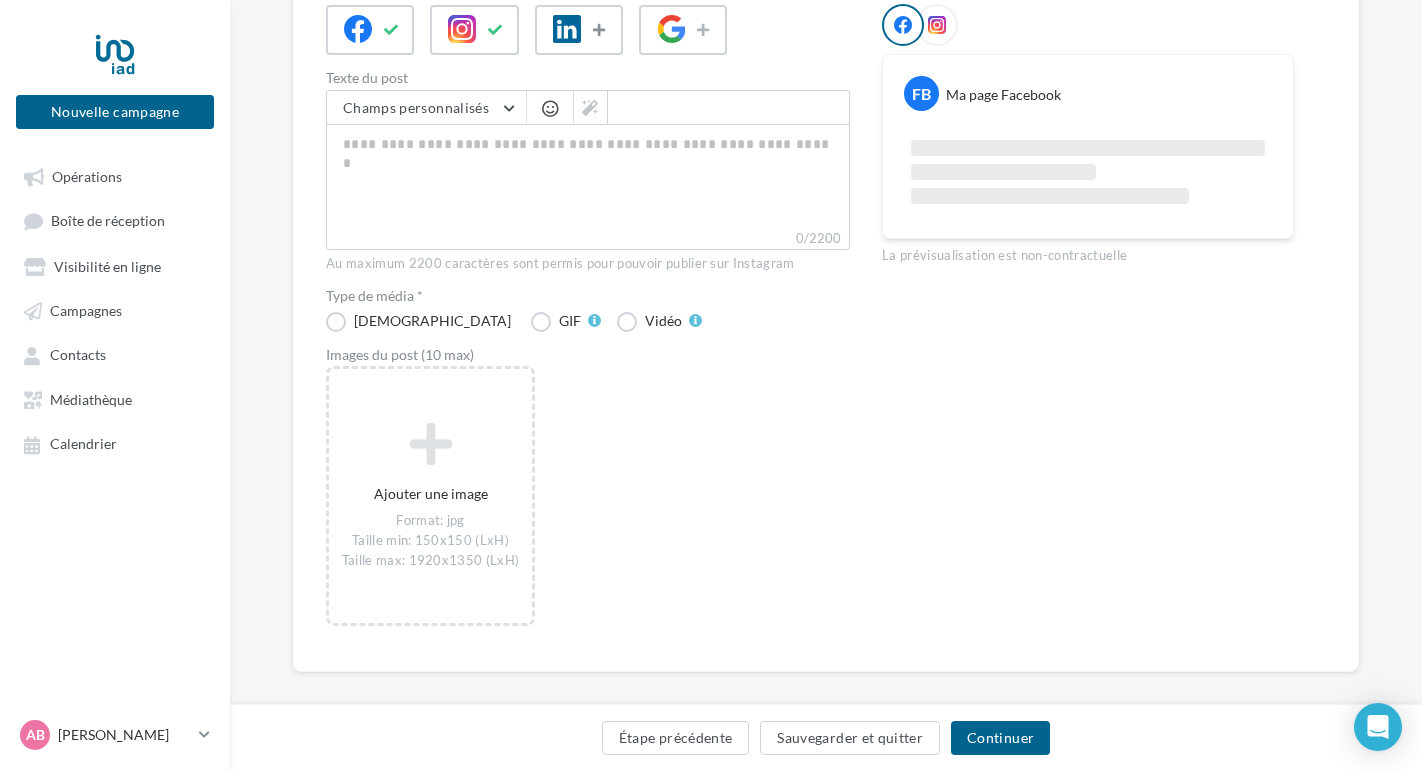 scroll, scrollTop: 267, scrollLeft: 0, axis: vertical 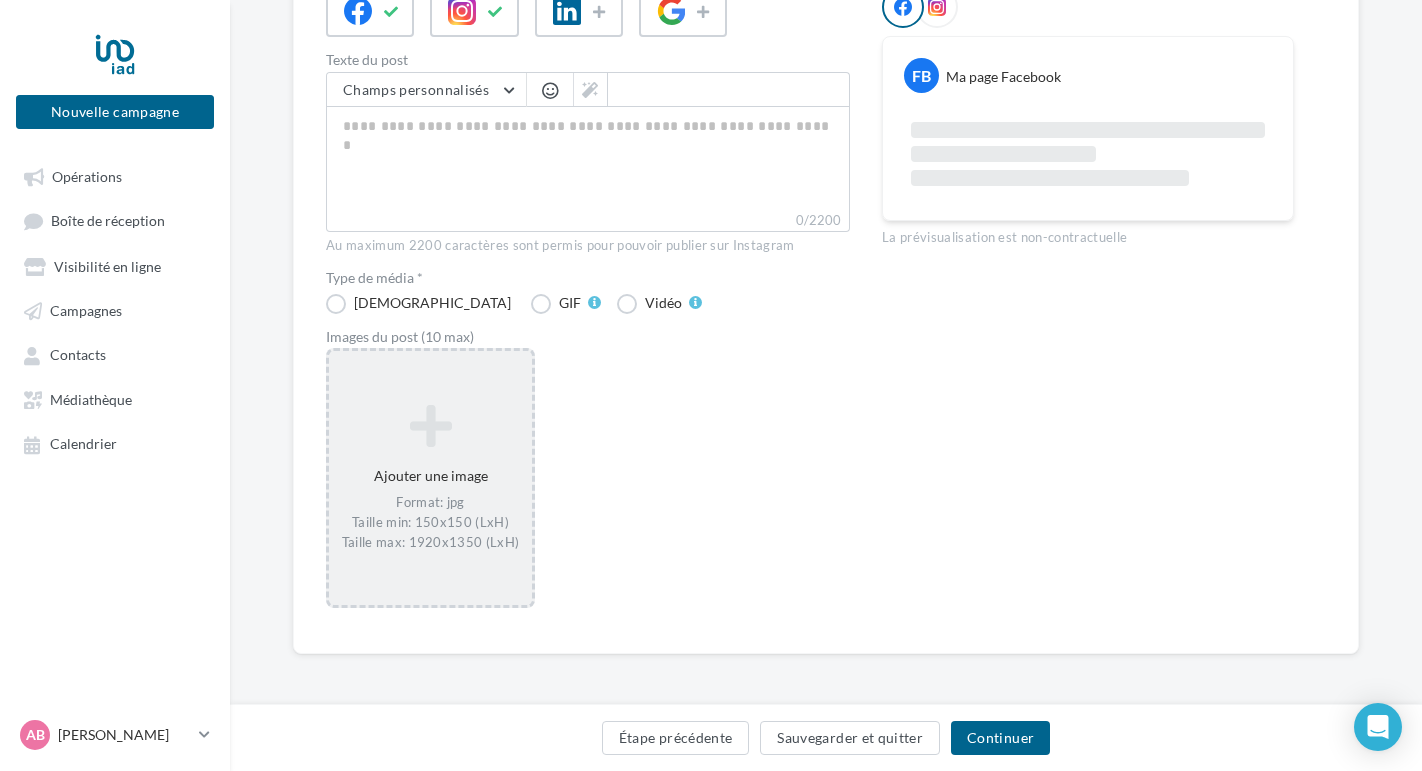 click at bounding box center [430, 426] 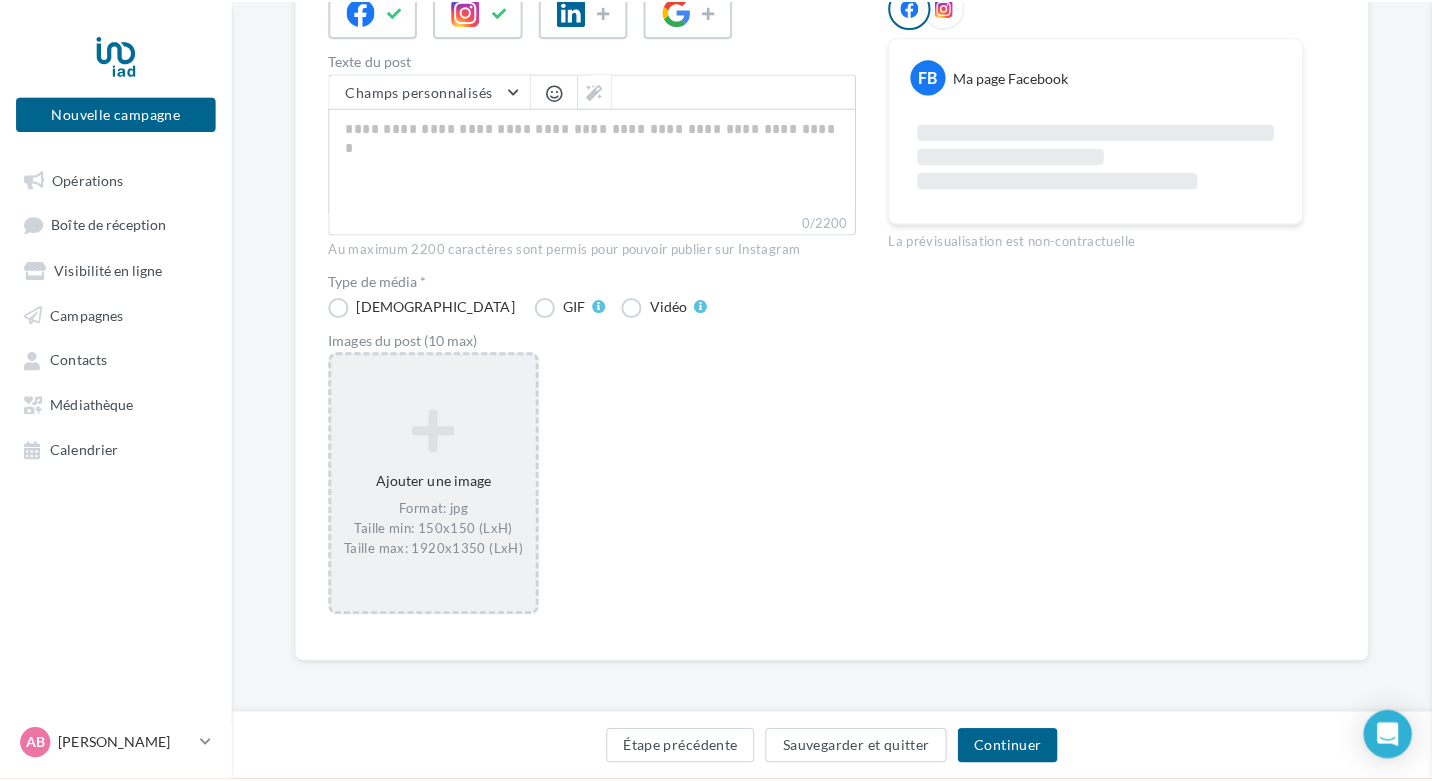 scroll, scrollTop: 257, scrollLeft: 0, axis: vertical 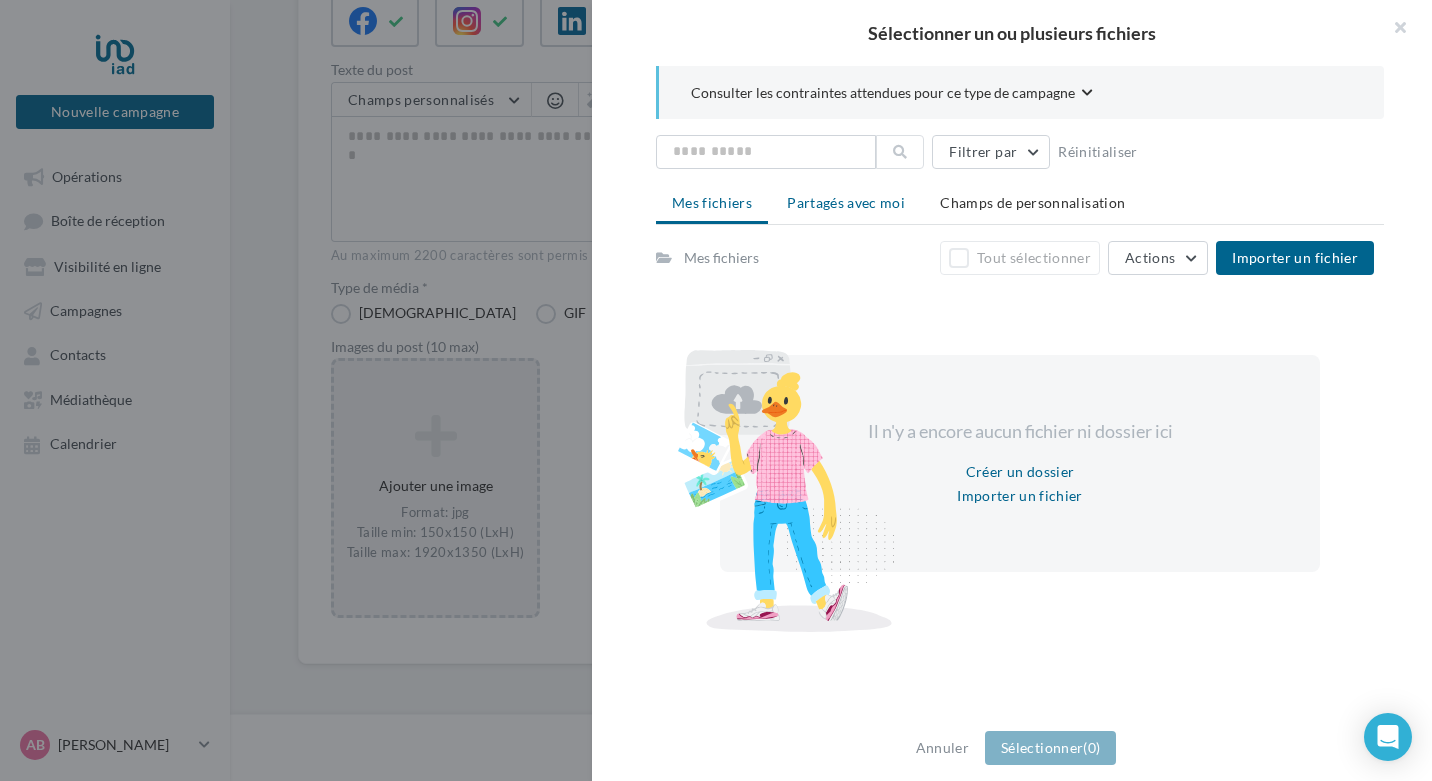 click on "Partagés avec moi" at bounding box center [846, 202] 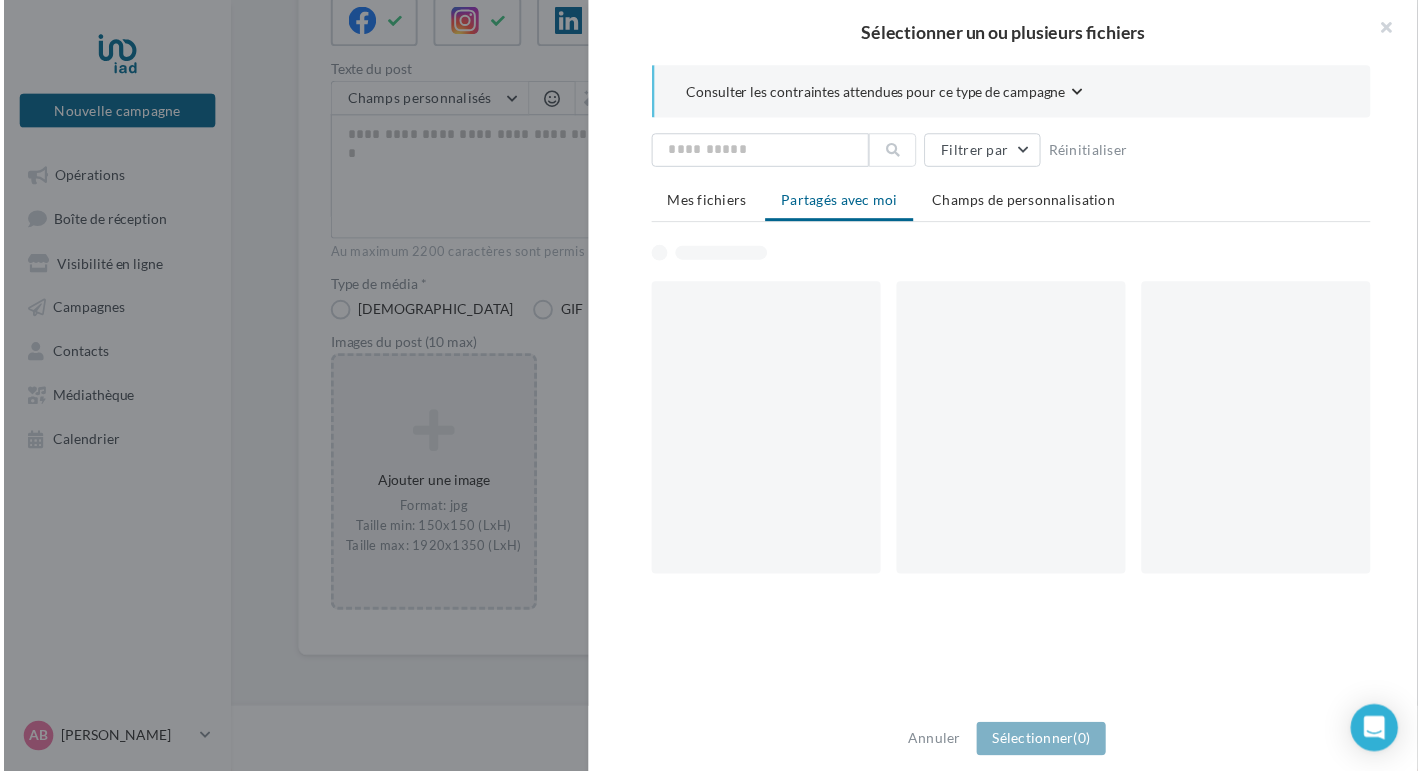 scroll, scrollTop: 267, scrollLeft: 0, axis: vertical 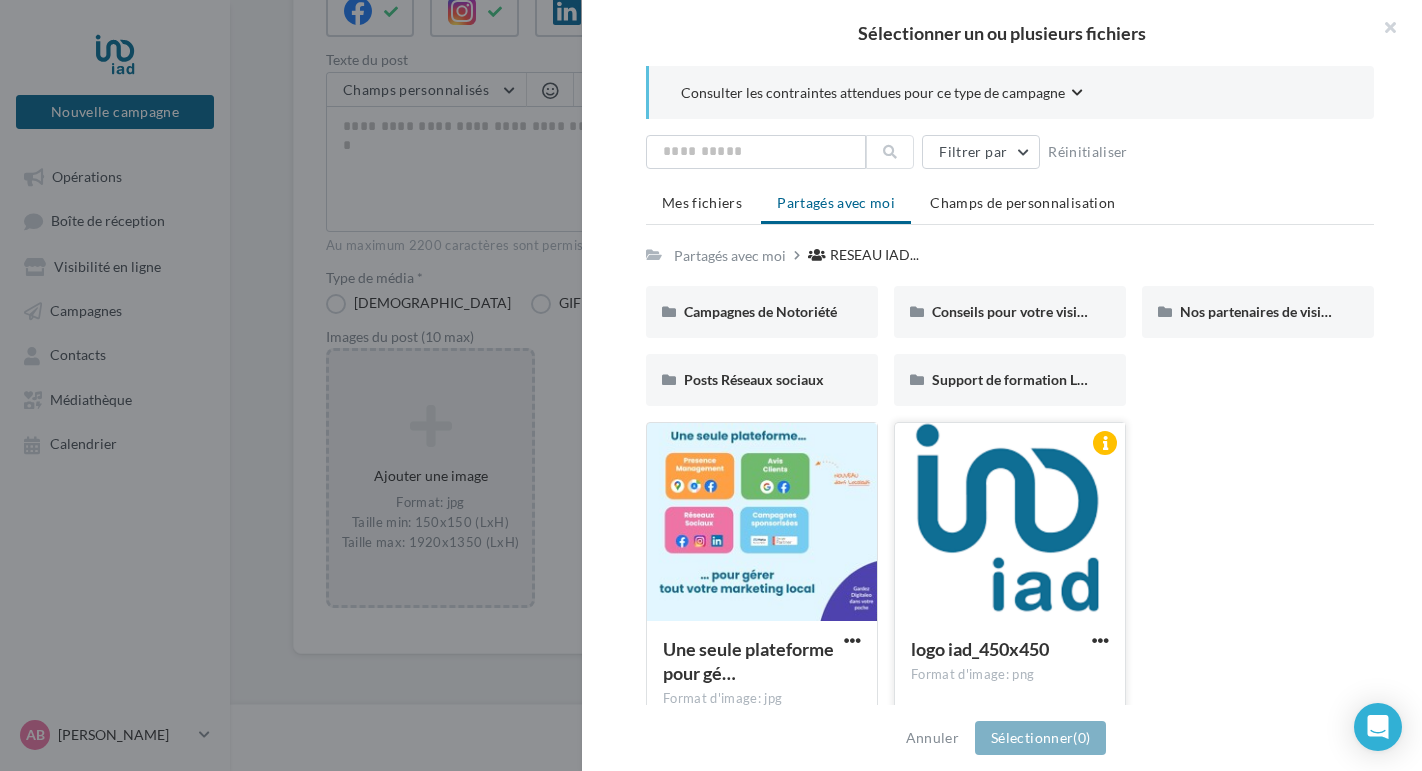 click at bounding box center (1010, 523) 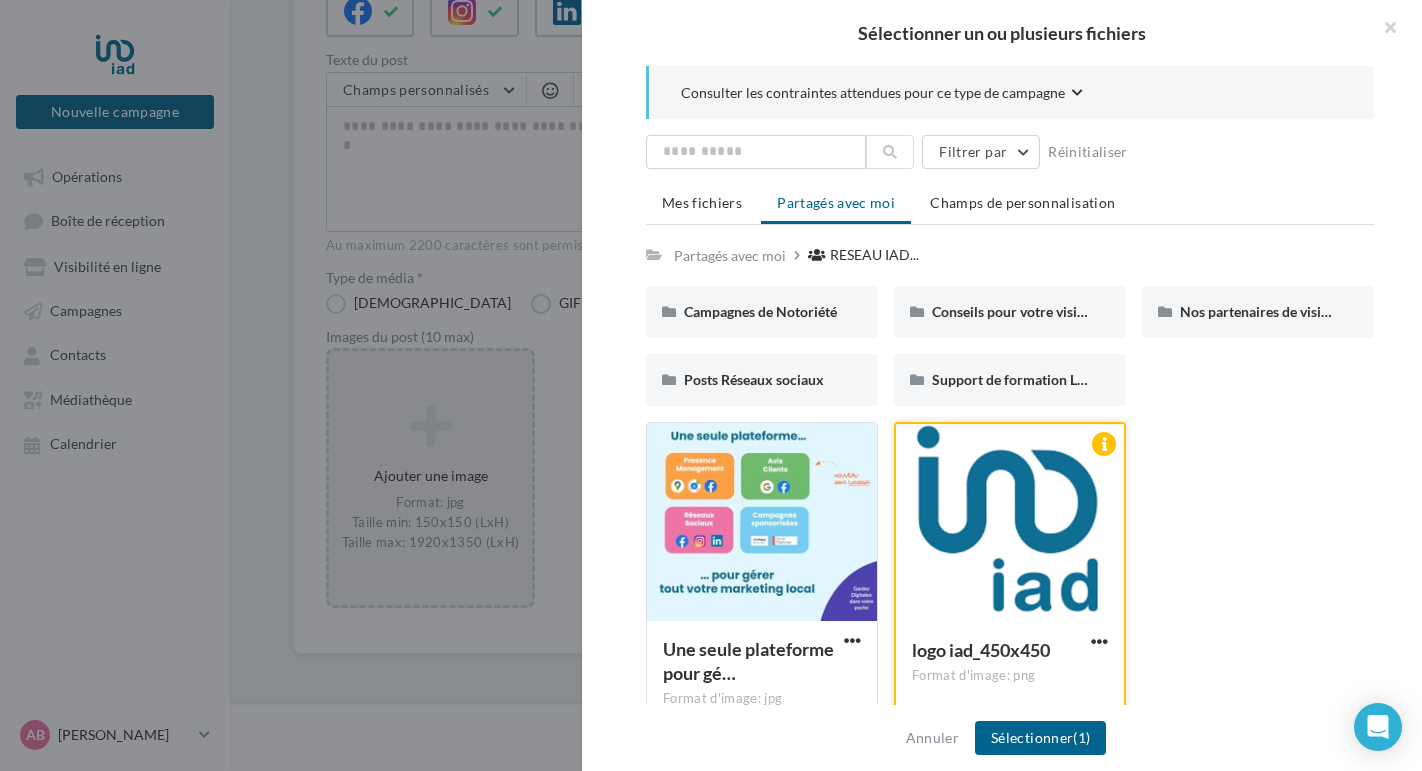 click at bounding box center (1010, 524) 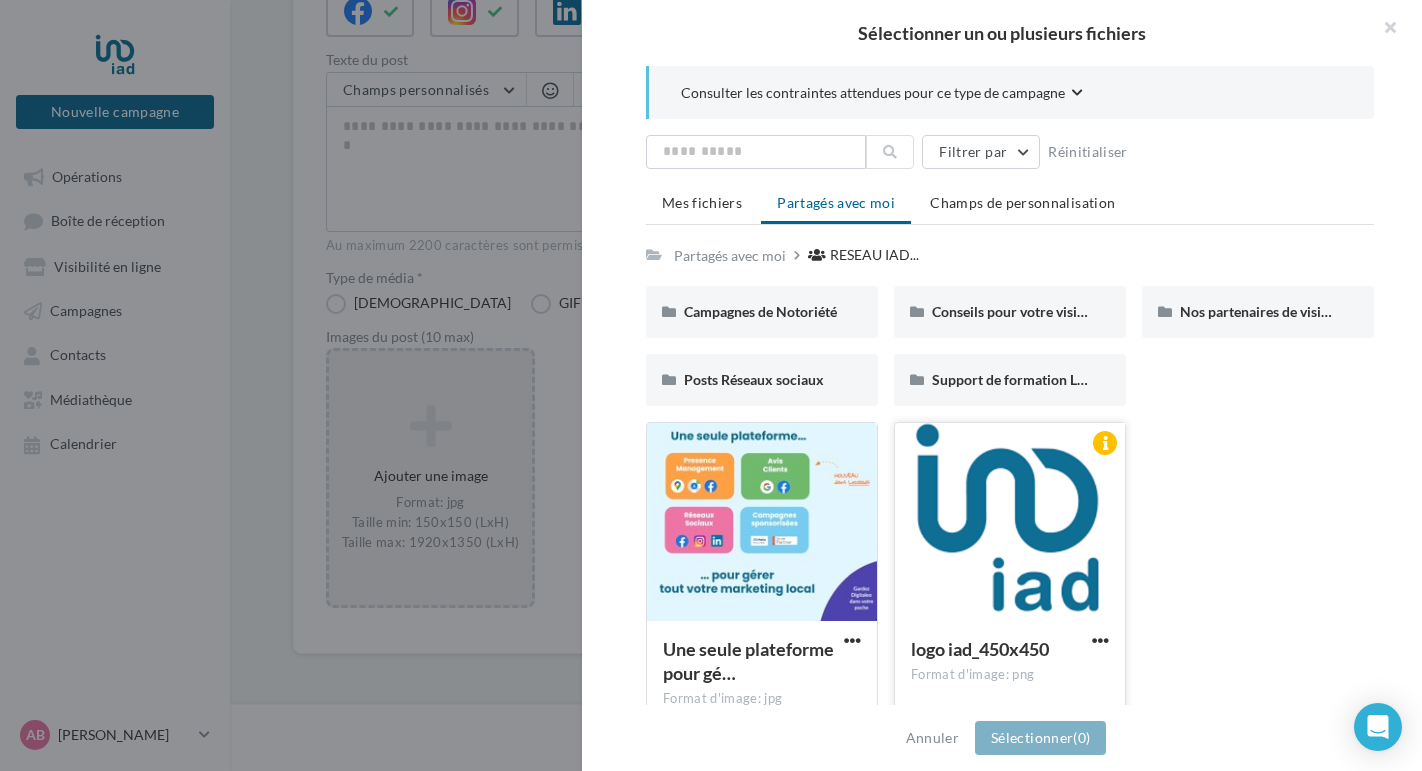 click at bounding box center [1010, 523] 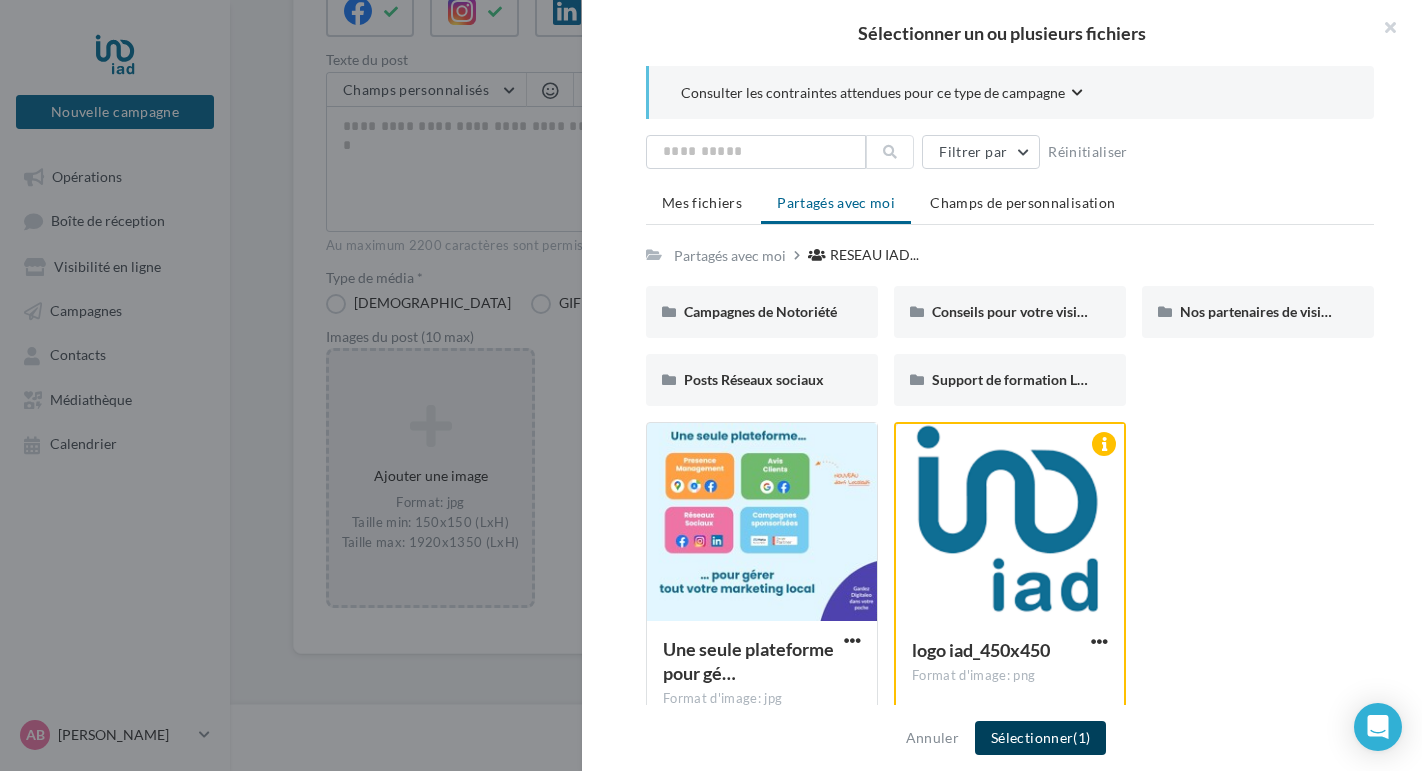 click on "Sélectionner   (1)" at bounding box center [1040, 738] 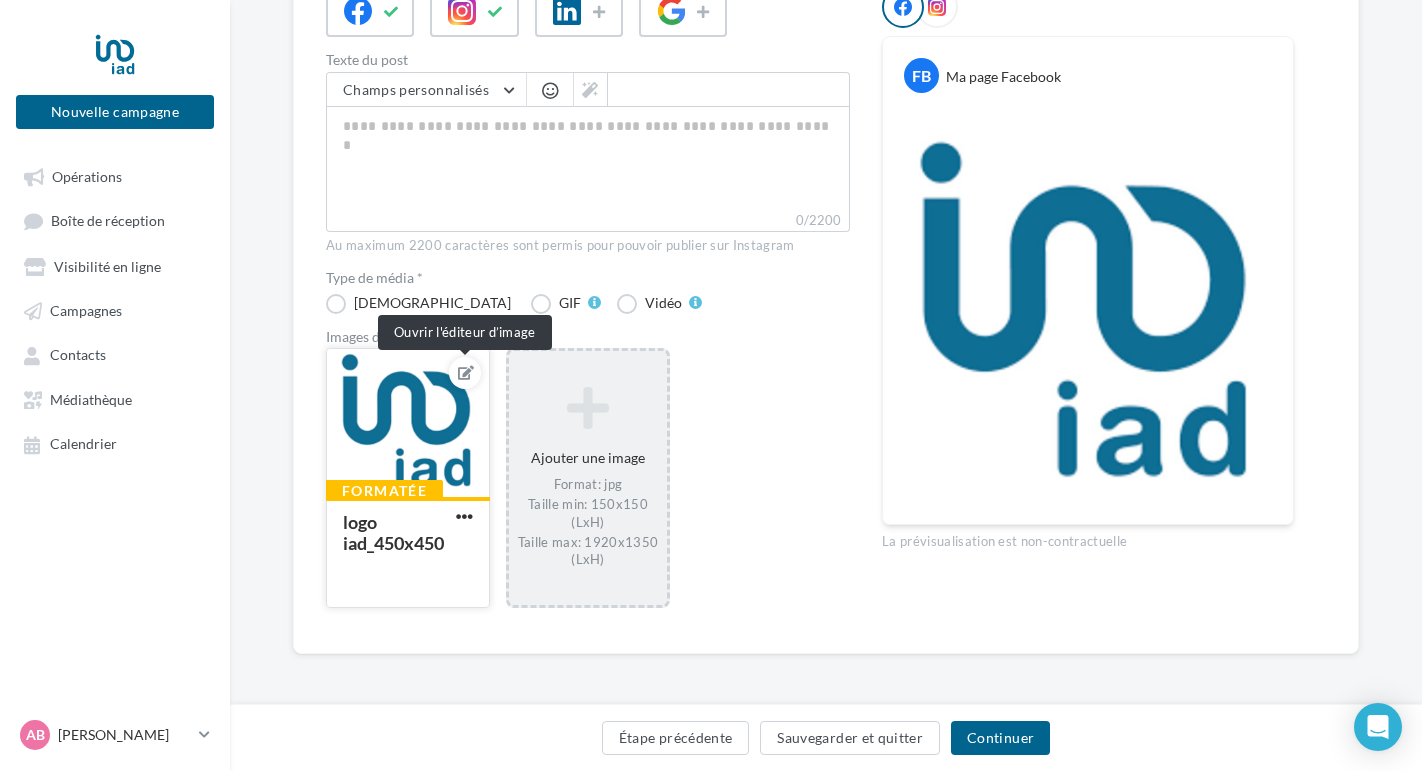 click at bounding box center (466, 373) 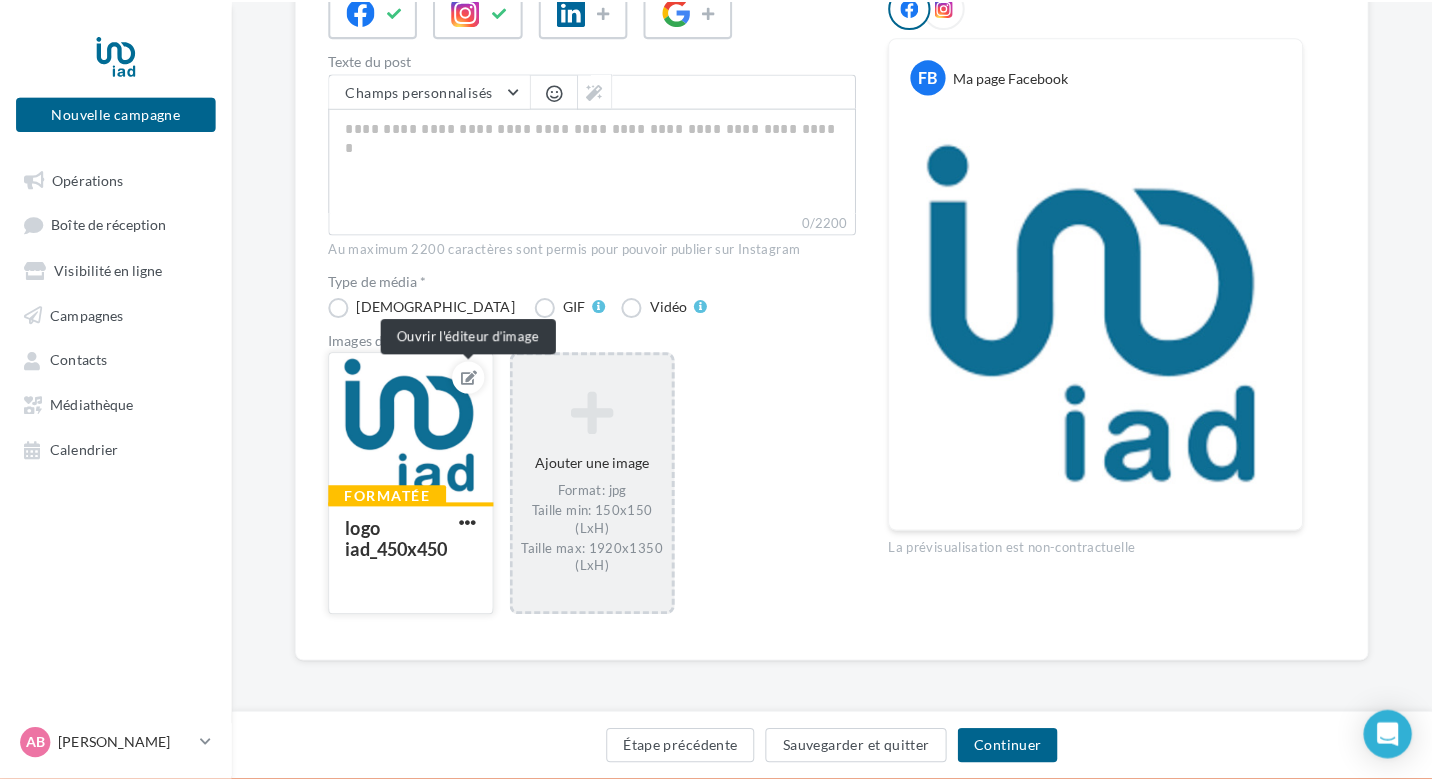 scroll, scrollTop: 257, scrollLeft: 0, axis: vertical 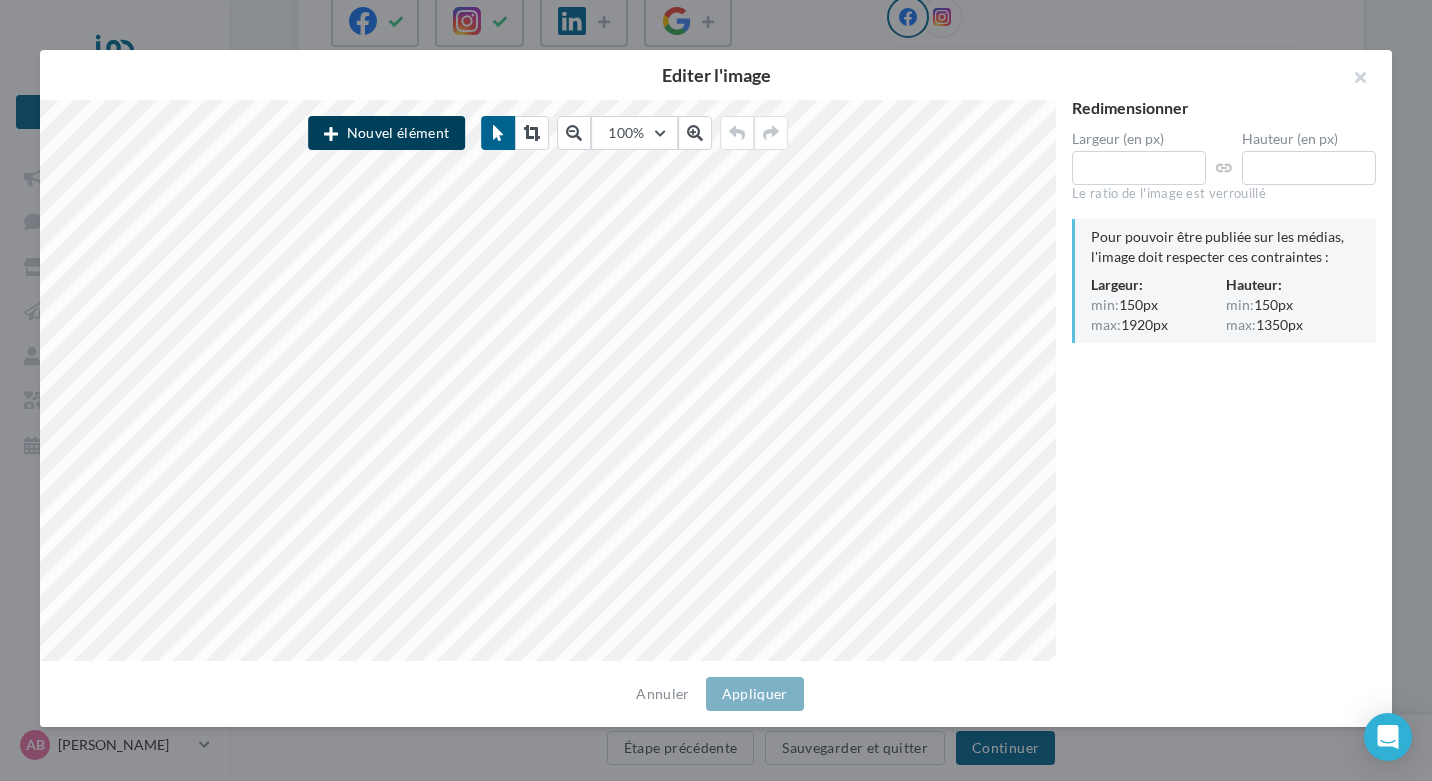 click on "Nouvel élément" at bounding box center [386, 133] 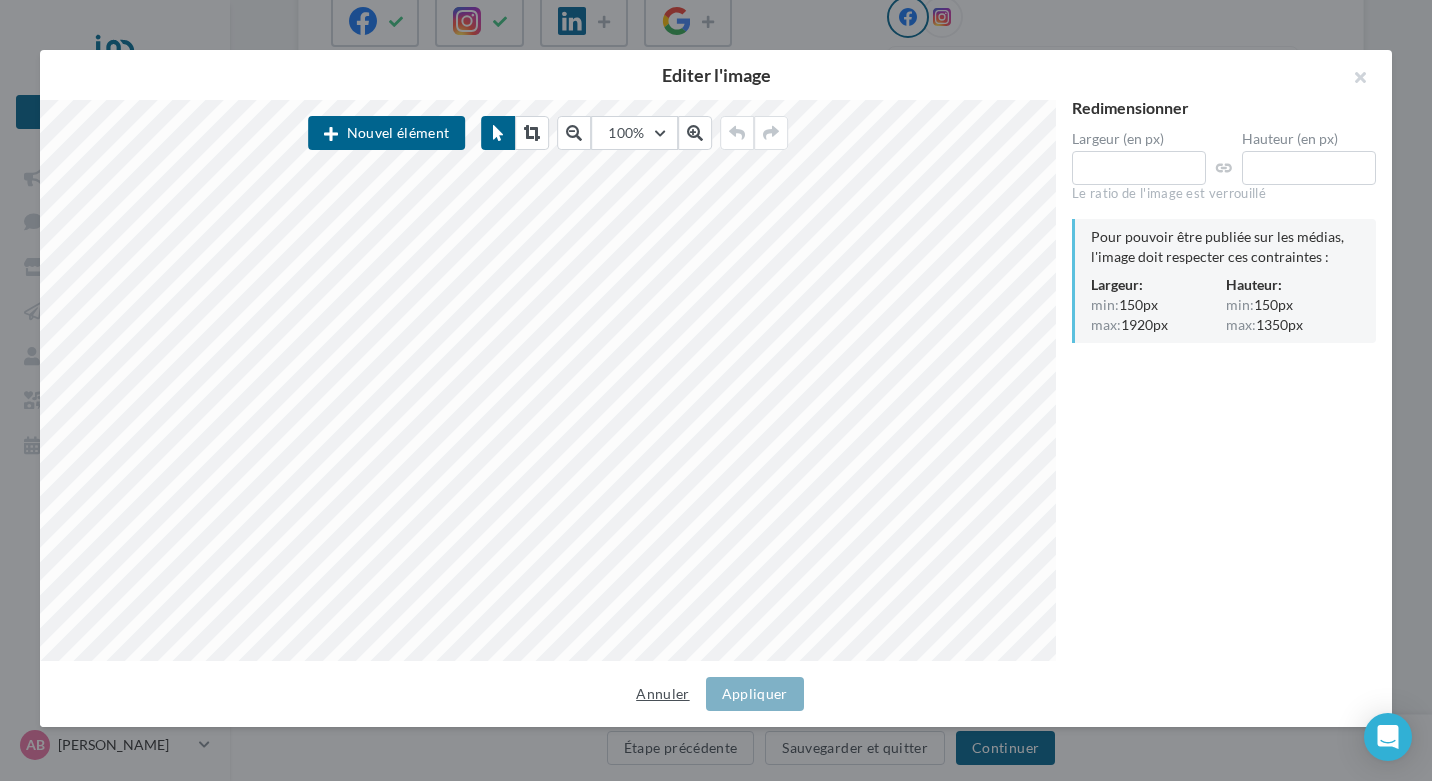 click on "Annuler" at bounding box center (662, 694) 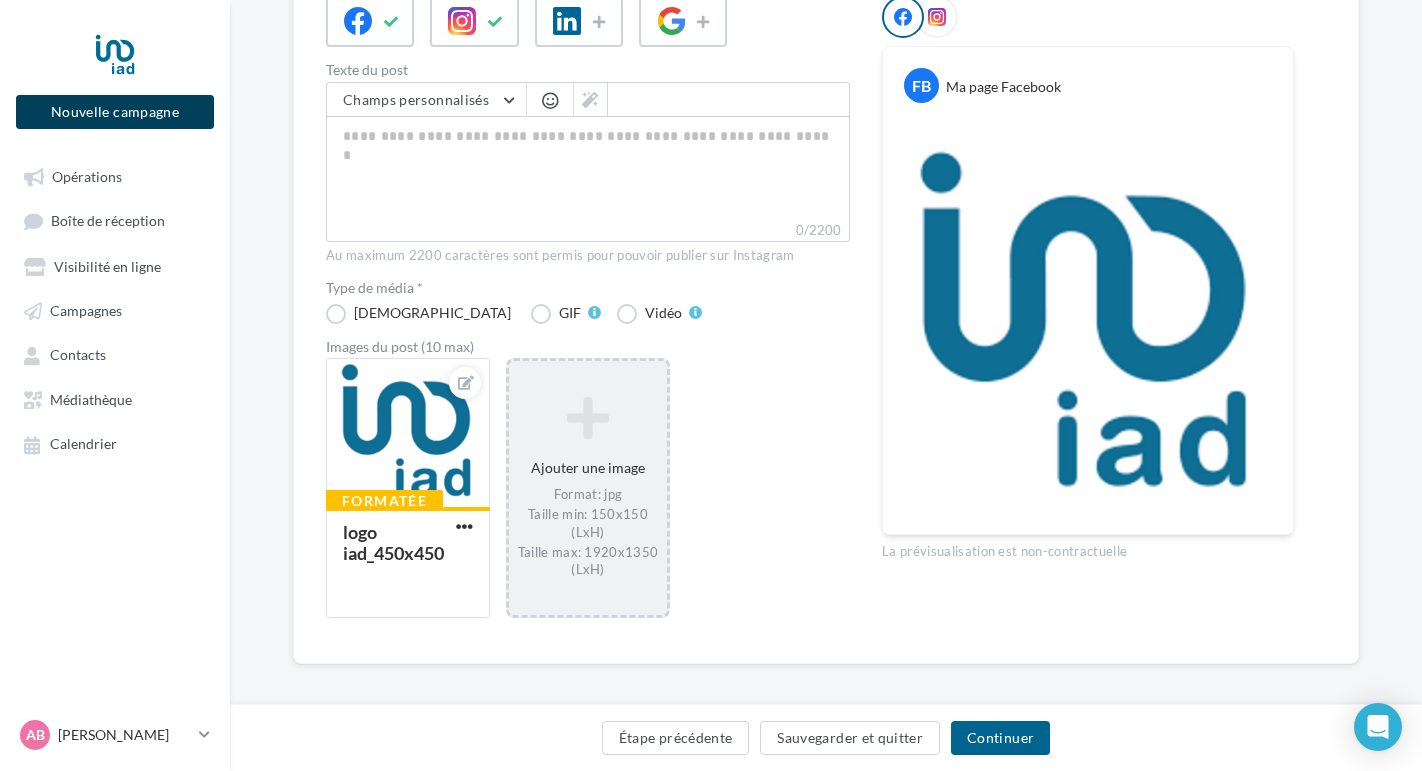 click on "Nouvelle campagne" at bounding box center (115, 112) 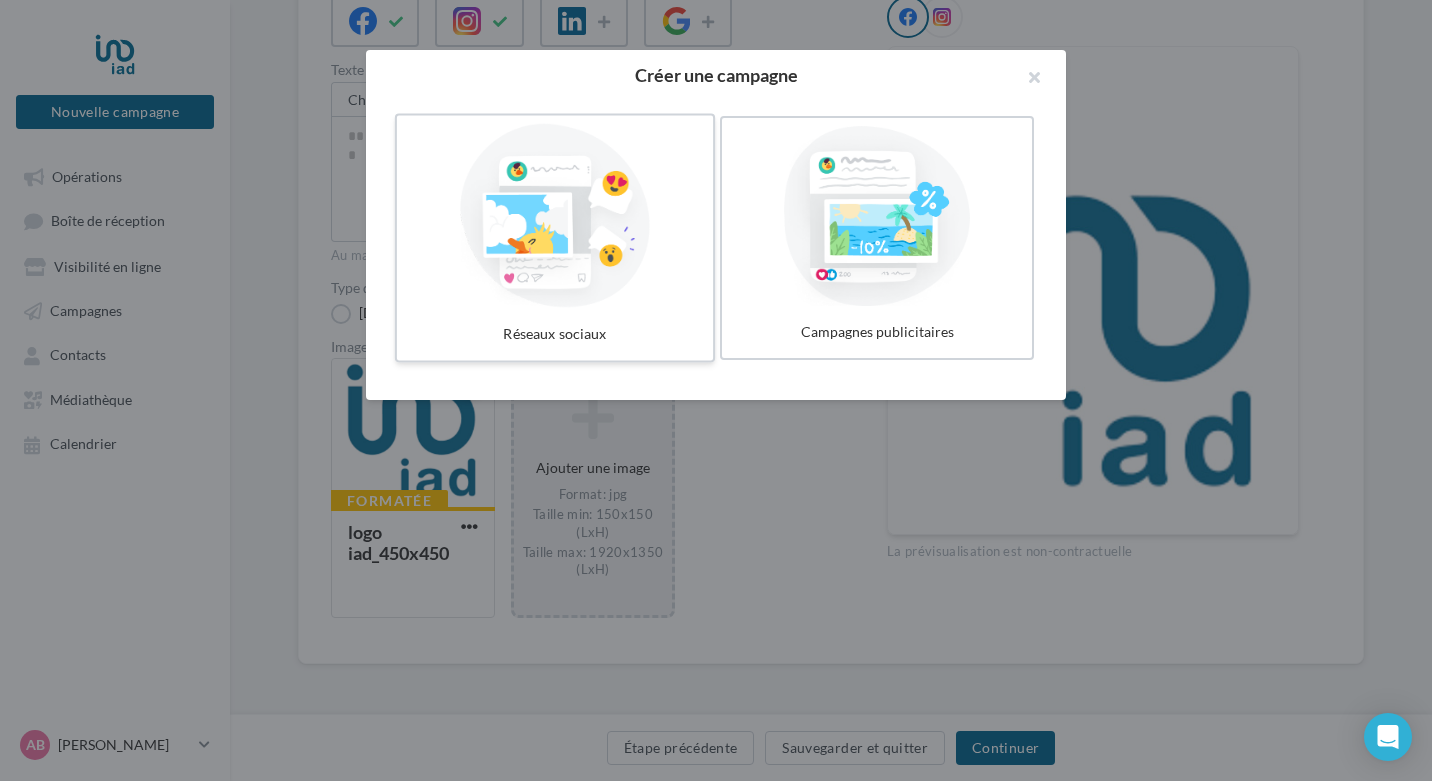 click at bounding box center (555, 216) 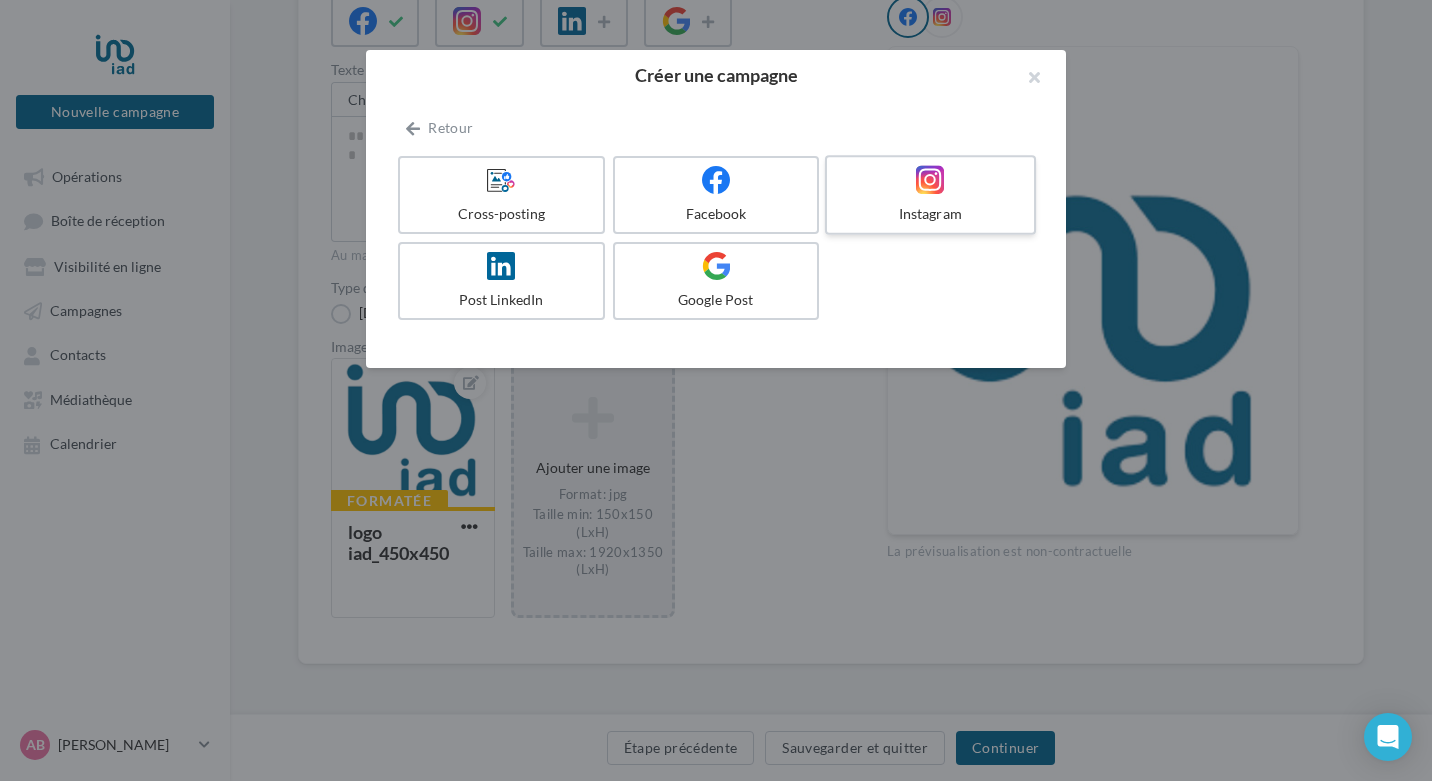 click at bounding box center [930, 179] 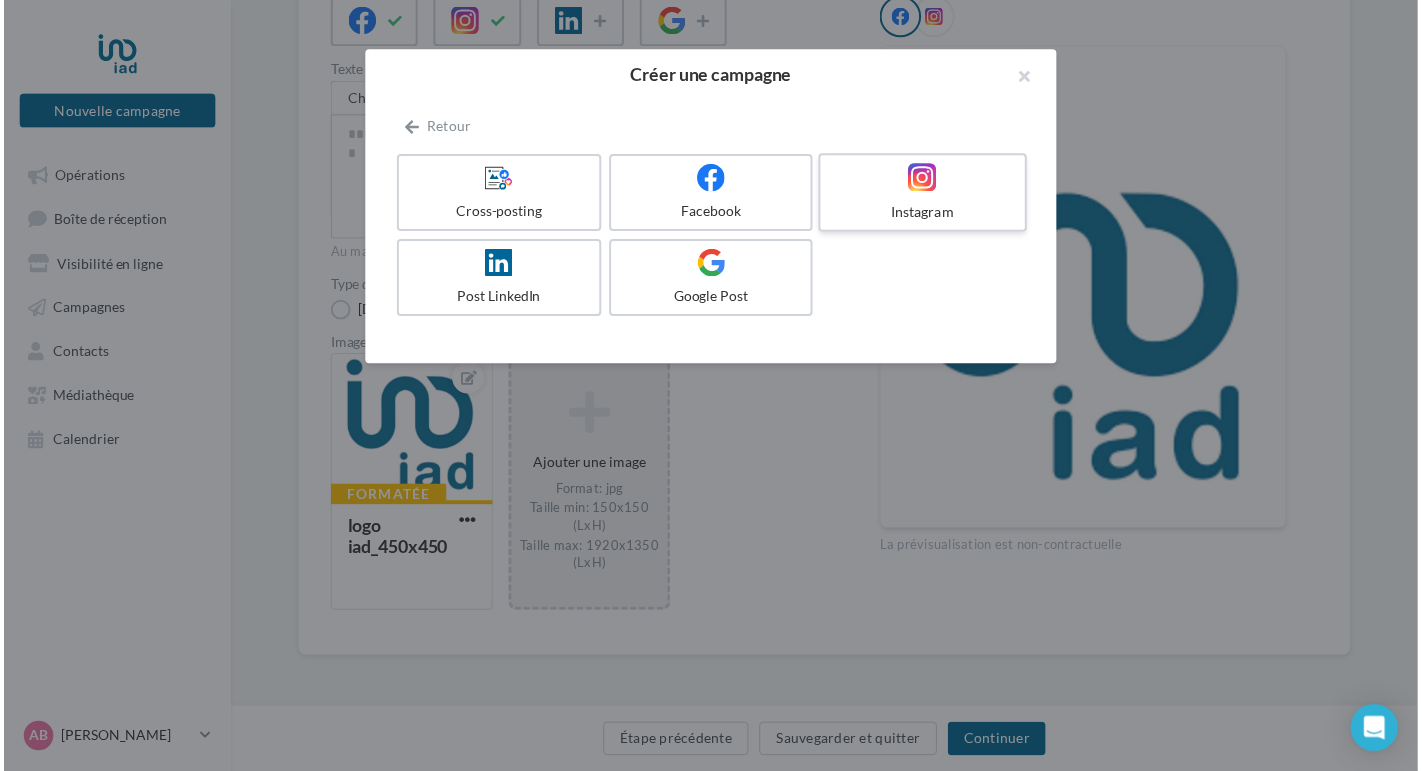 scroll, scrollTop: 0, scrollLeft: 0, axis: both 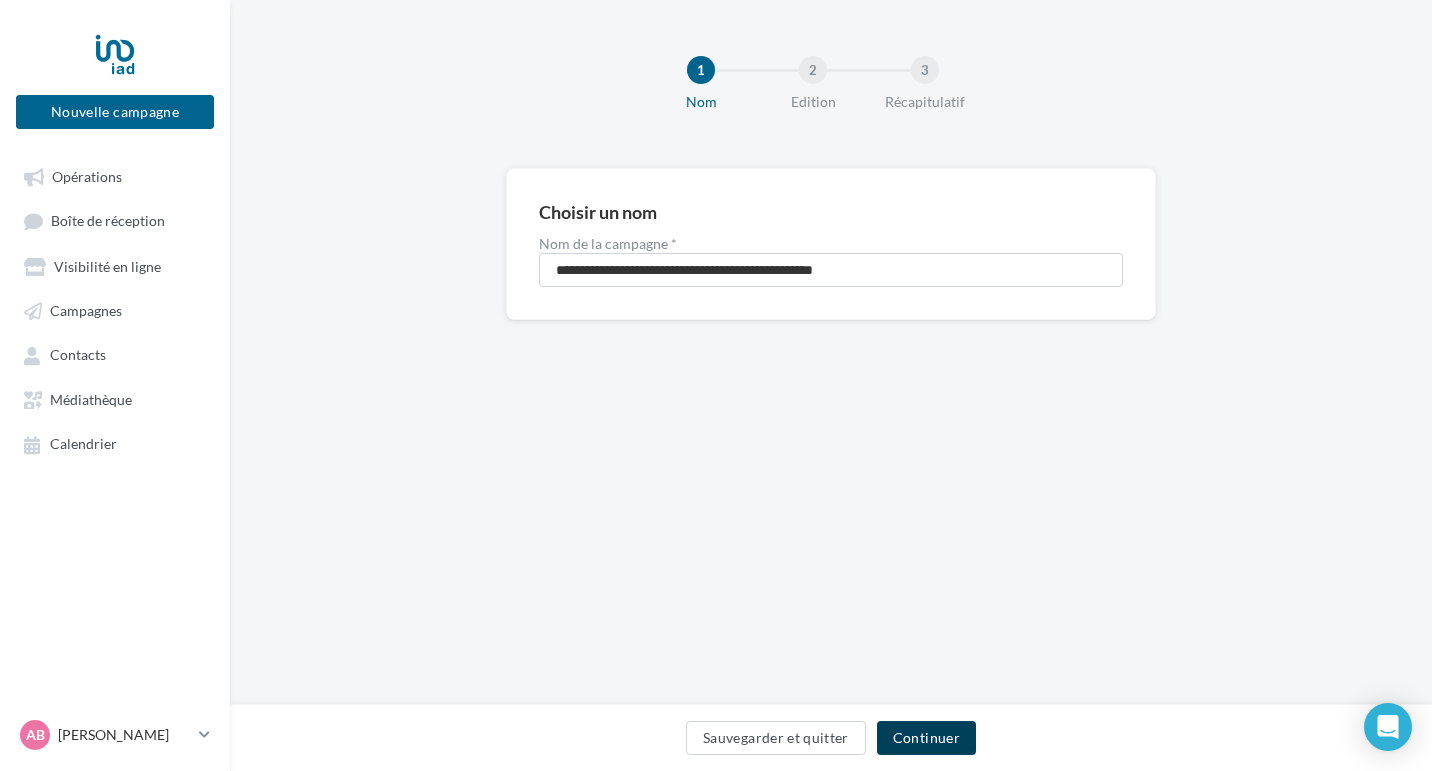 click on "Continuer" at bounding box center (926, 738) 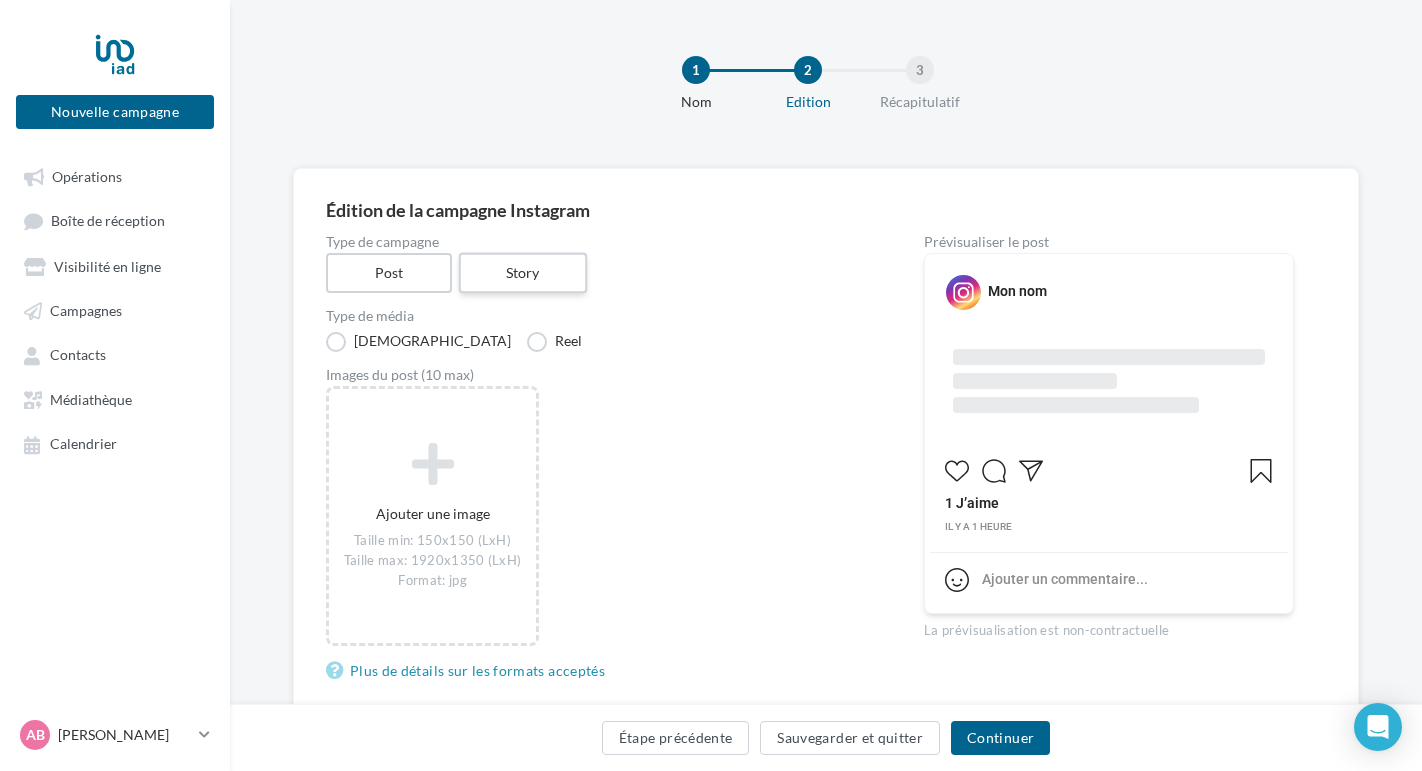 click on "Story" at bounding box center (522, 273) 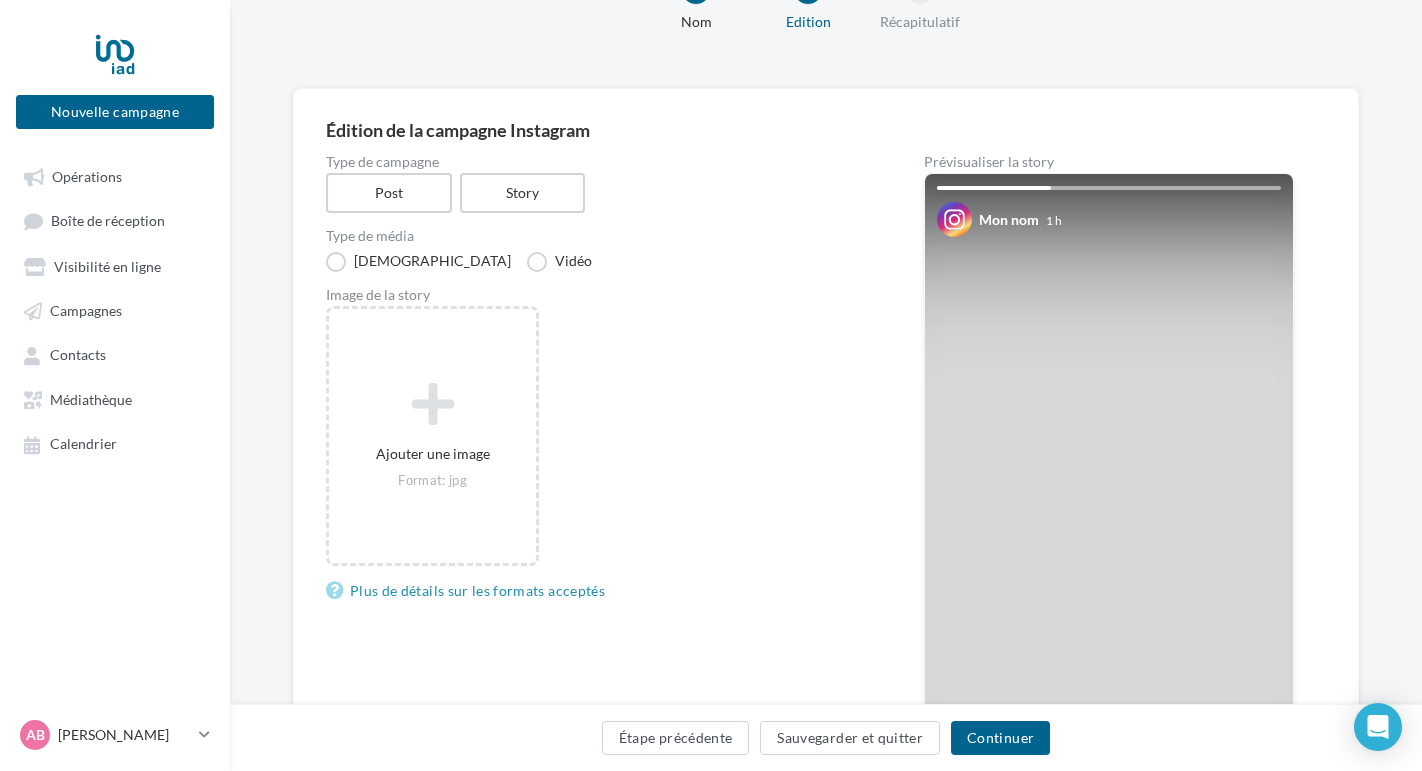 scroll, scrollTop: 120, scrollLeft: 0, axis: vertical 